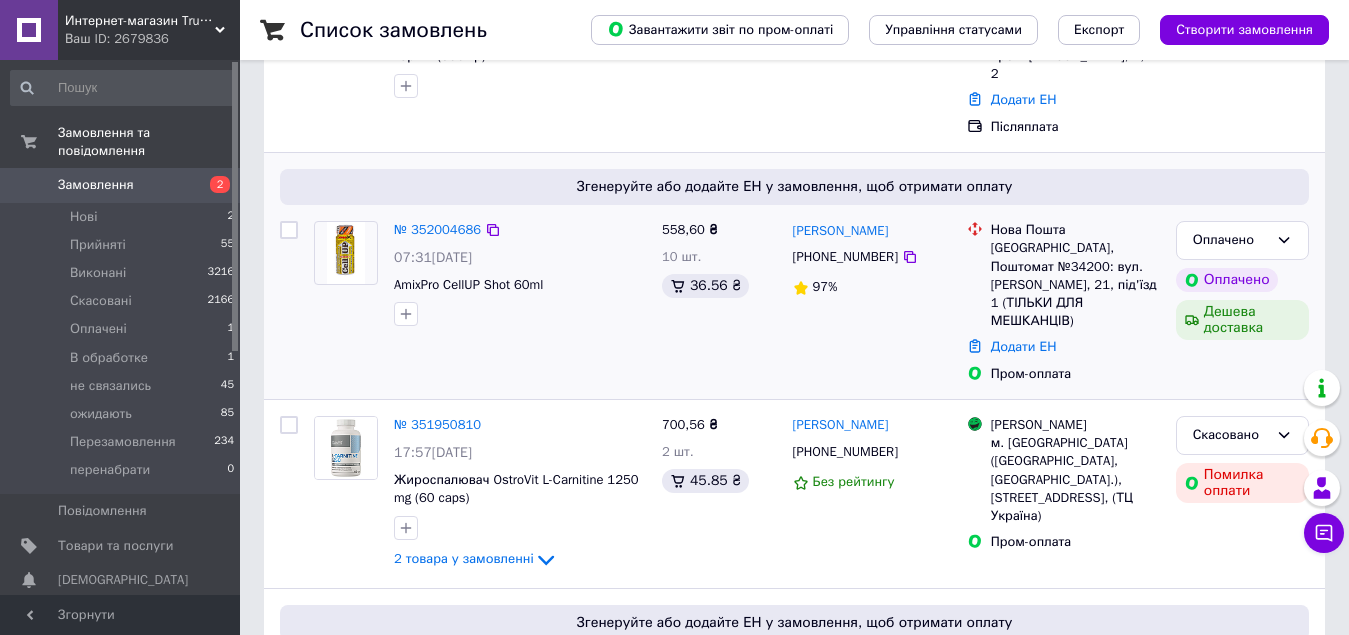 scroll, scrollTop: 500, scrollLeft: 0, axis: vertical 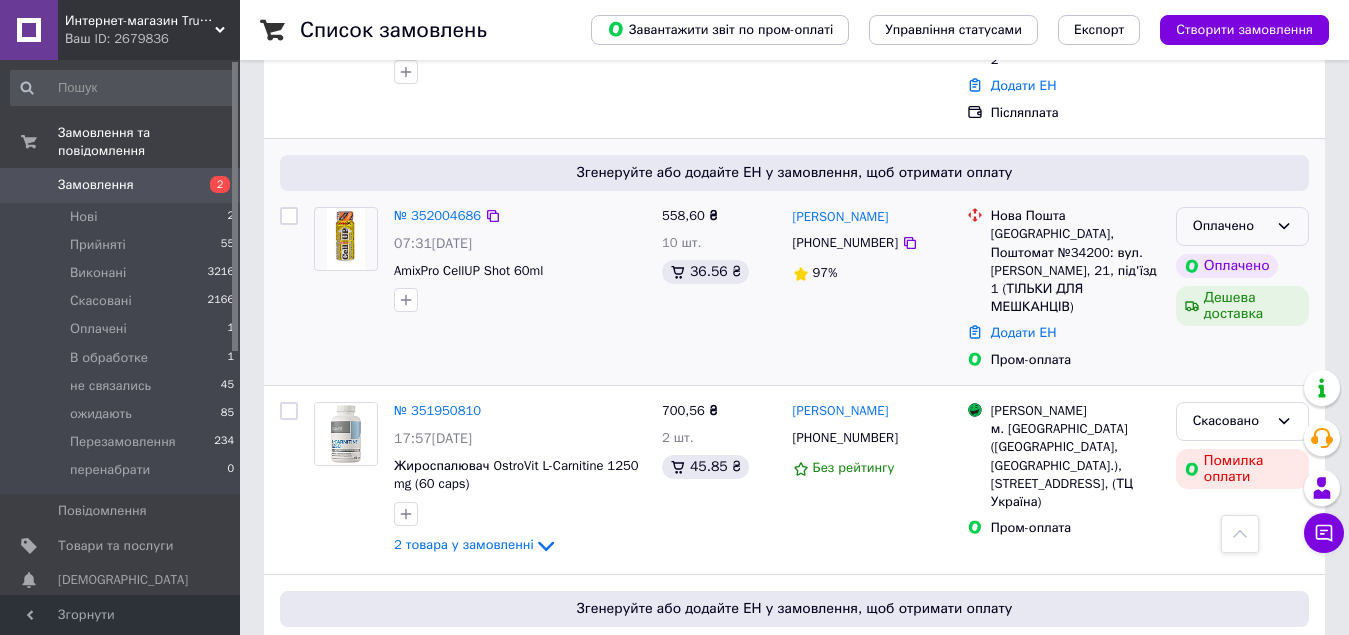 click on "Оплачено" at bounding box center (1230, 226) 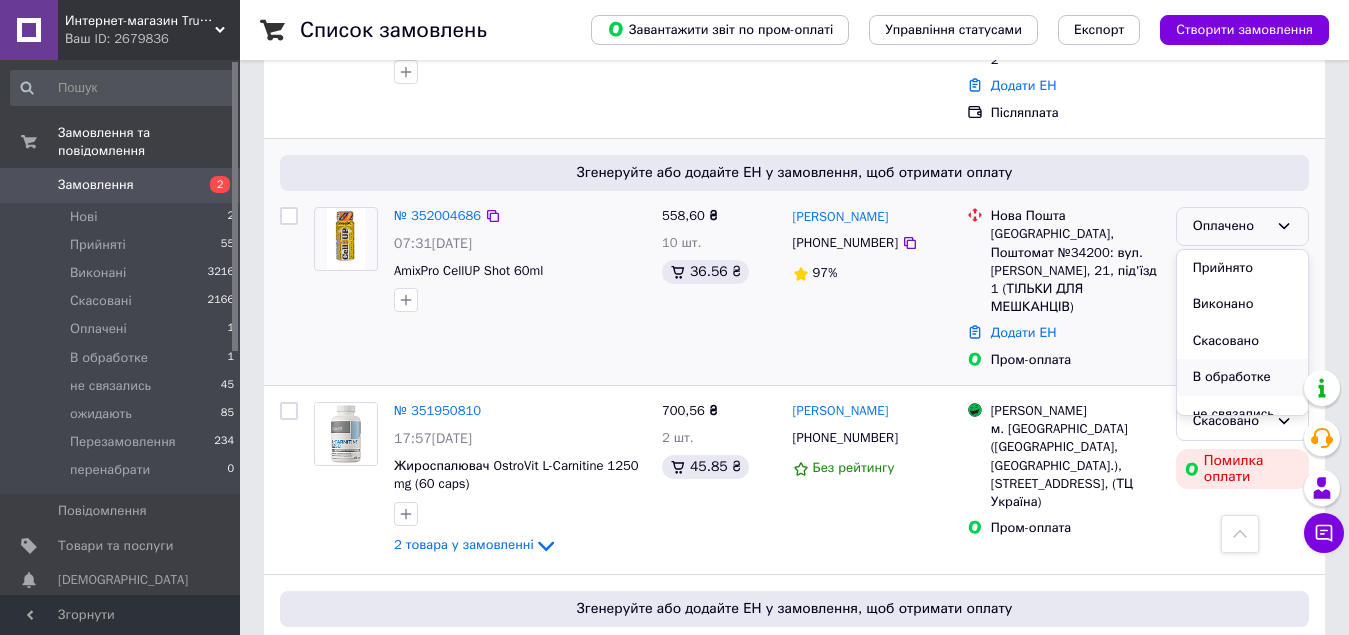 click on "В обработке" at bounding box center [1242, 377] 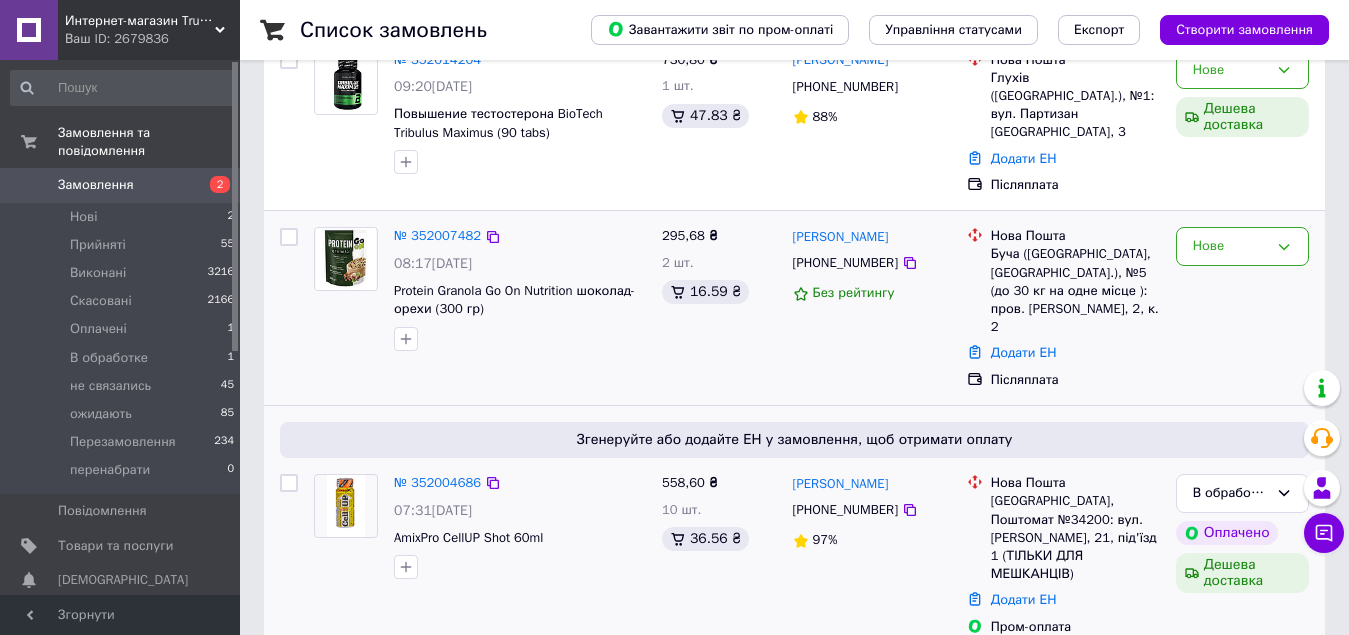 scroll, scrollTop: 200, scrollLeft: 0, axis: vertical 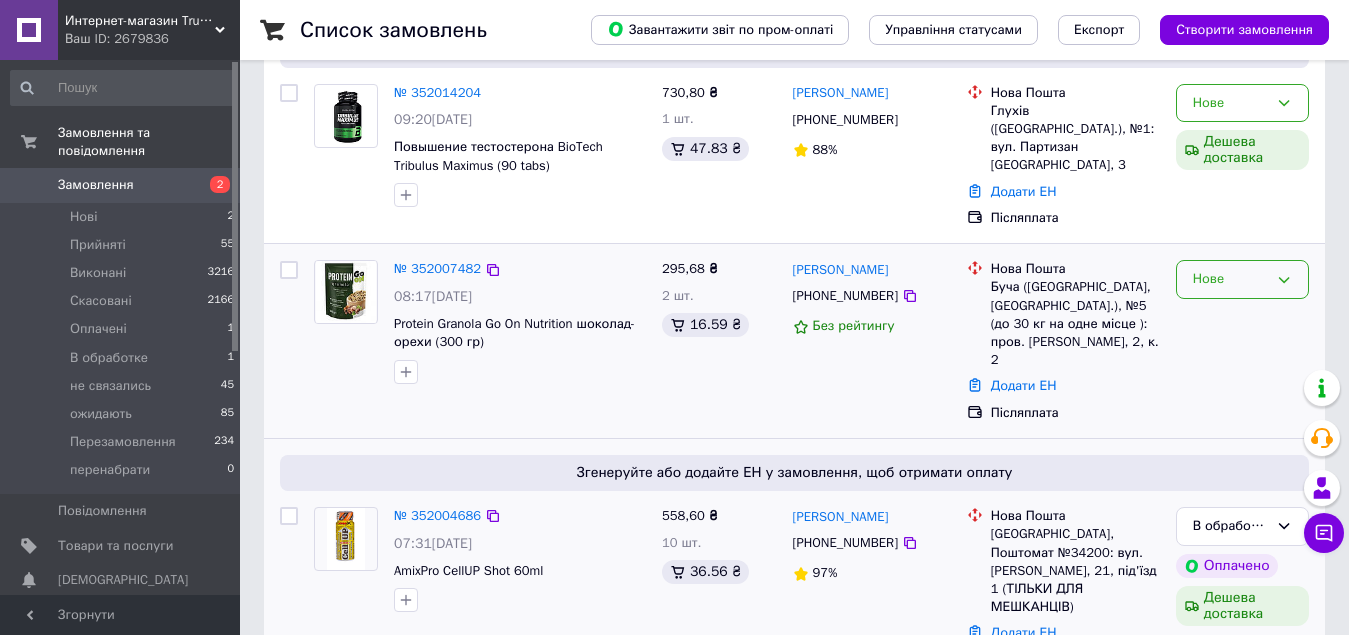 click on "Нове" at bounding box center [1230, 279] 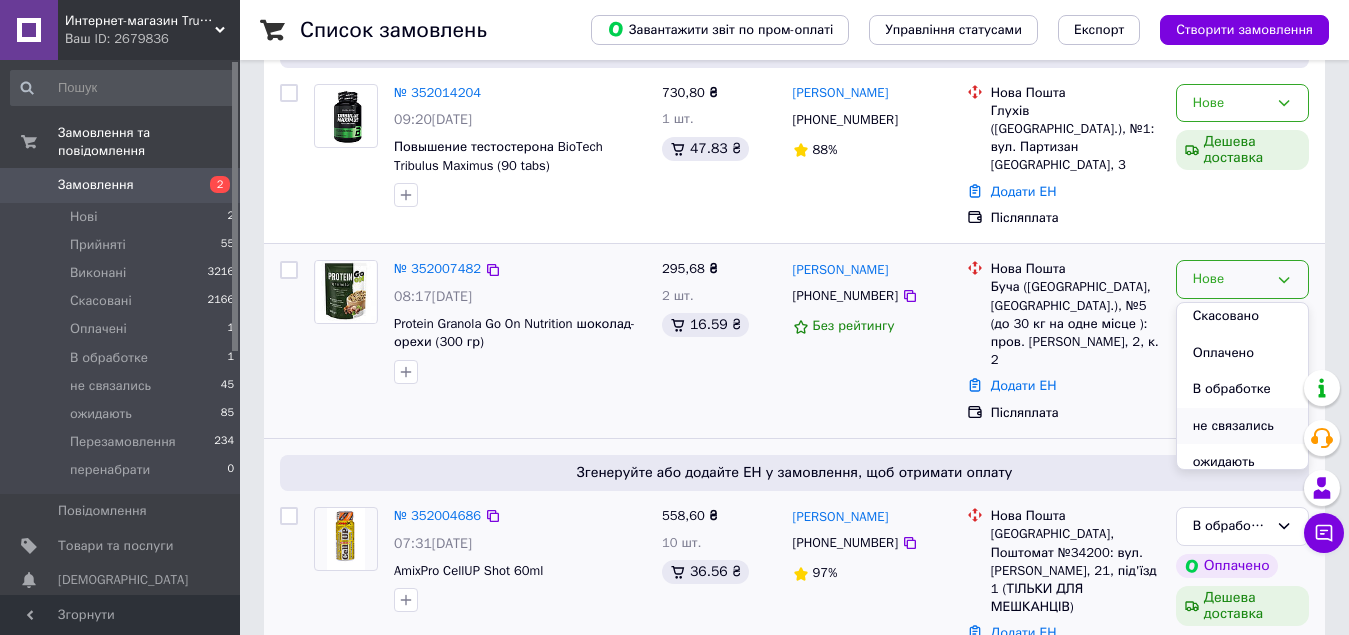 scroll, scrollTop: 100, scrollLeft: 0, axis: vertical 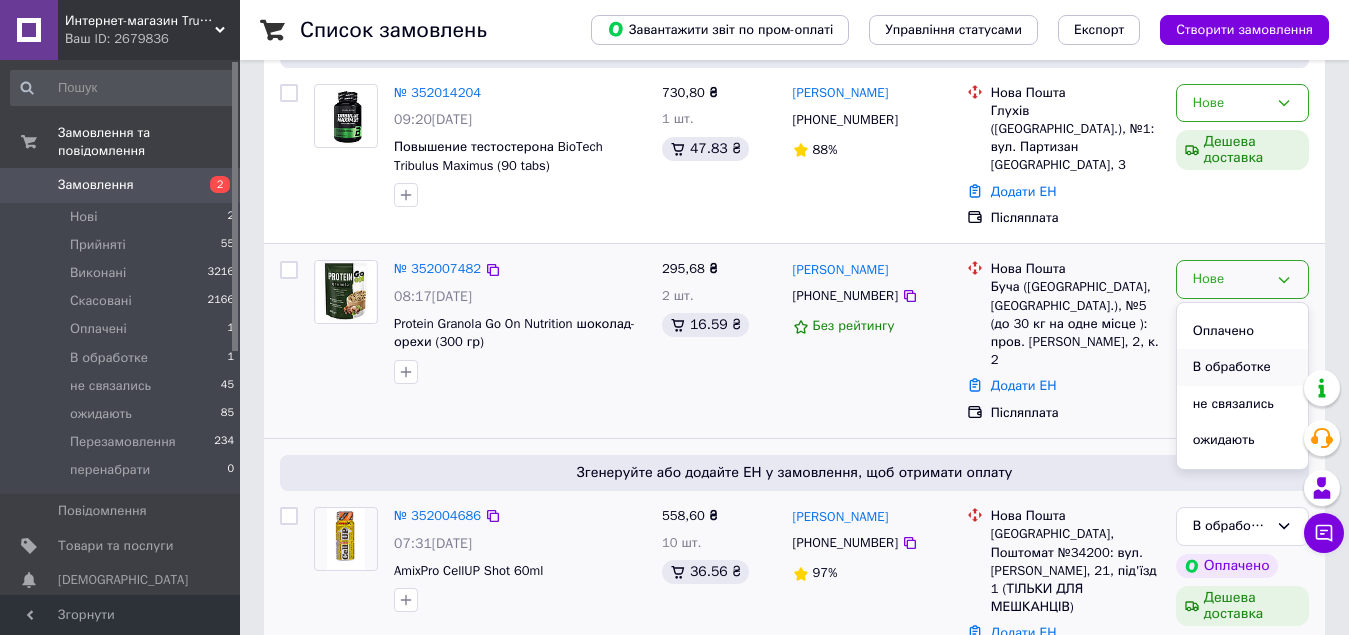 click on "В обработке" at bounding box center [1242, 367] 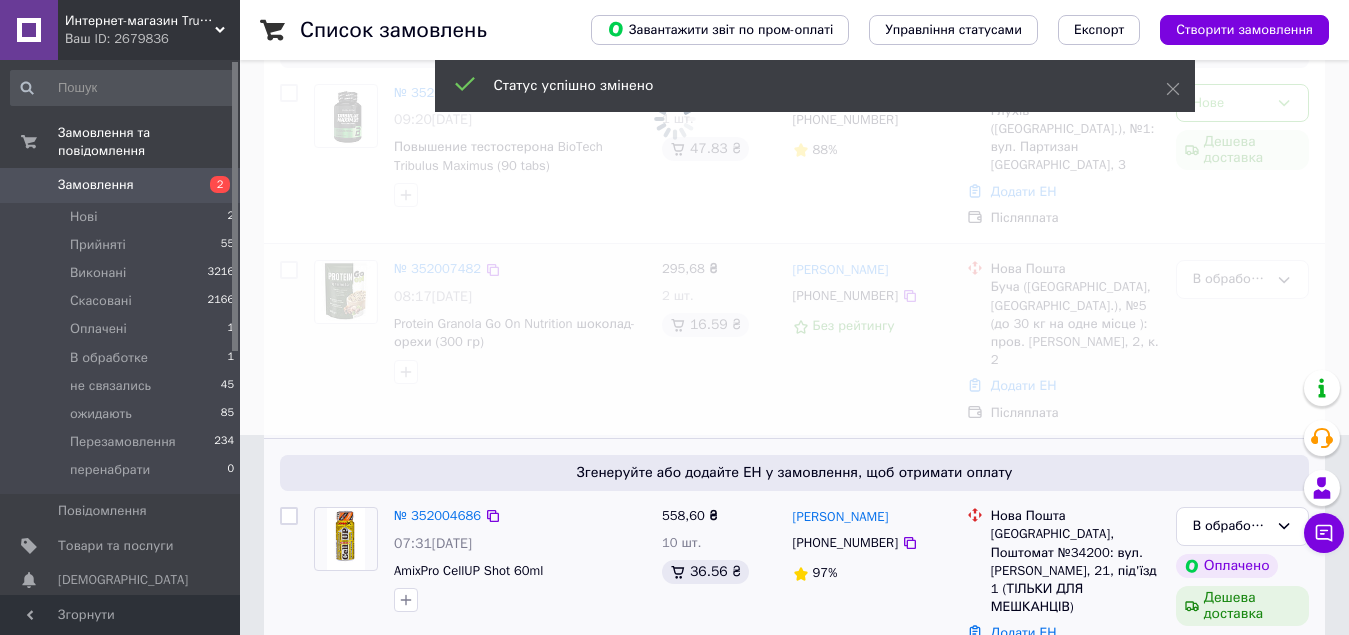 scroll, scrollTop: 100, scrollLeft: 0, axis: vertical 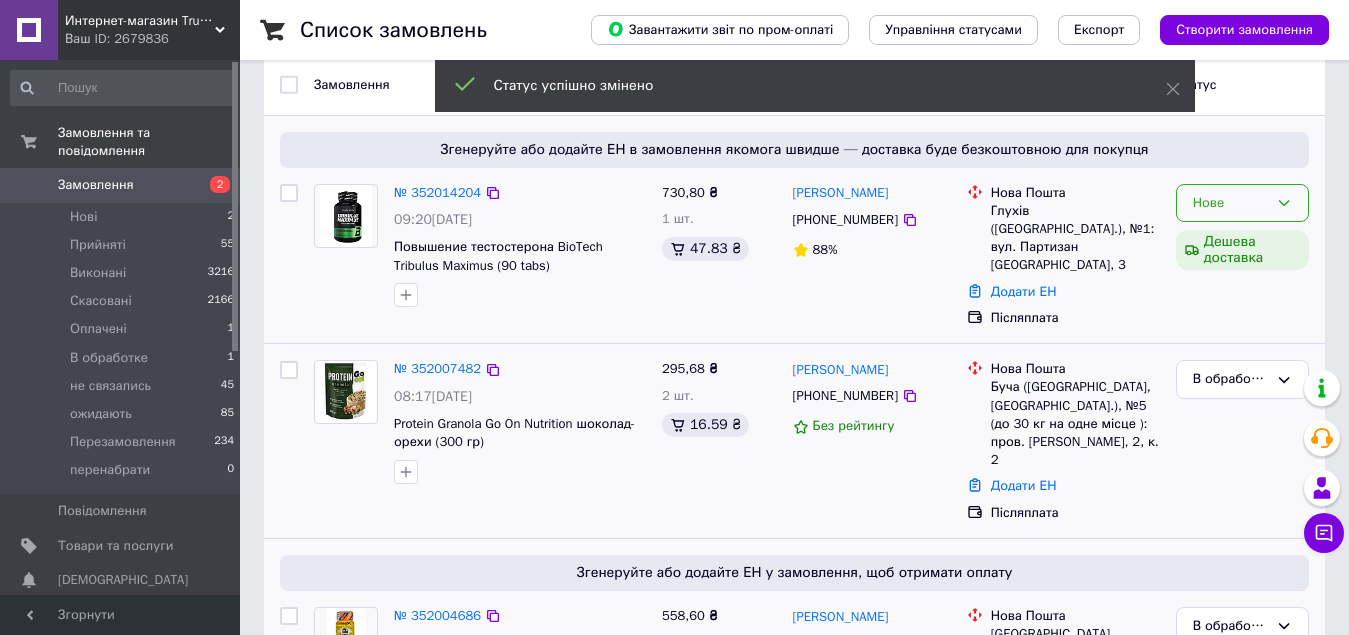 click 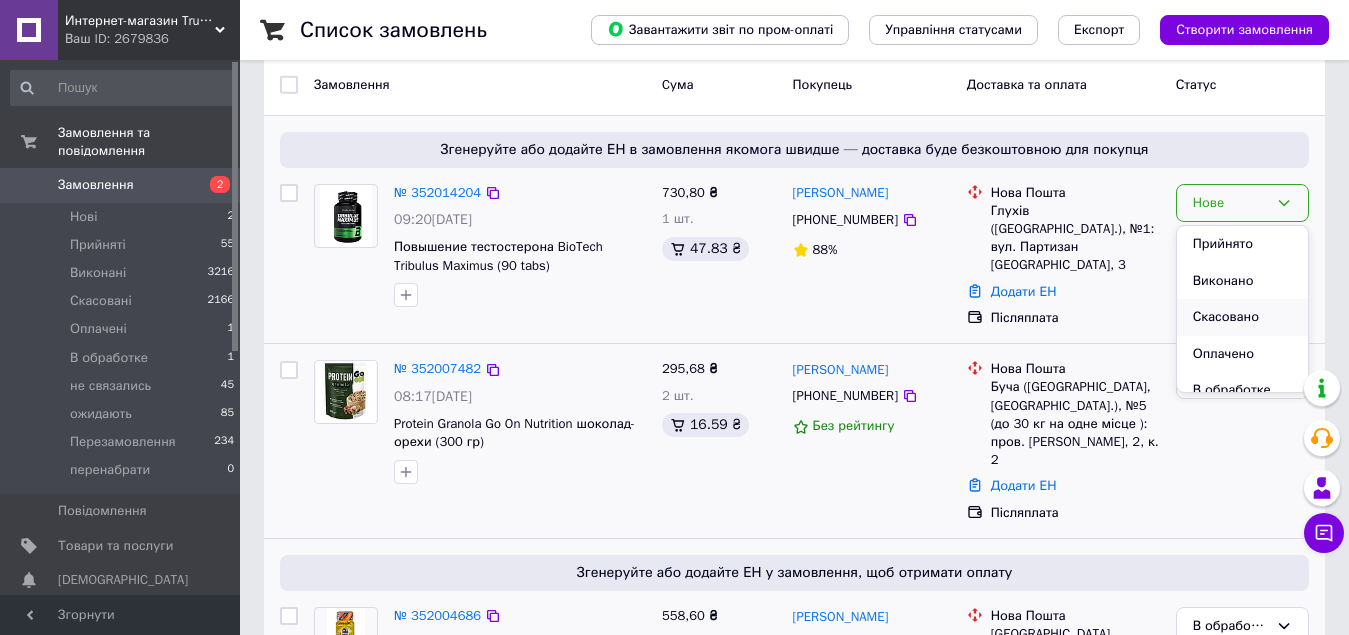 scroll, scrollTop: 100, scrollLeft: 0, axis: vertical 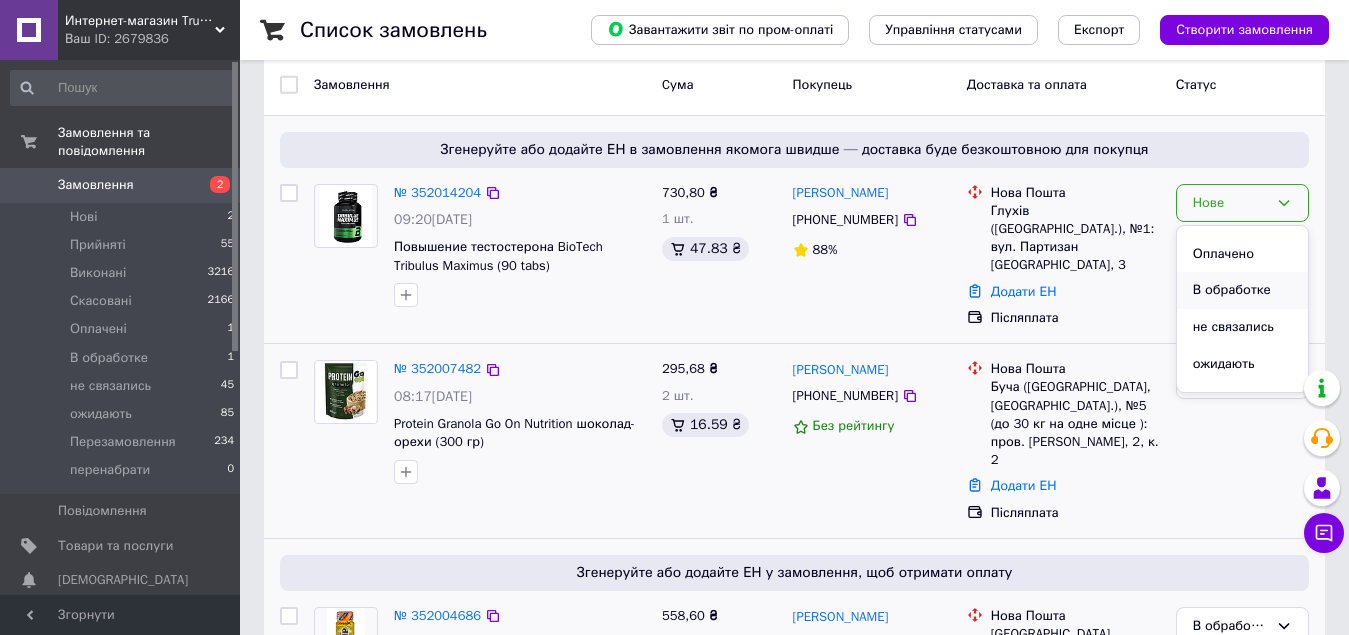 click on "В обработке" at bounding box center [1242, 290] 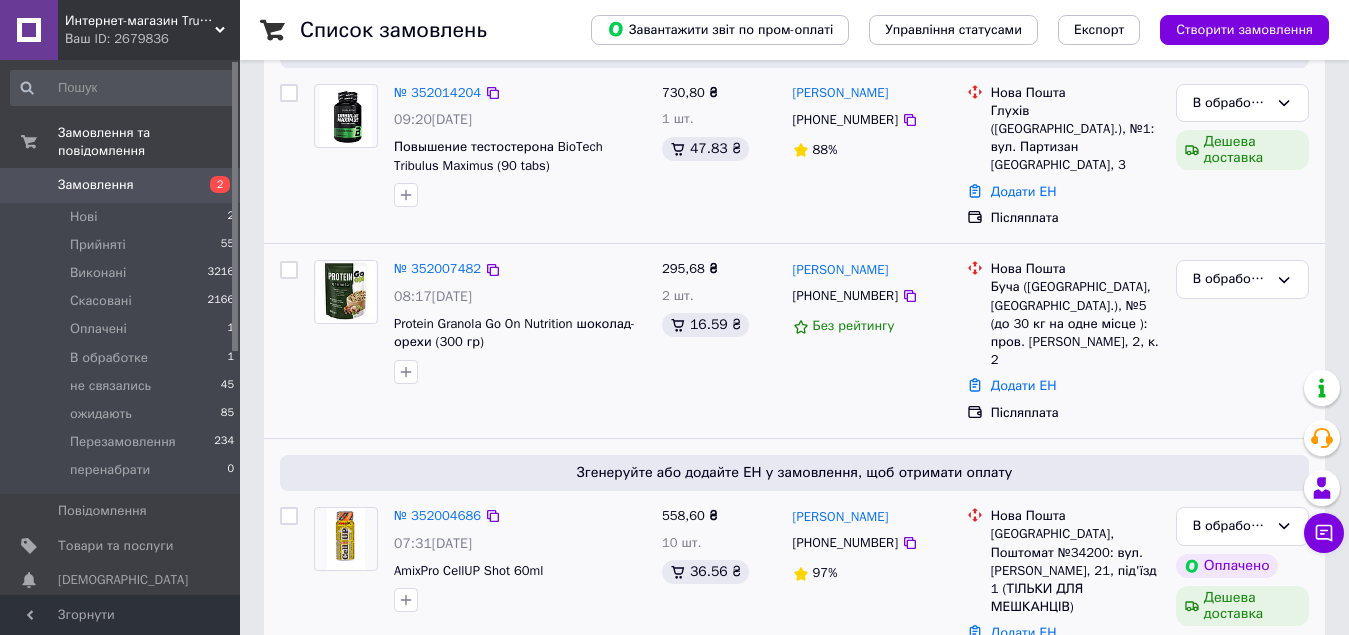 scroll, scrollTop: 0, scrollLeft: 0, axis: both 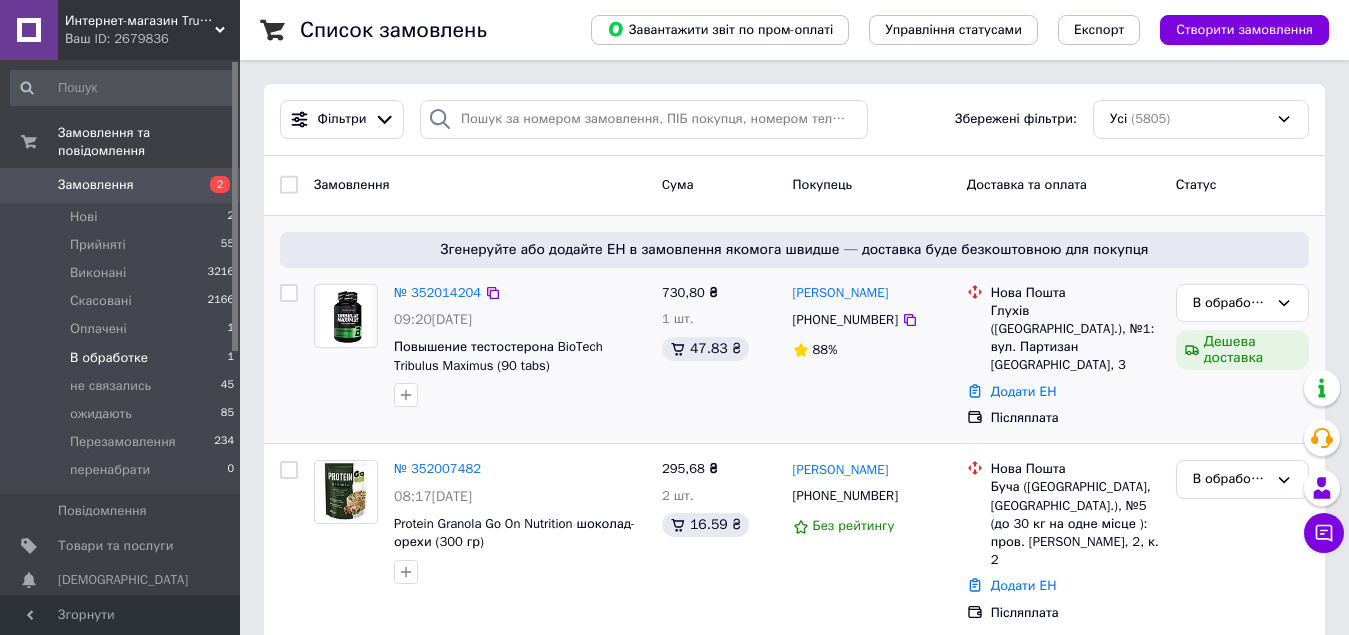 click on "В обработке 1" at bounding box center [123, 358] 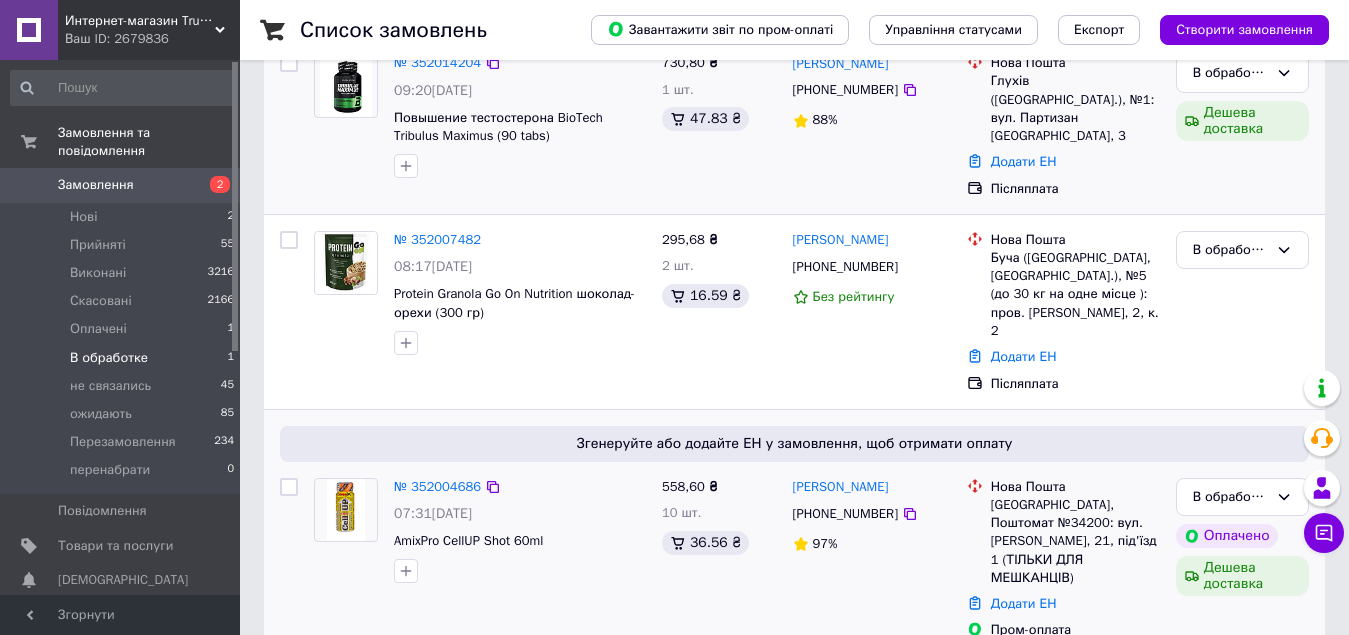 scroll, scrollTop: 530, scrollLeft: 0, axis: vertical 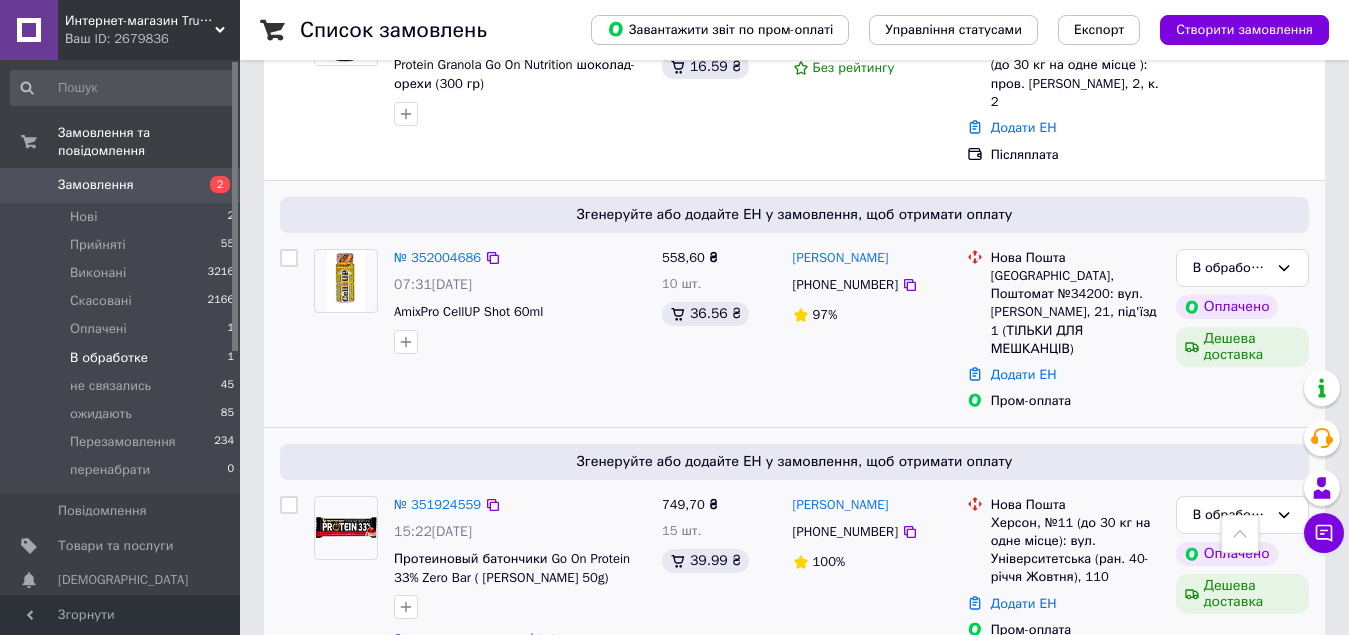 click on "3 товара у замовленні" at bounding box center [464, 638] 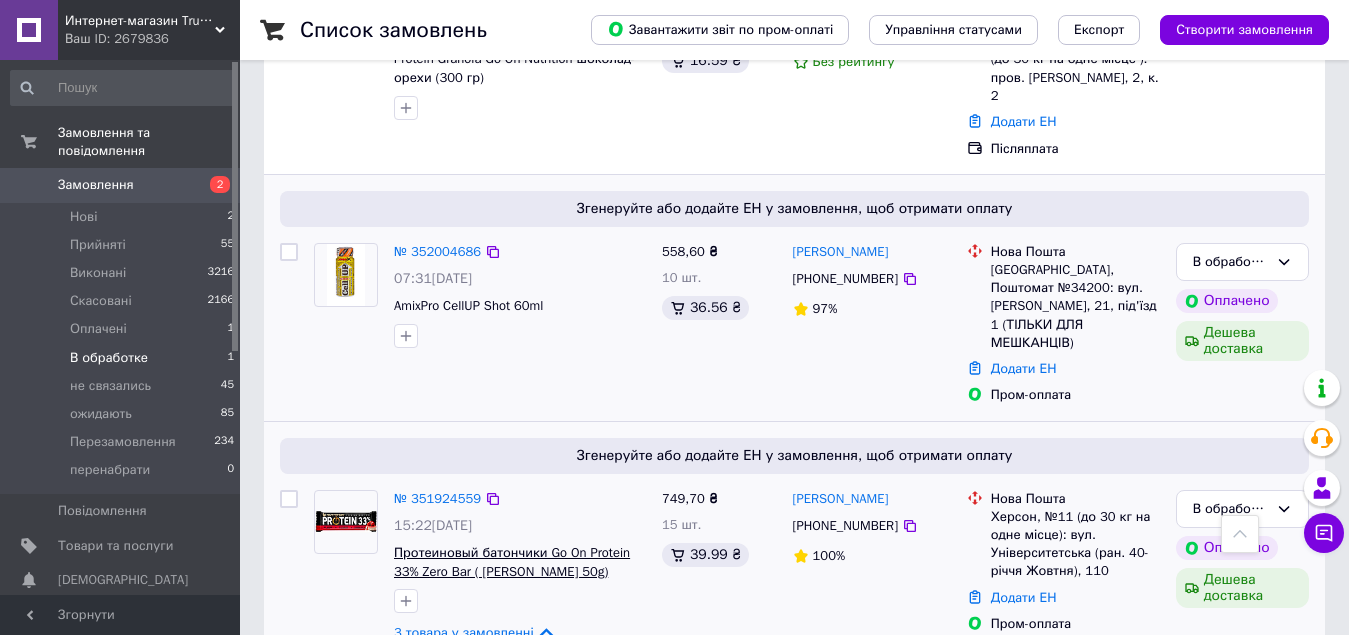 scroll, scrollTop: 771, scrollLeft: 0, axis: vertical 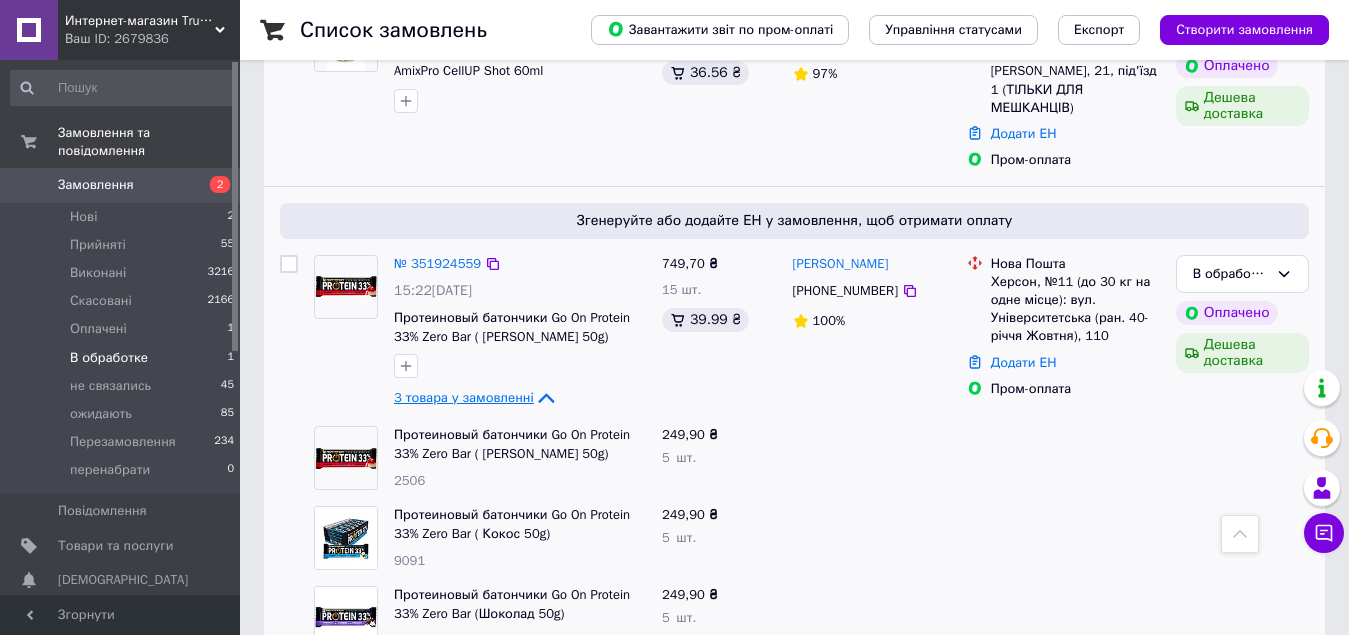 click on "3 товара у замовленні" at bounding box center (464, 397) 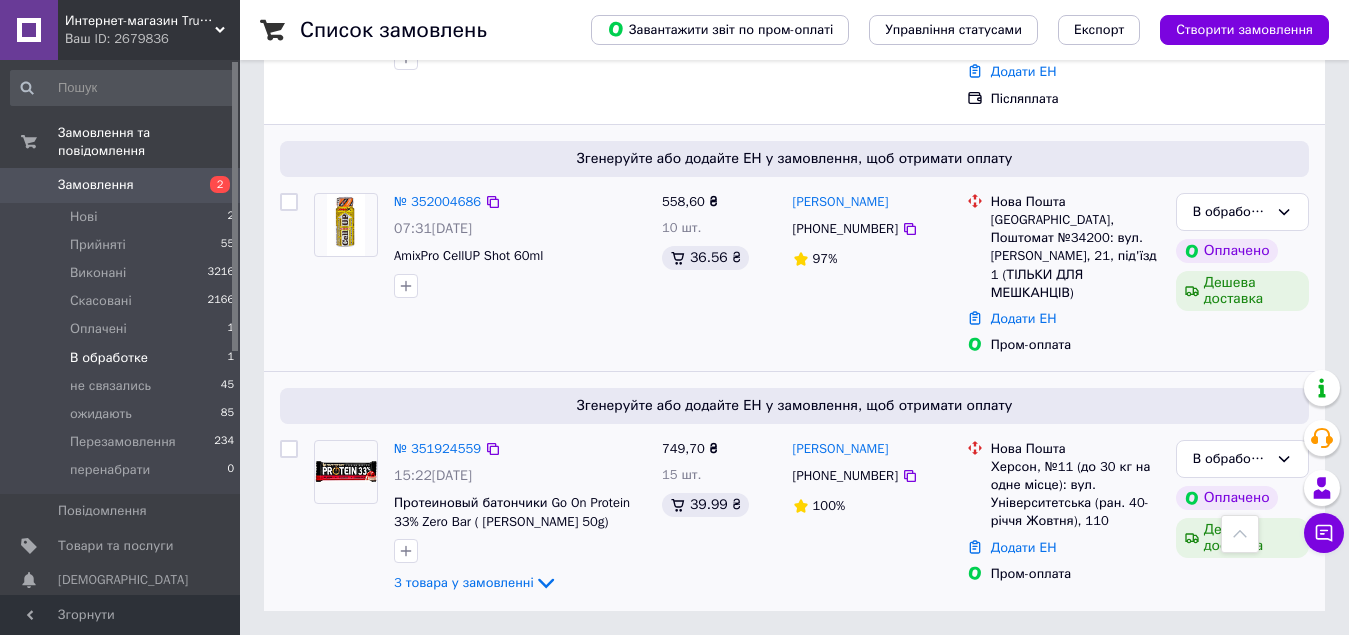 scroll, scrollTop: 530, scrollLeft: 0, axis: vertical 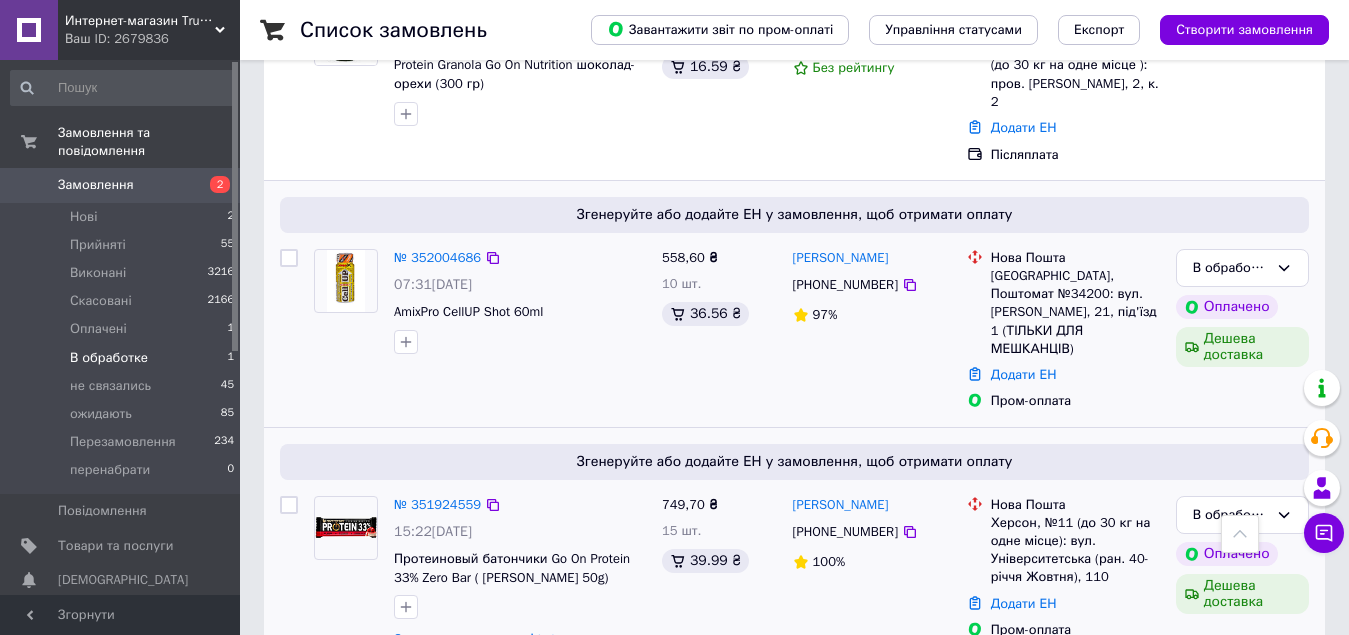 click on "3 товара у замовленні" at bounding box center (464, 638) 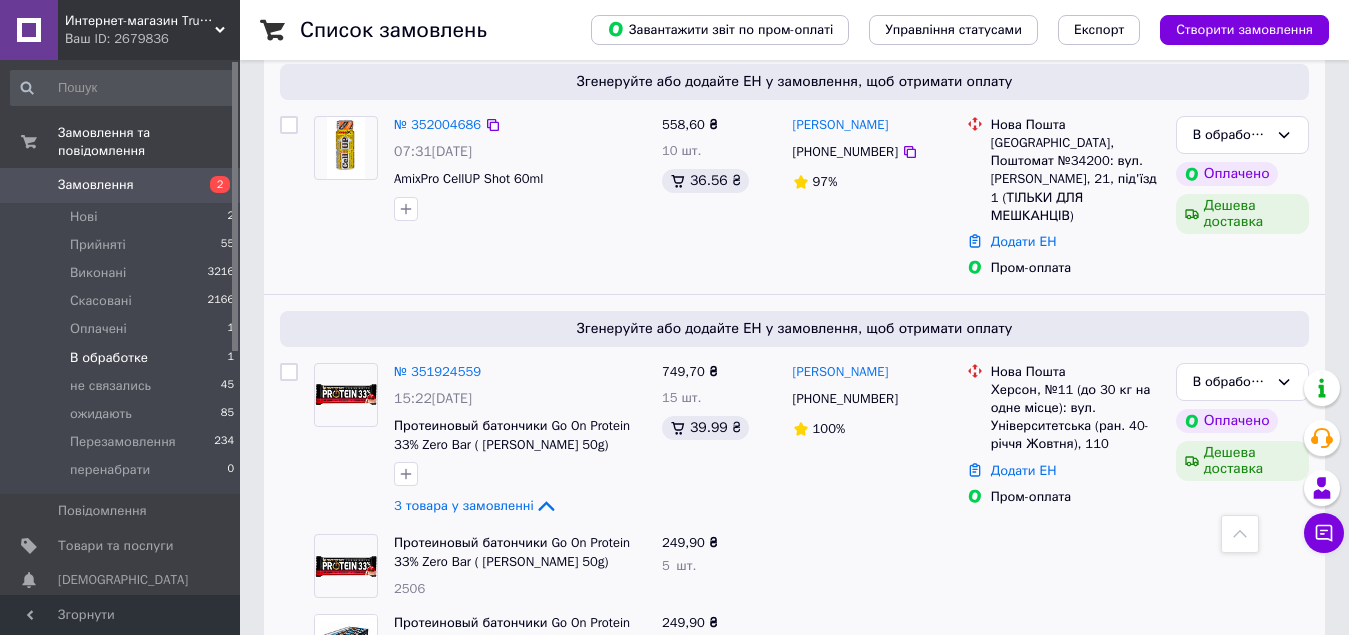scroll, scrollTop: 730, scrollLeft: 0, axis: vertical 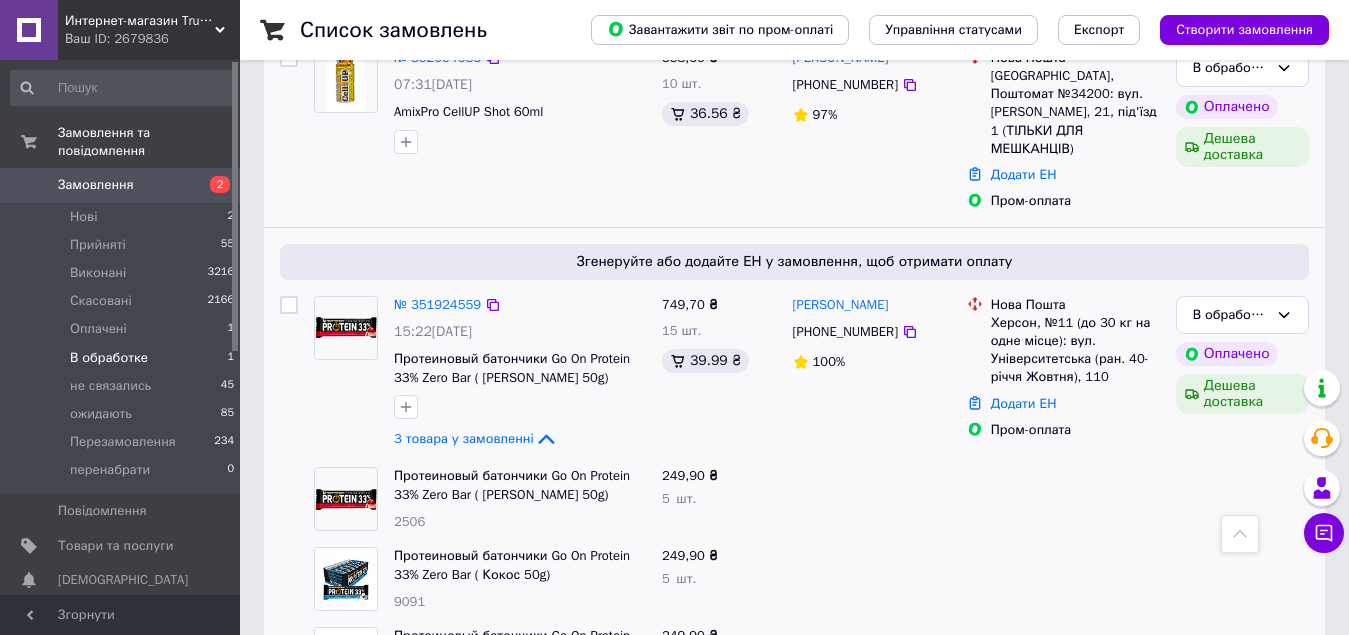 click on "[PHONE_NUMBER]" at bounding box center (845, 332) 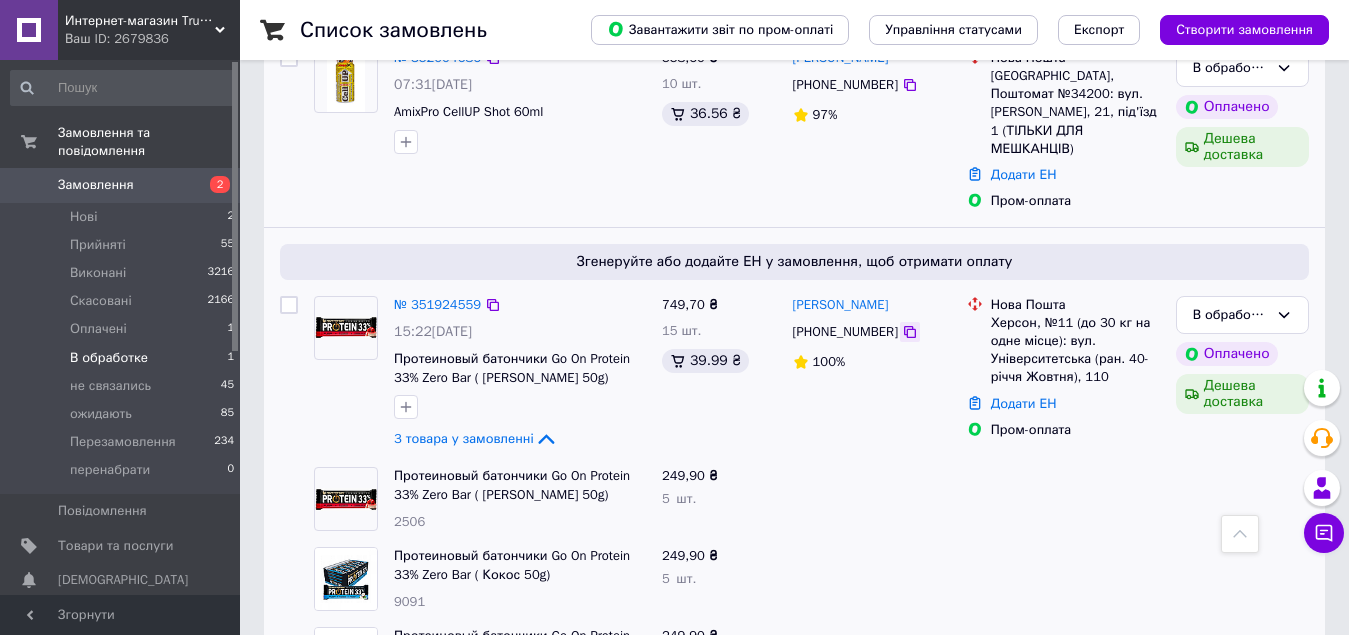 click 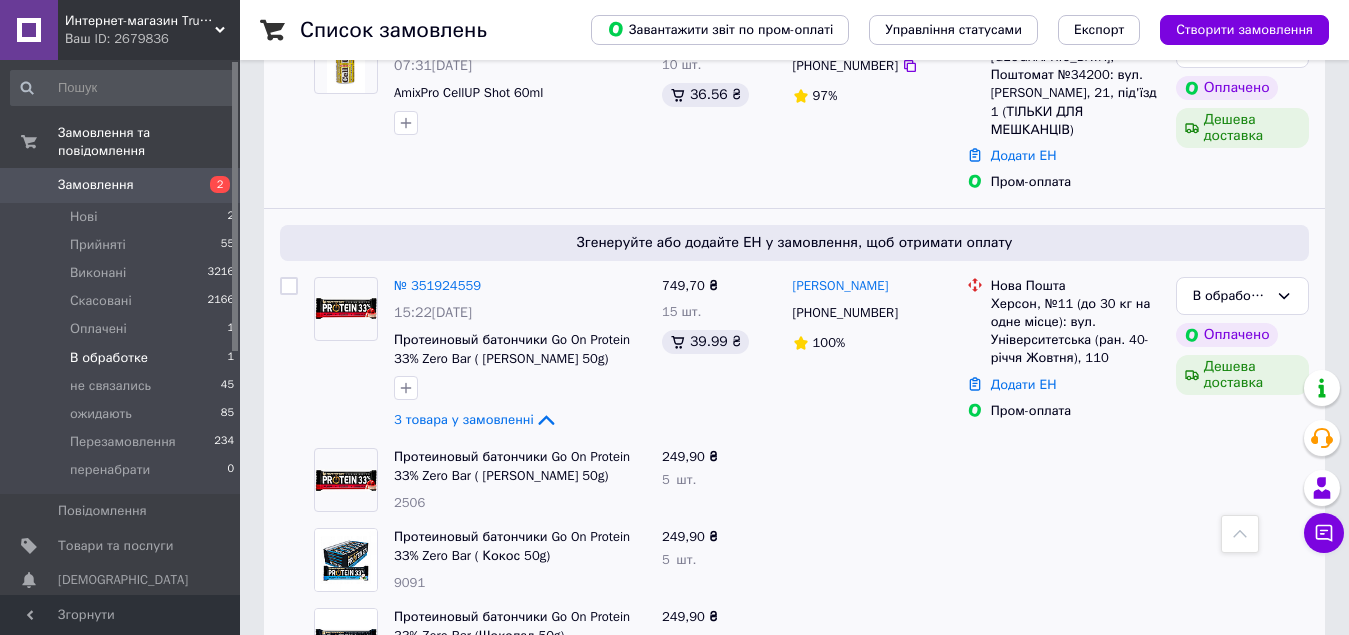 scroll, scrollTop: 771, scrollLeft: 0, axis: vertical 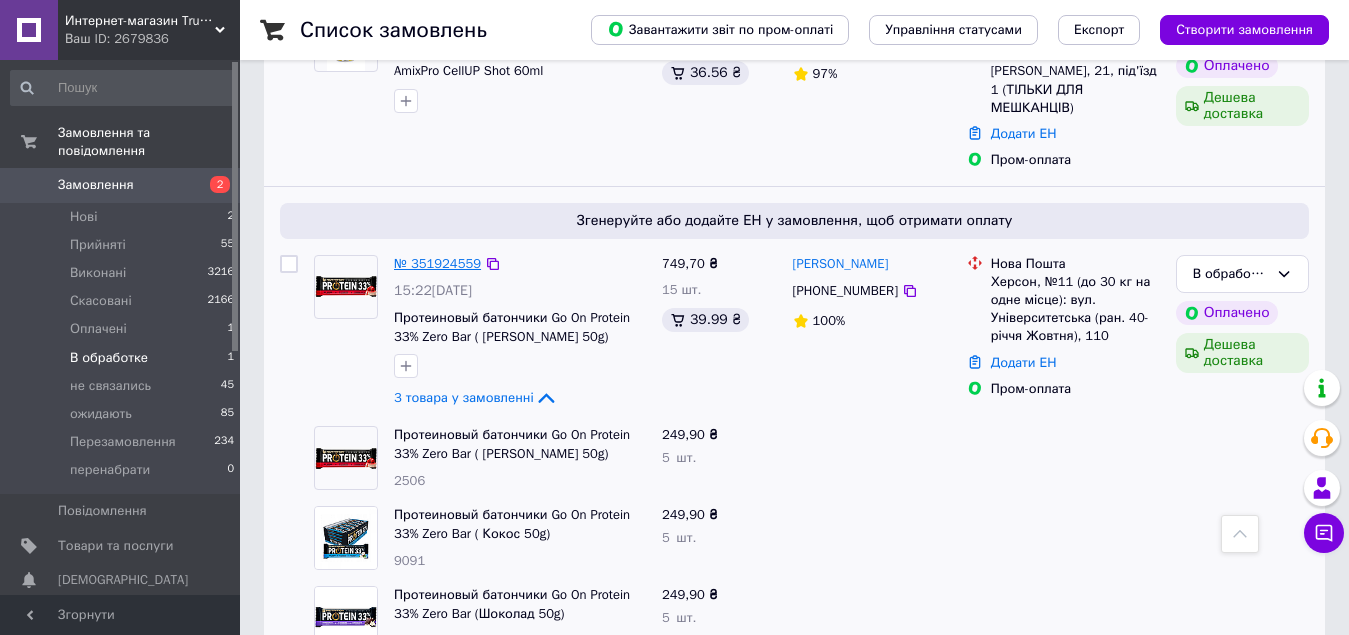 click on "№ 351924559" at bounding box center [437, 263] 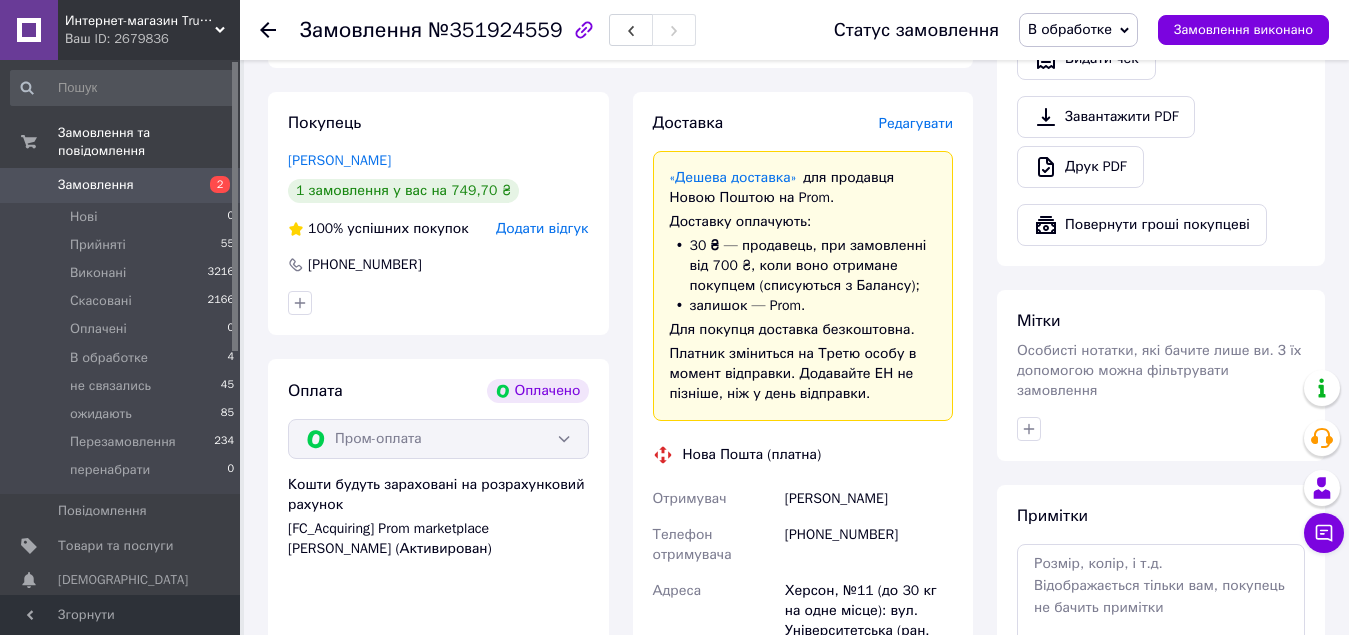 scroll, scrollTop: 1500, scrollLeft: 0, axis: vertical 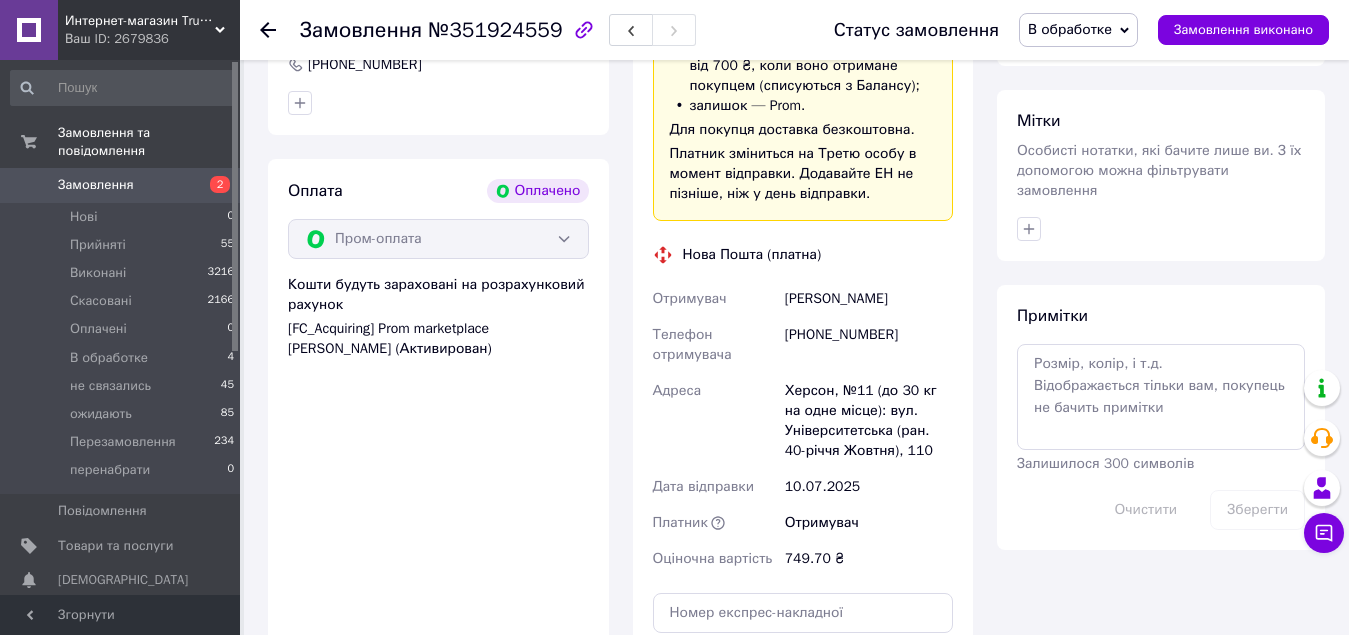 drag, startPoint x: 1043, startPoint y: 144, endPoint x: 972, endPoint y: 152, distance: 71.44928 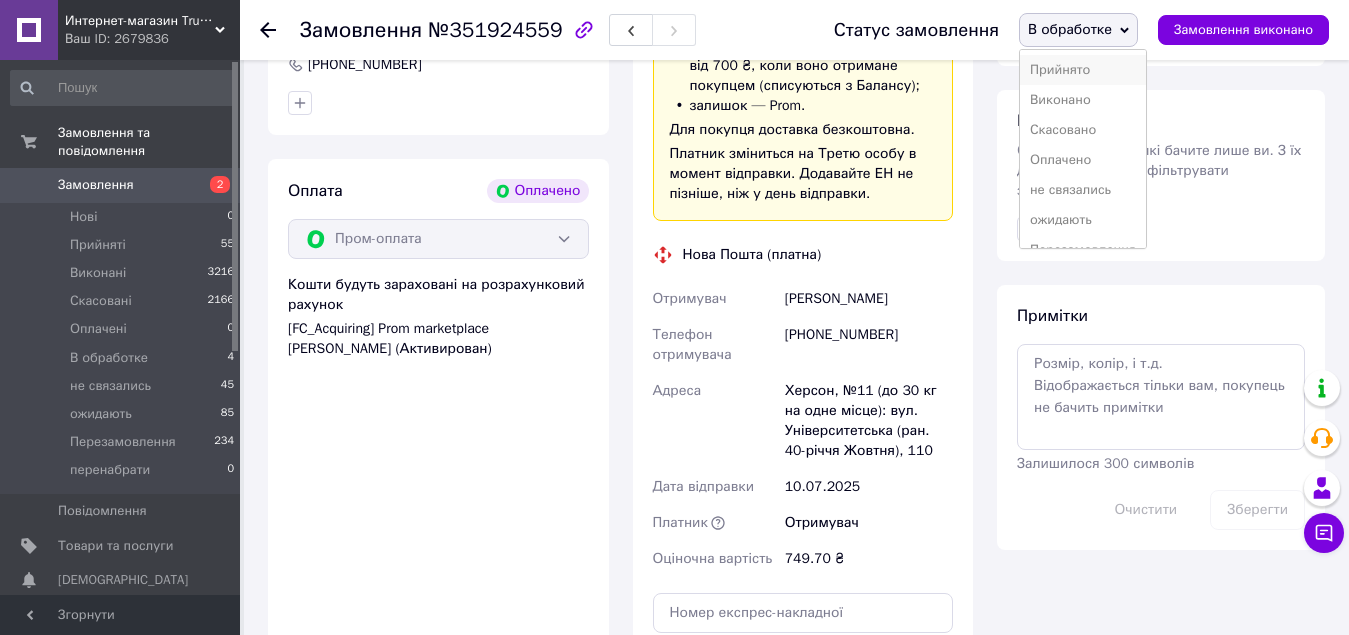 click on "Прийнято" at bounding box center [1083, 70] 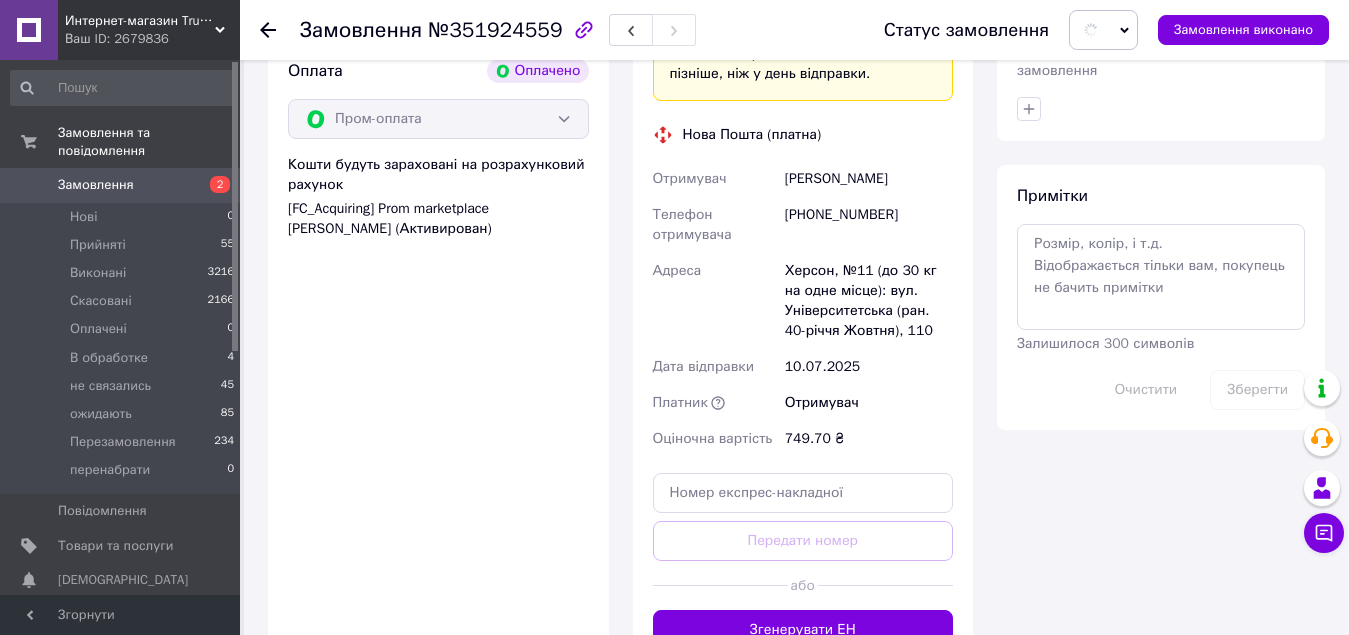 scroll, scrollTop: 1800, scrollLeft: 0, axis: vertical 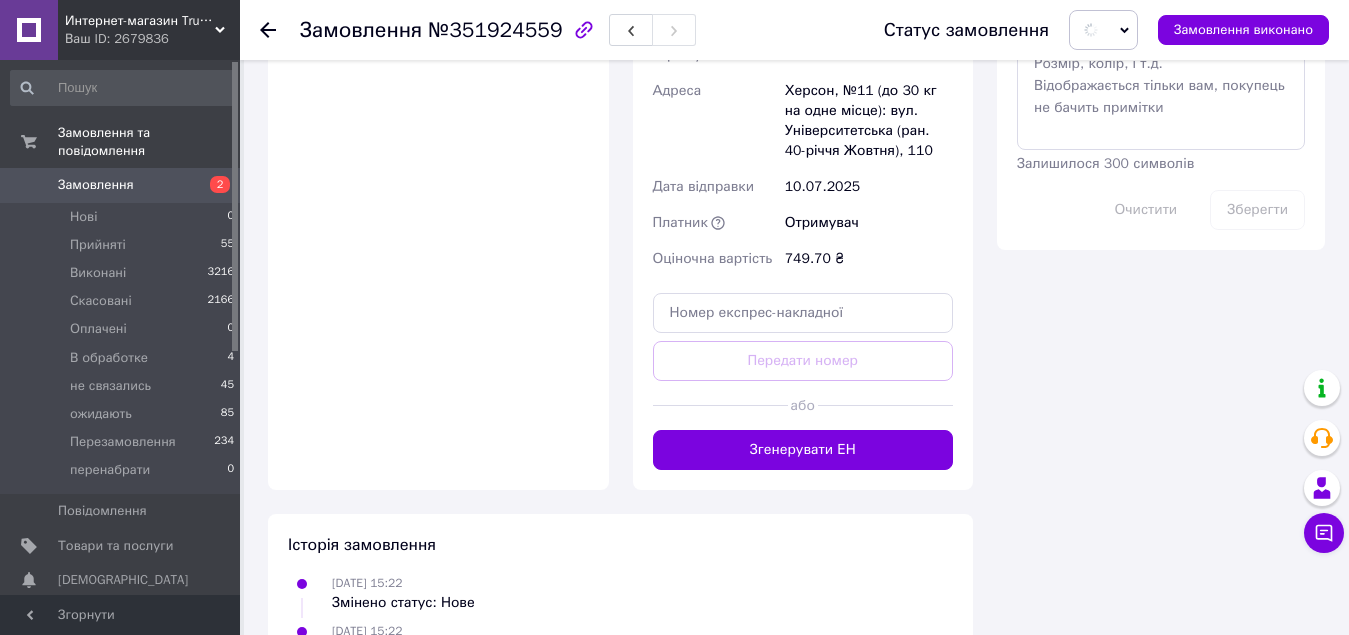click at bounding box center [885, 405] 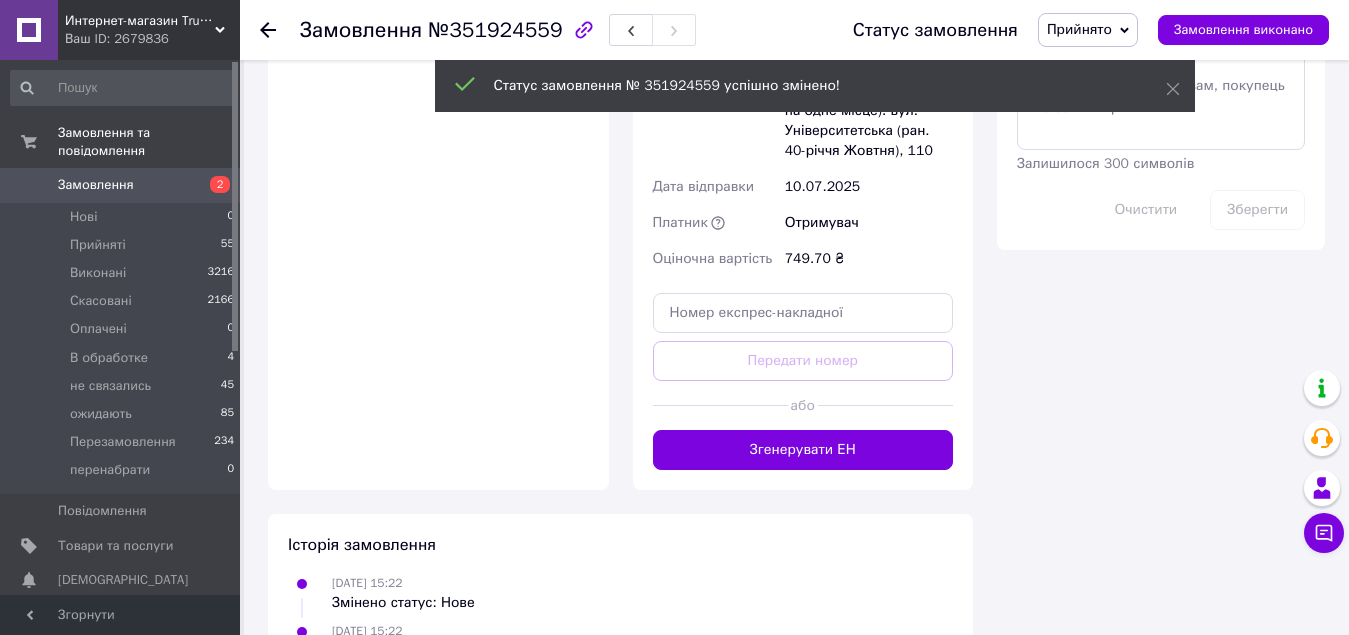 click on "Згенерувати ЕН" at bounding box center [803, 450] 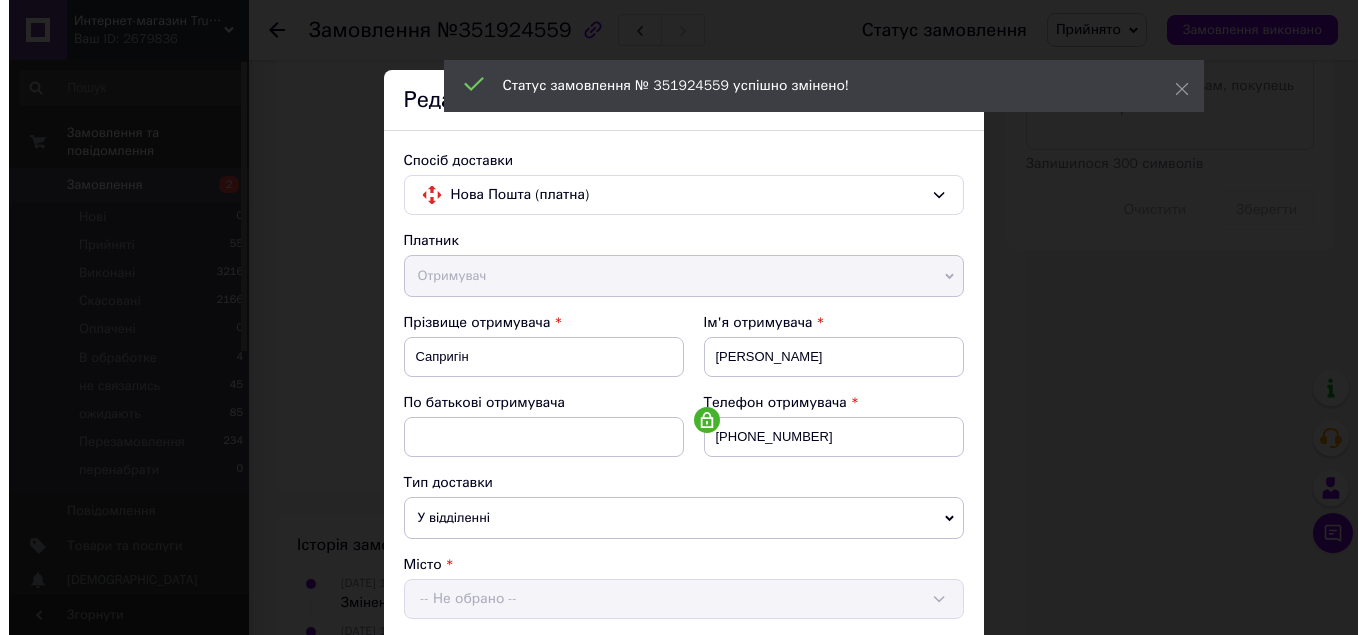 scroll, scrollTop: 1600, scrollLeft: 0, axis: vertical 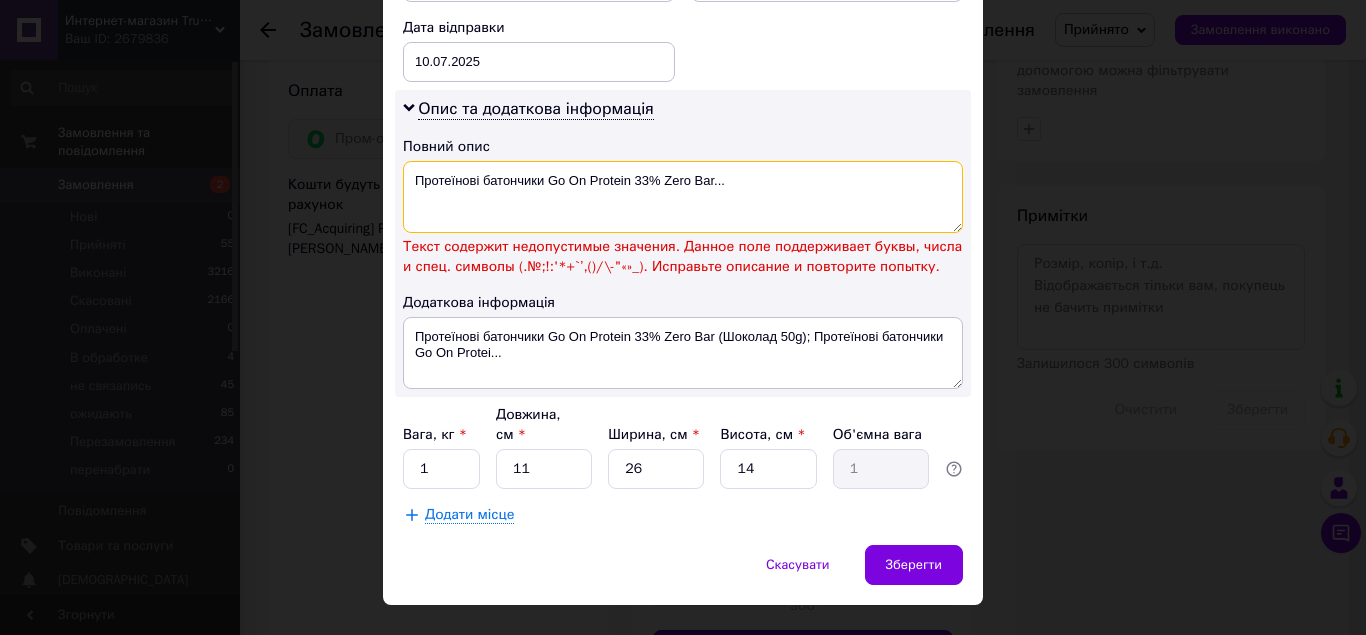 click on "Протеїнові батончики Go On Protein 33% Zero Bar..." at bounding box center (683, 197) 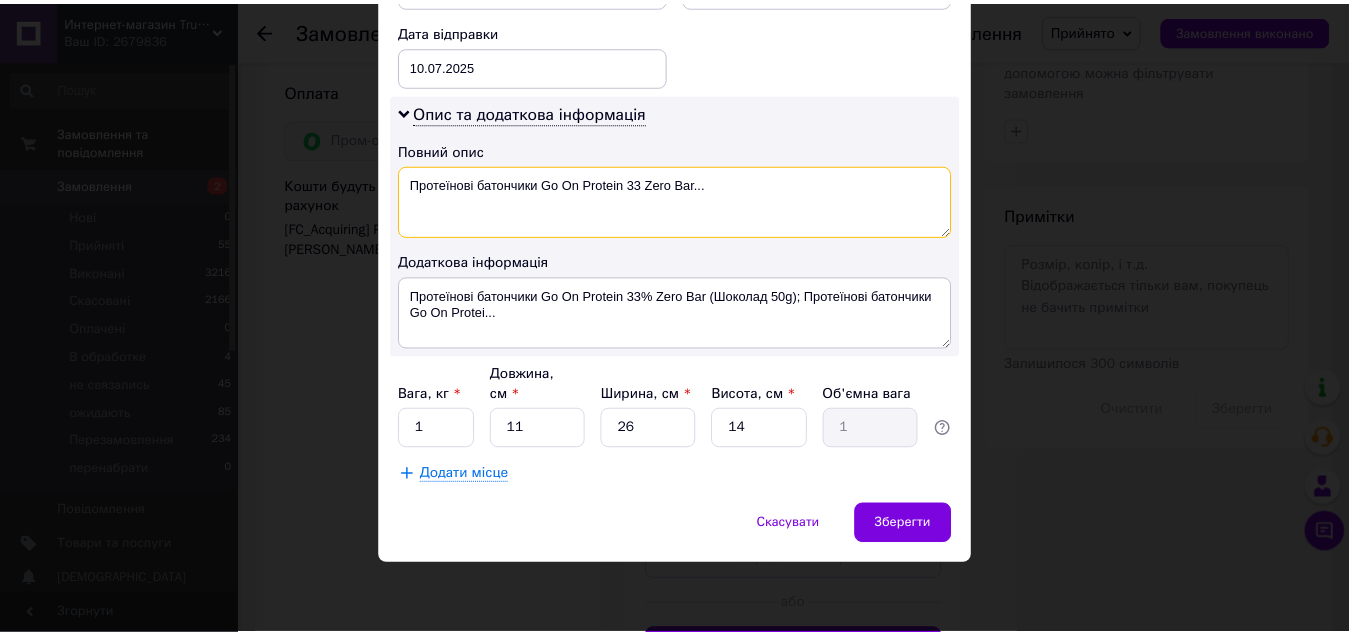 scroll, scrollTop: 939, scrollLeft: 0, axis: vertical 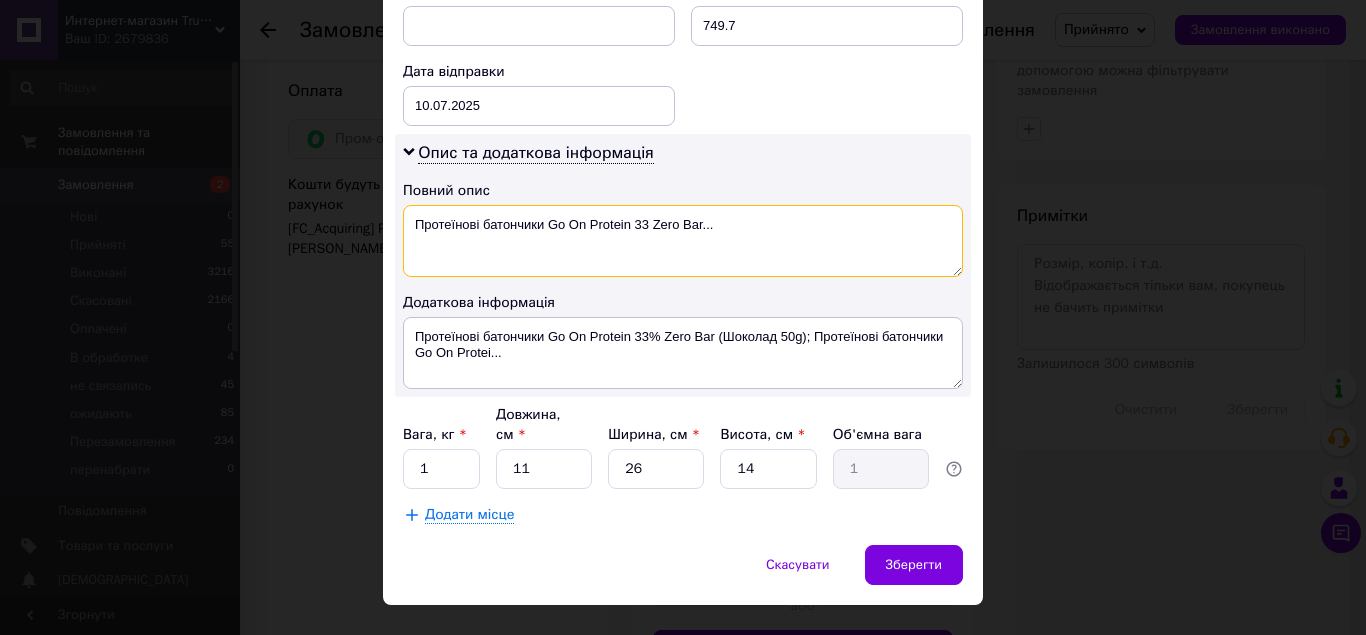 type on "Протеїнові батончики Go On Protein 33 Zero Bar..." 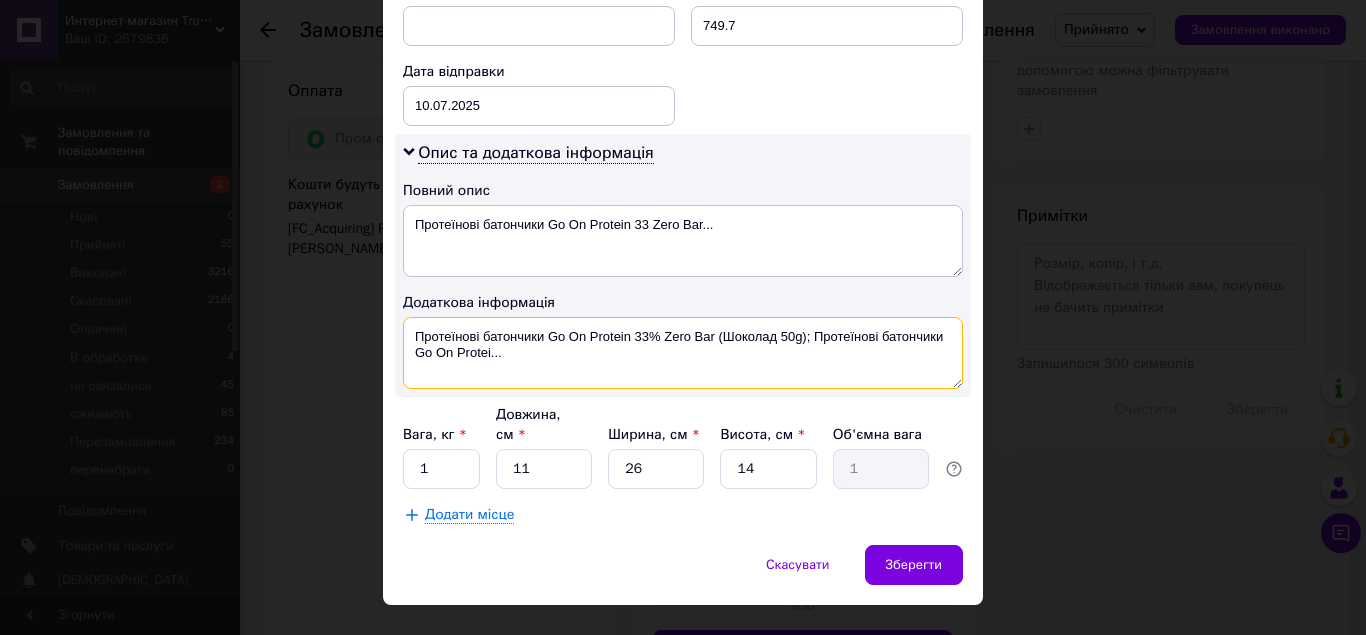 click on "Протеїнові батончики Go On Protein 33% Zero Bar (Шоколад 50g); Протеїнові батончики Go On Protei..." at bounding box center (683, 353) 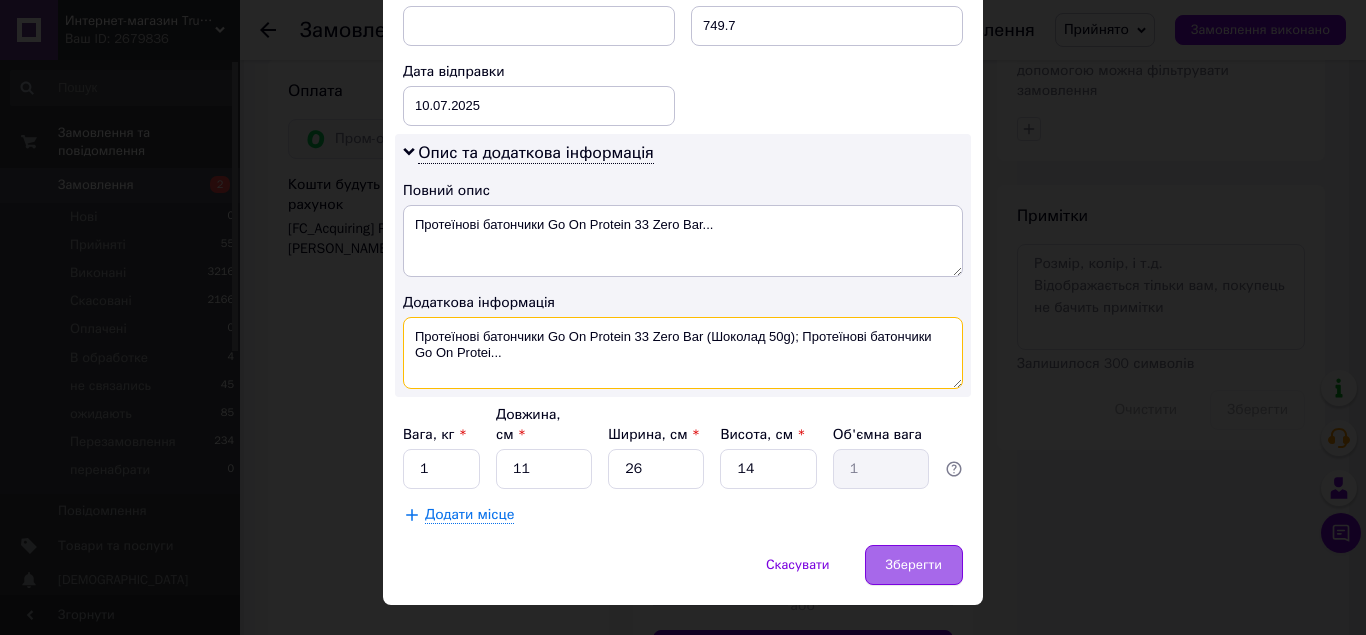 type on "Протеїнові батончики Go On Protein 33 Zero Bar (Шоколад 50g); Протеїнові батончики Go On Protei..." 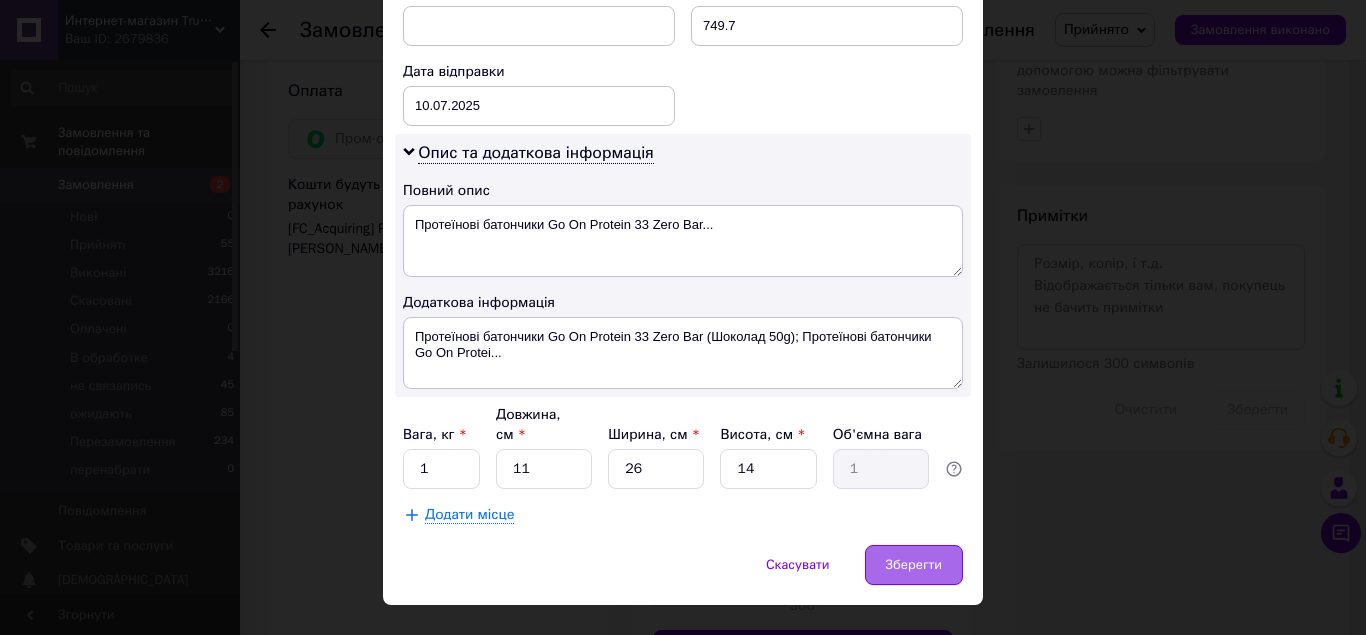 click on "Зберегти" at bounding box center [914, 565] 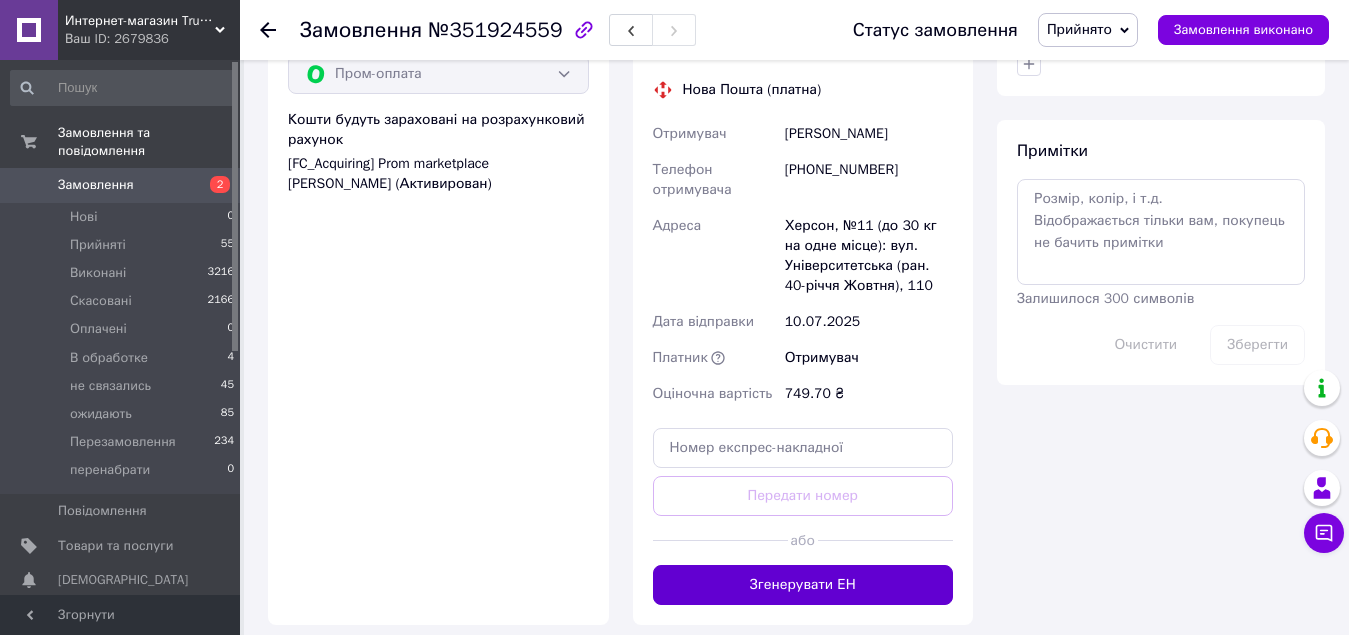 scroll, scrollTop: 1700, scrollLeft: 0, axis: vertical 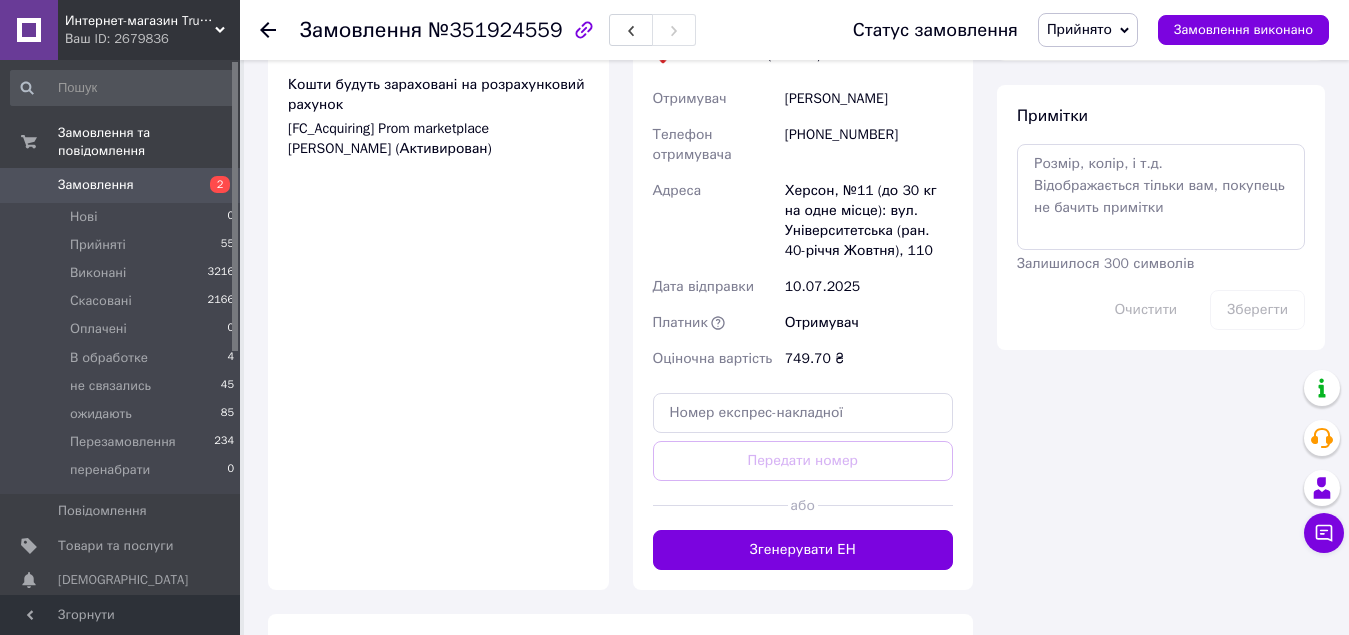 click on "Згенерувати ЕН" at bounding box center (803, 550) 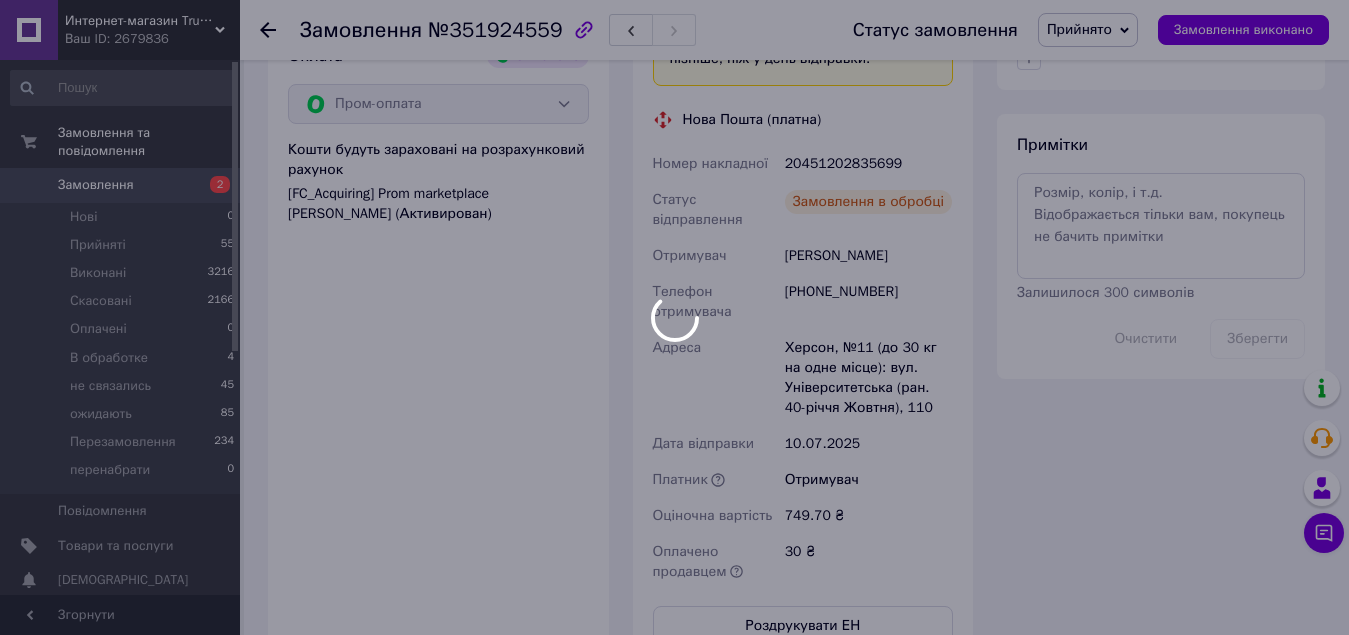 scroll, scrollTop: 1600, scrollLeft: 0, axis: vertical 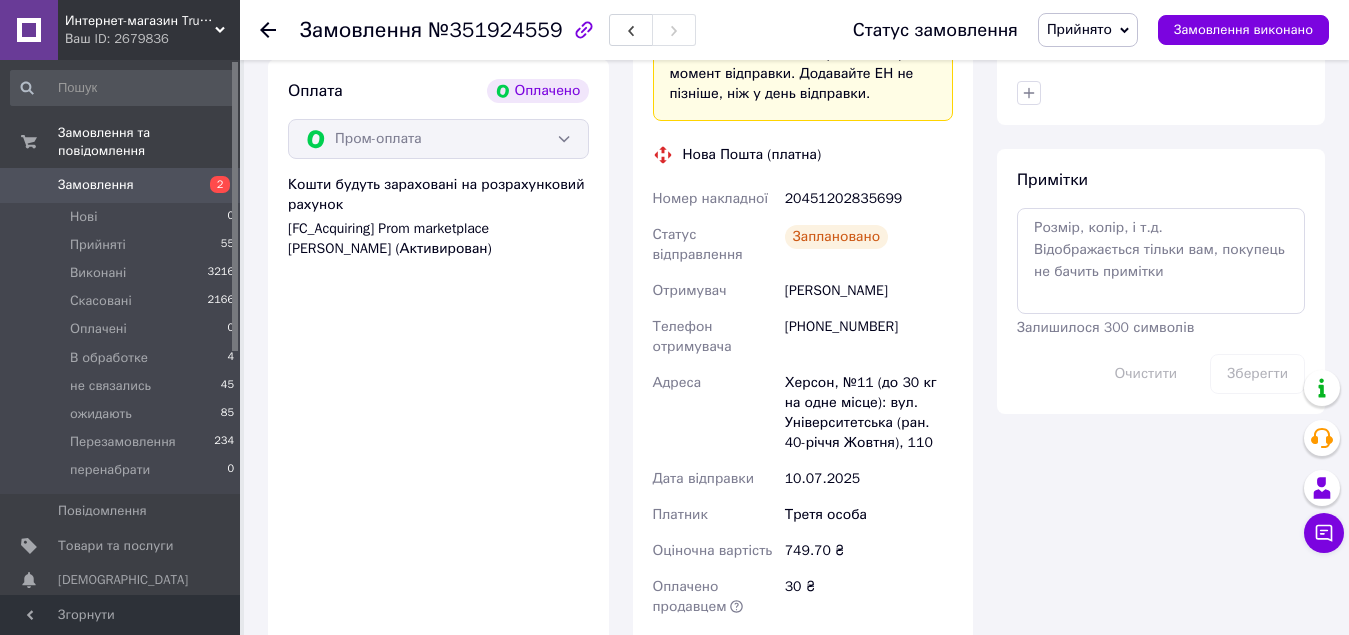 click on "Всього 3 товари 749,70 ₴ Всього до сплати 749.7 ₴ Комісія за замовлення 39.99 ₴ Дії Написати покупцеві   Надіслати інструкцію   Чат Viber Telegram WhatsApp Запит на відгук про компанію   Скопіювати запит на відгук У вас є 29 днів, щоб відправити запит на відгук покупцеві, скопіювавши посилання.   Видати чек   Завантажити PDF   Друк PDF   Повернути гроші покупцеві [PERSON_NAME] Особисті нотатки, які бачите лише ви. З їх допомогою можна фільтрувати замовлення Примітки Залишилося 300 символів Очистити Зберегти" at bounding box center (1161, 190) 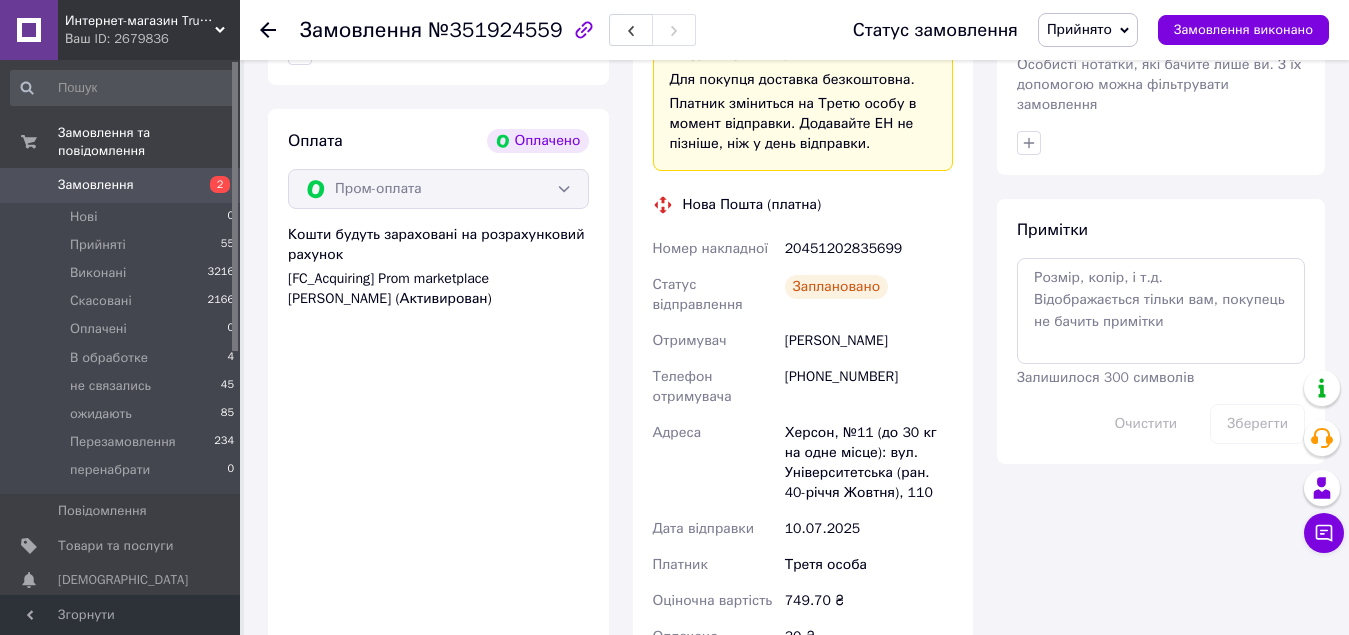 scroll, scrollTop: 1300, scrollLeft: 0, axis: vertical 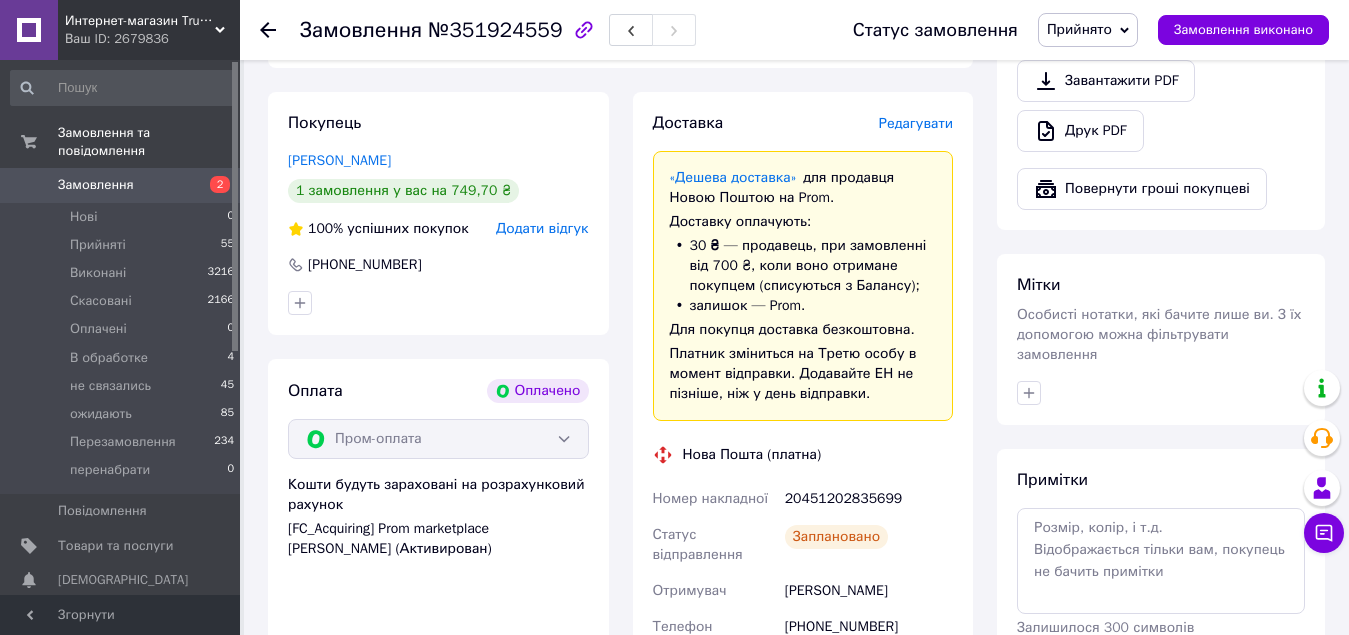 click 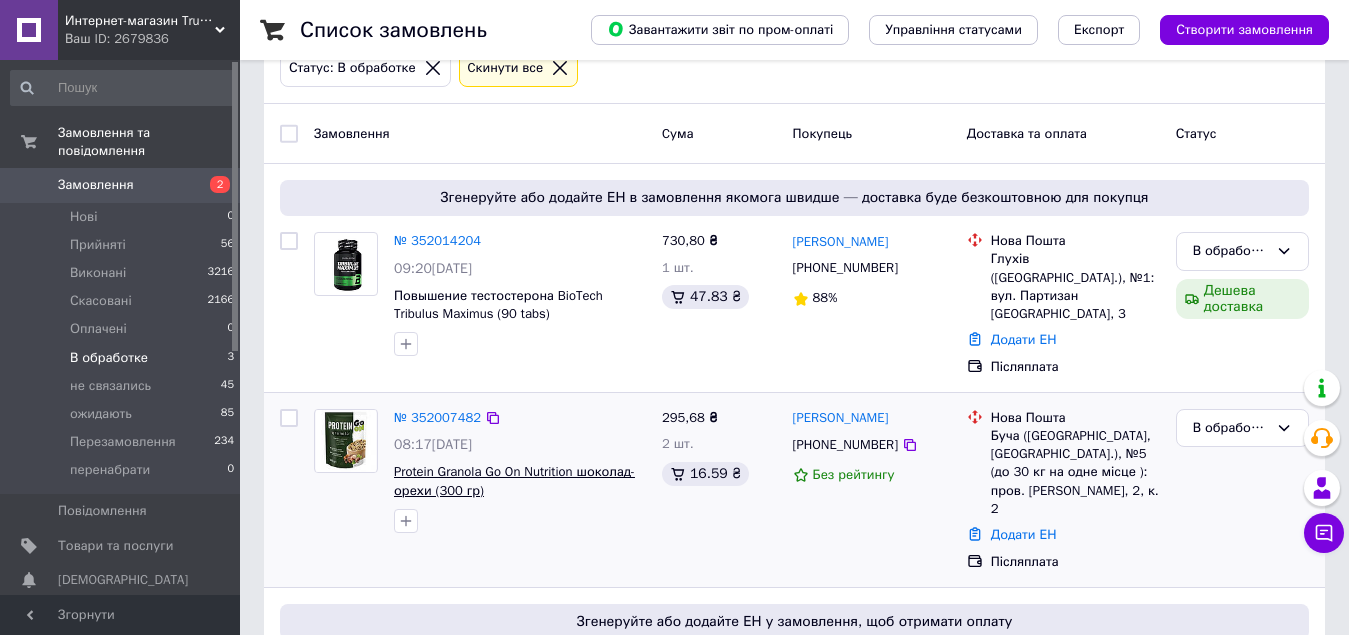 scroll, scrollTop: 289, scrollLeft: 0, axis: vertical 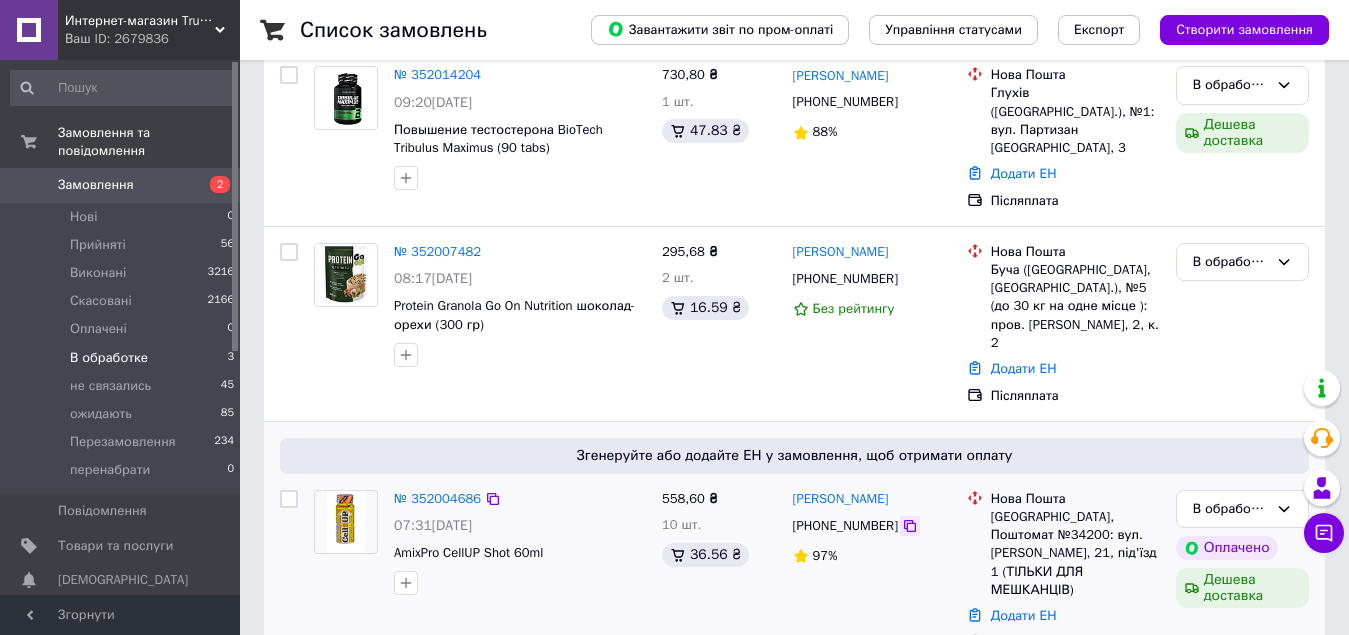 click 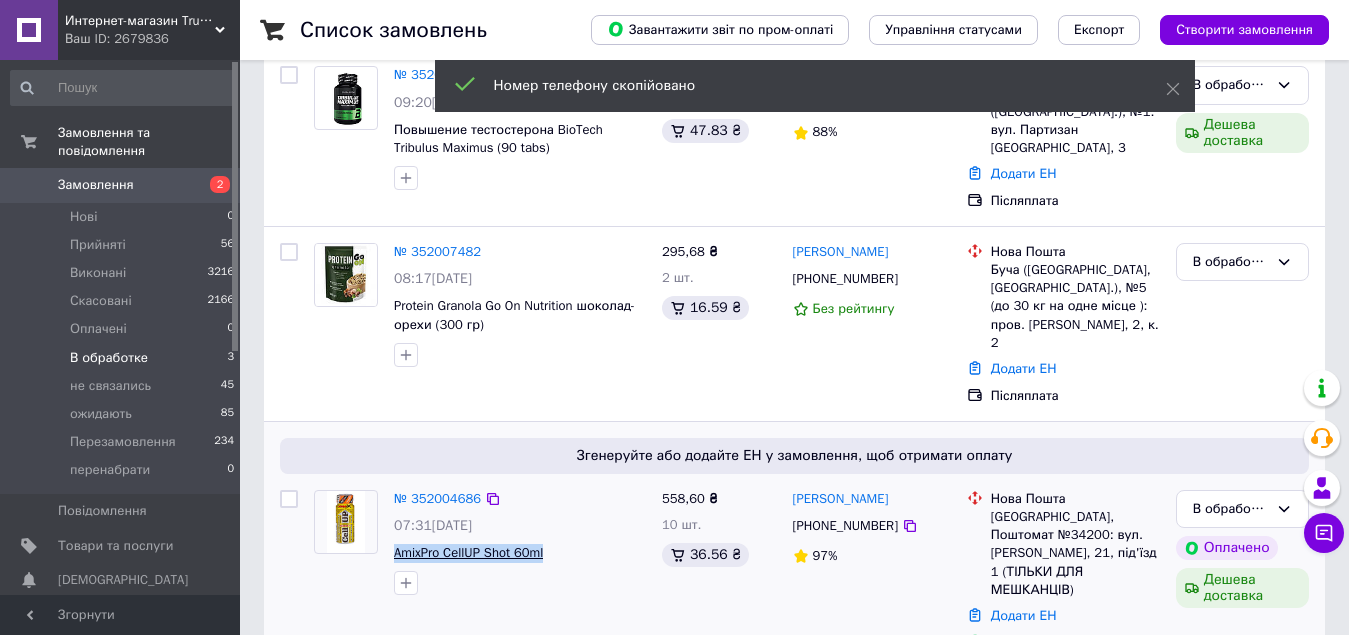 drag, startPoint x: 554, startPoint y: 512, endPoint x: 394, endPoint y: 520, distance: 160.19987 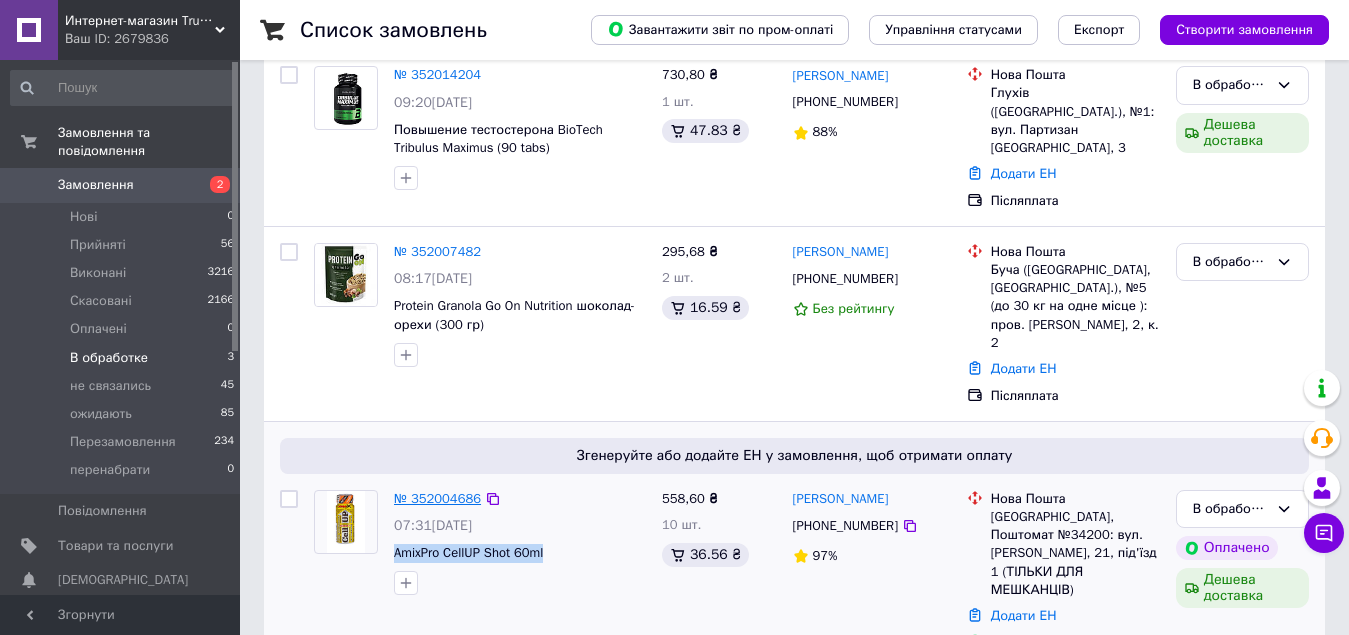 click on "№ 352004686" at bounding box center (437, 498) 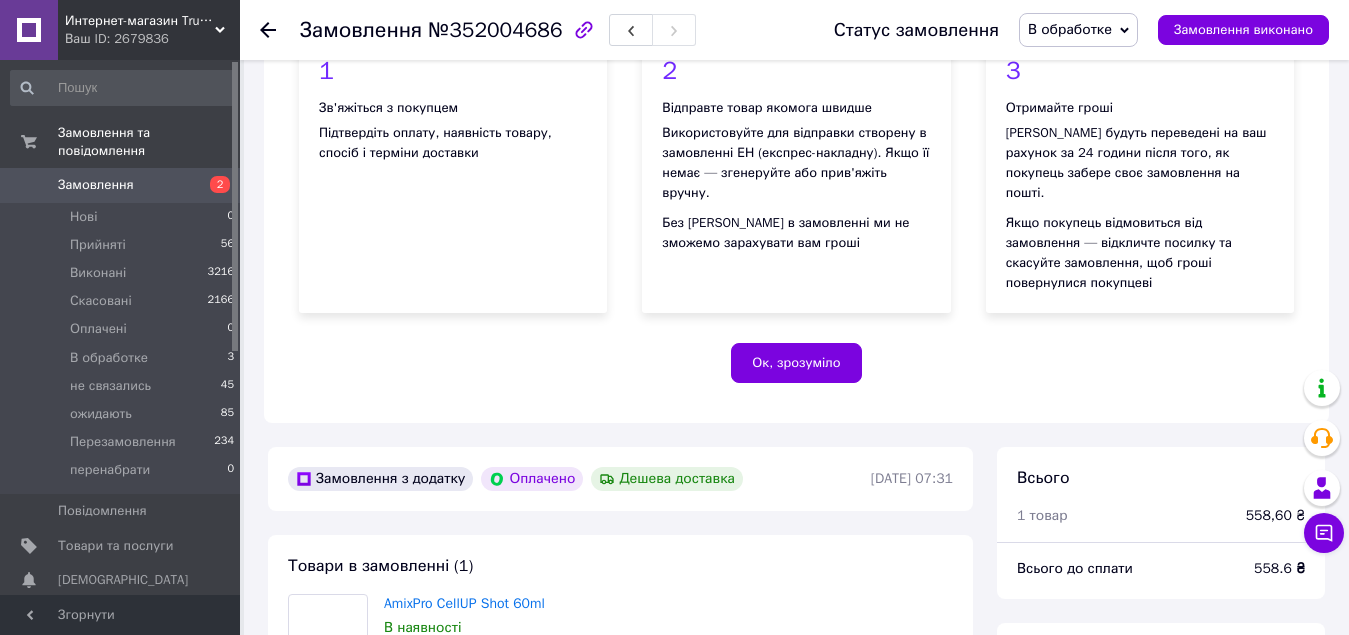 scroll, scrollTop: 289, scrollLeft: 0, axis: vertical 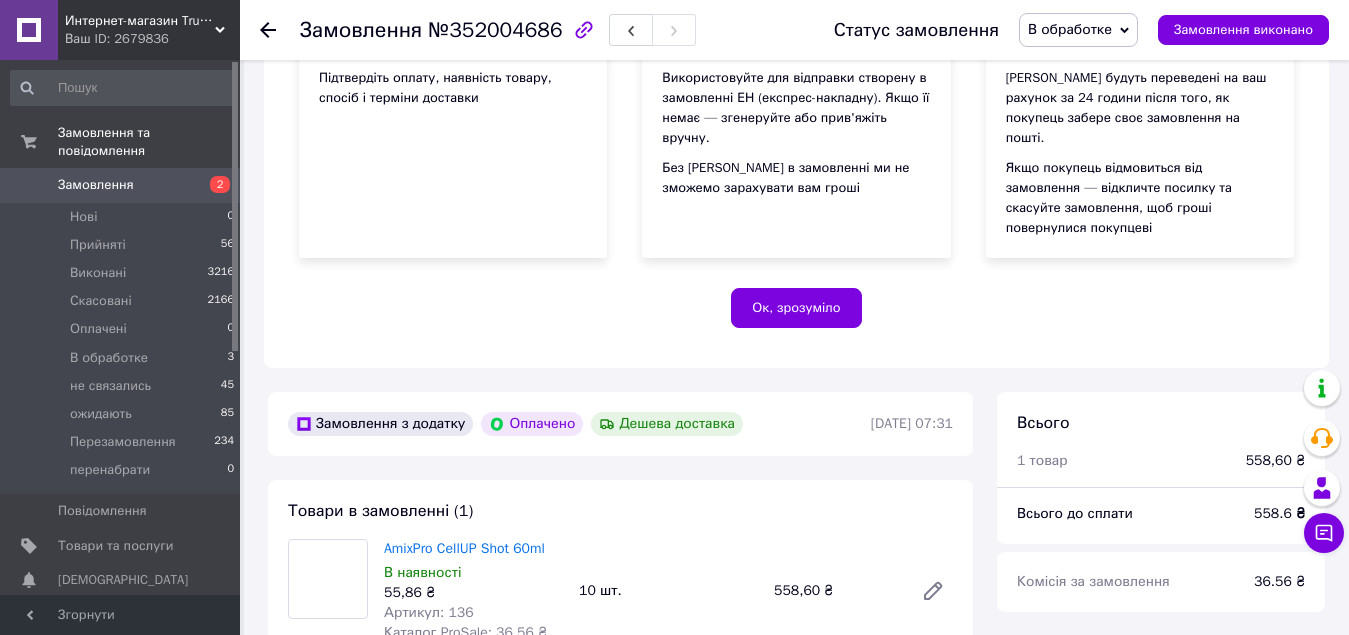 click on "В обработке" at bounding box center [1078, 30] 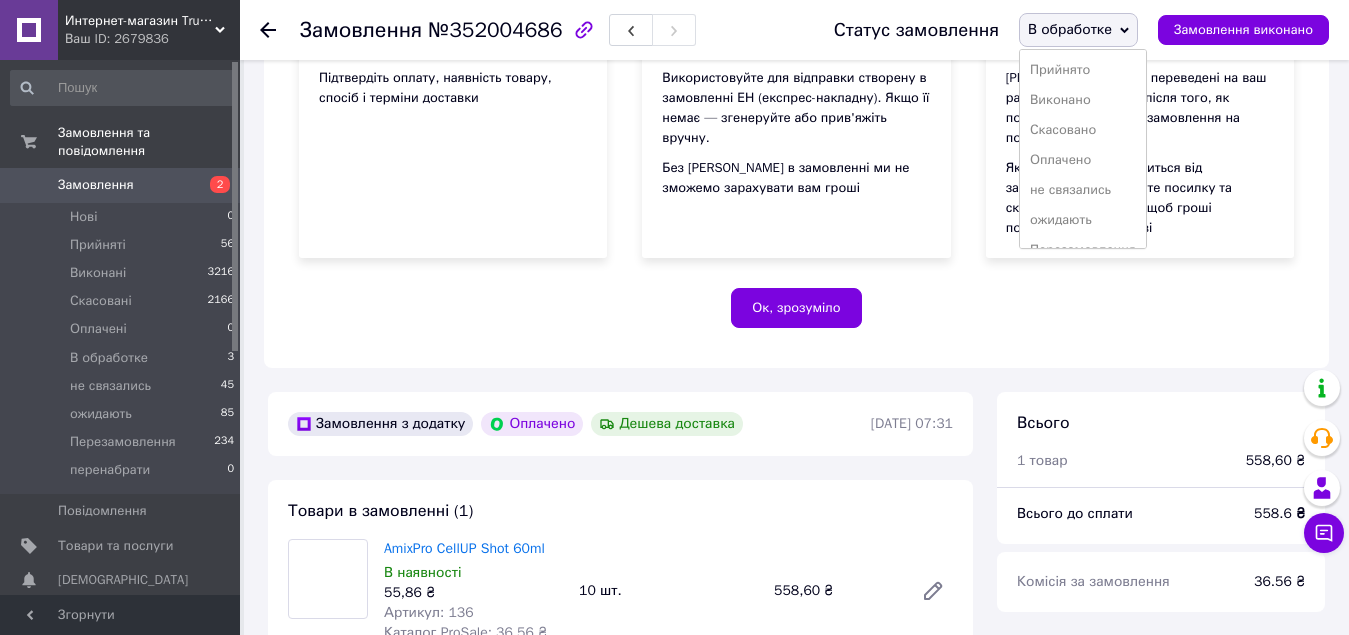 click on "Прийнято" at bounding box center [1083, 70] 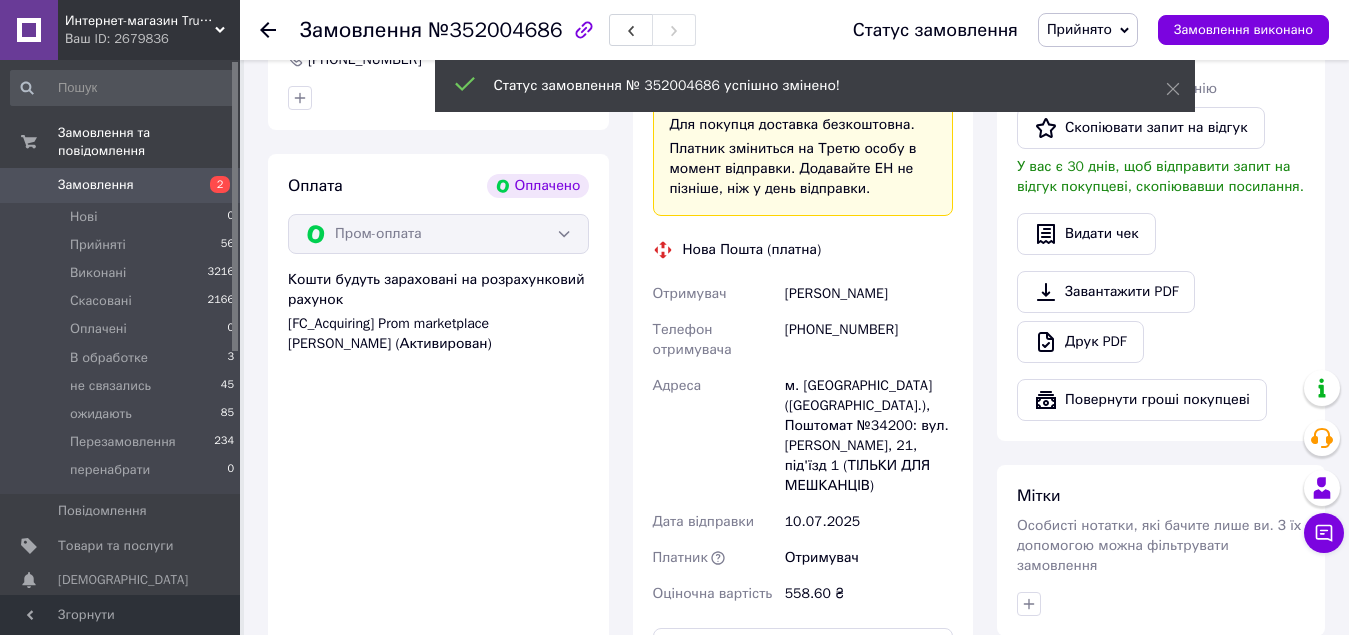 scroll, scrollTop: 1289, scrollLeft: 0, axis: vertical 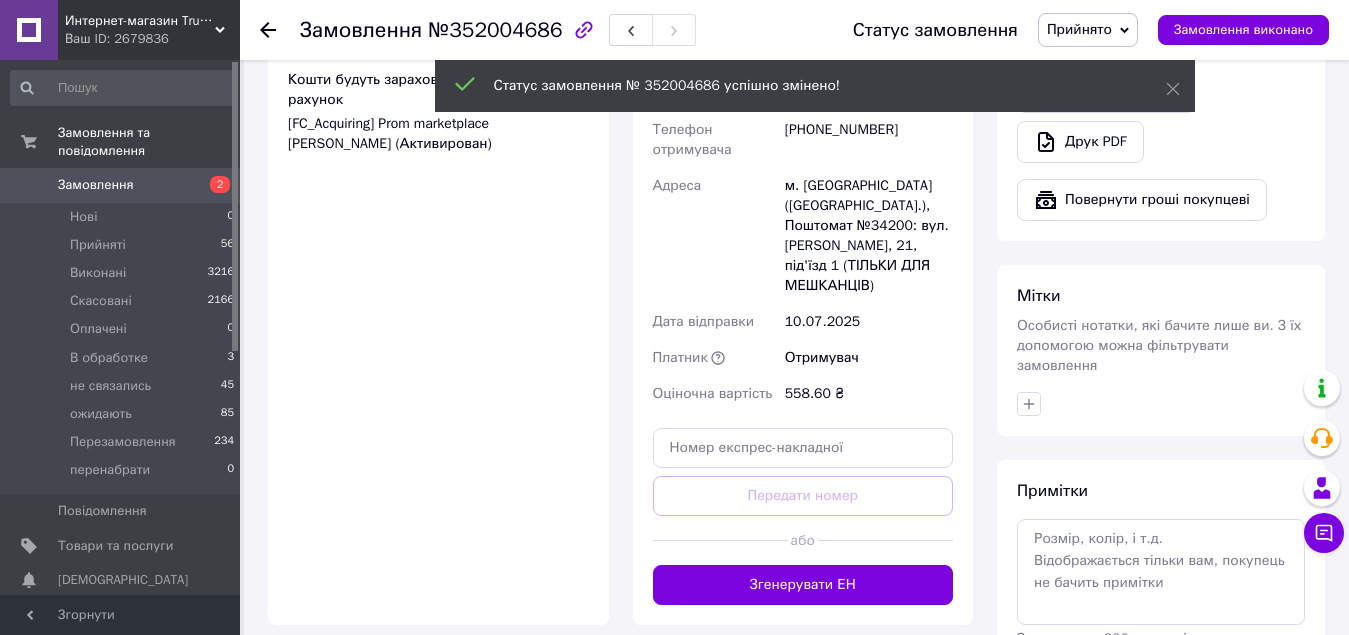 click on "Згенерувати ЕН" at bounding box center (803, 585) 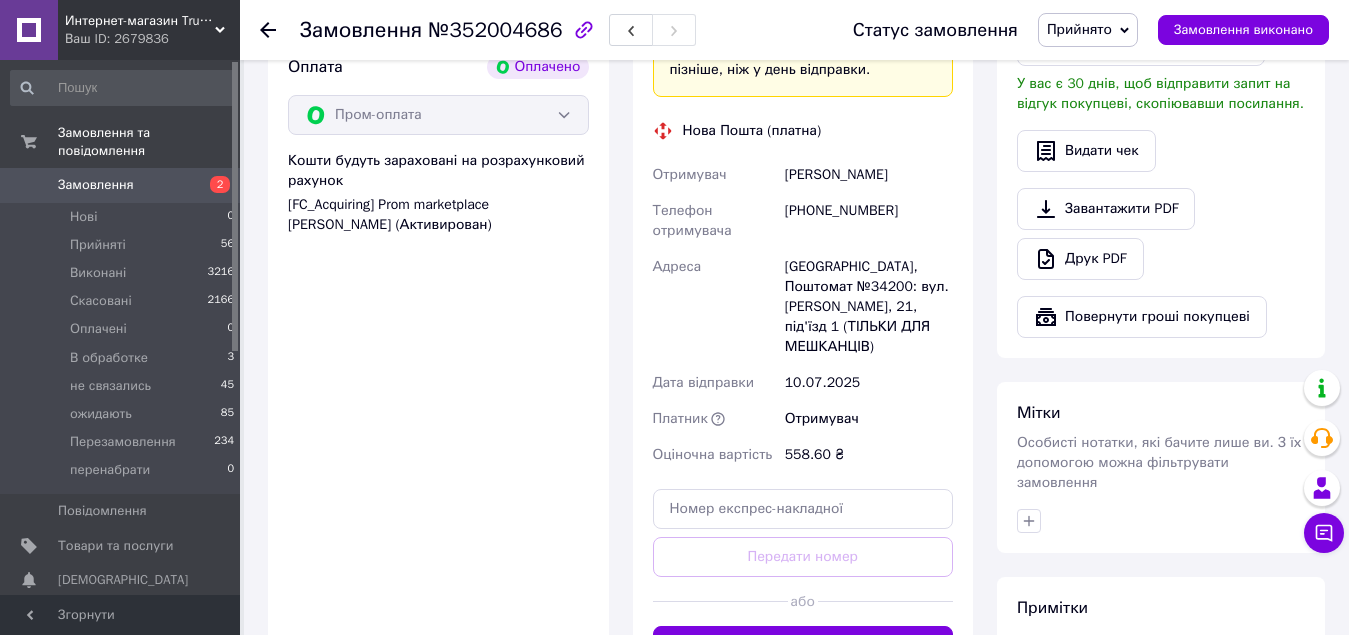 scroll, scrollTop: 1089, scrollLeft: 0, axis: vertical 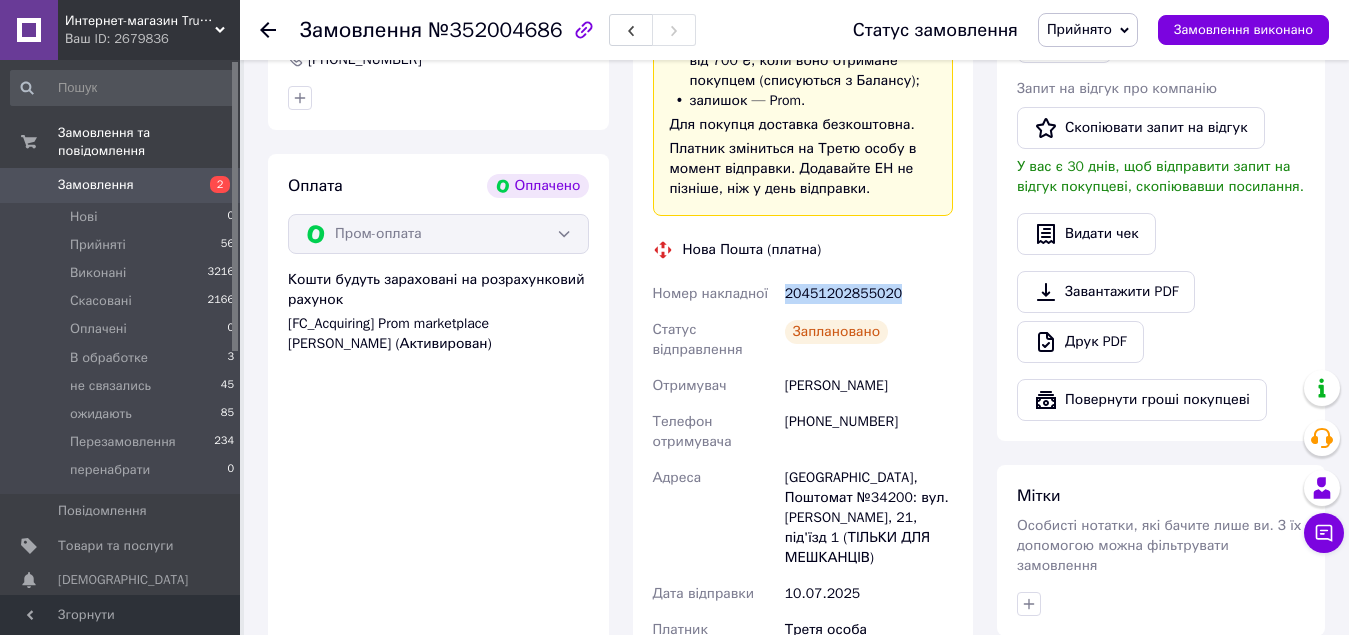 drag, startPoint x: 908, startPoint y: 275, endPoint x: 785, endPoint y: 282, distance: 123.19903 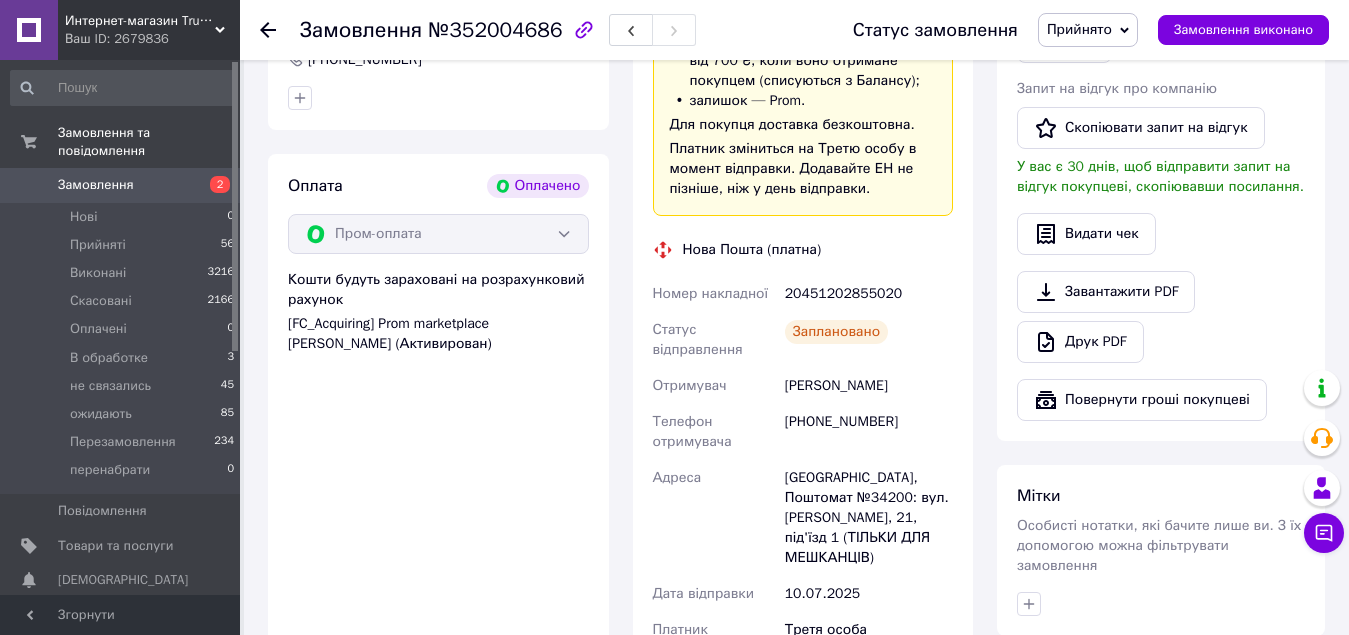 click on "Доставка Редагувати «Дешева доставка»   для продавця [GEOGRAPHIC_DATA] на Prom. Доставку оплачують: 30 ₴   — продавець , при замовленні від 700 ₴, коли воно отримане покупцем (списуються з Балансу); залишок — Prom. Для покупця доставка безкоштовна. Платник зміниться на Третю особу в момент відправки. Додавайте ЕН не пізніше, ніж у день відправки. Нова Пошта (платна) Номер накладної 20451202855020 Статус відправлення Заплановано Отримувач [PERSON_NAME] Телефон отримувача [PHONE_NUMBER] [GEOGRAPHIC_DATA]: вул. [PERSON_NAME], 21, під'їзд 1 (ТІЛЬКИ ДЛЯ МЕШКАНЦІВ) [DATE] Руль" at bounding box center [803, 323] 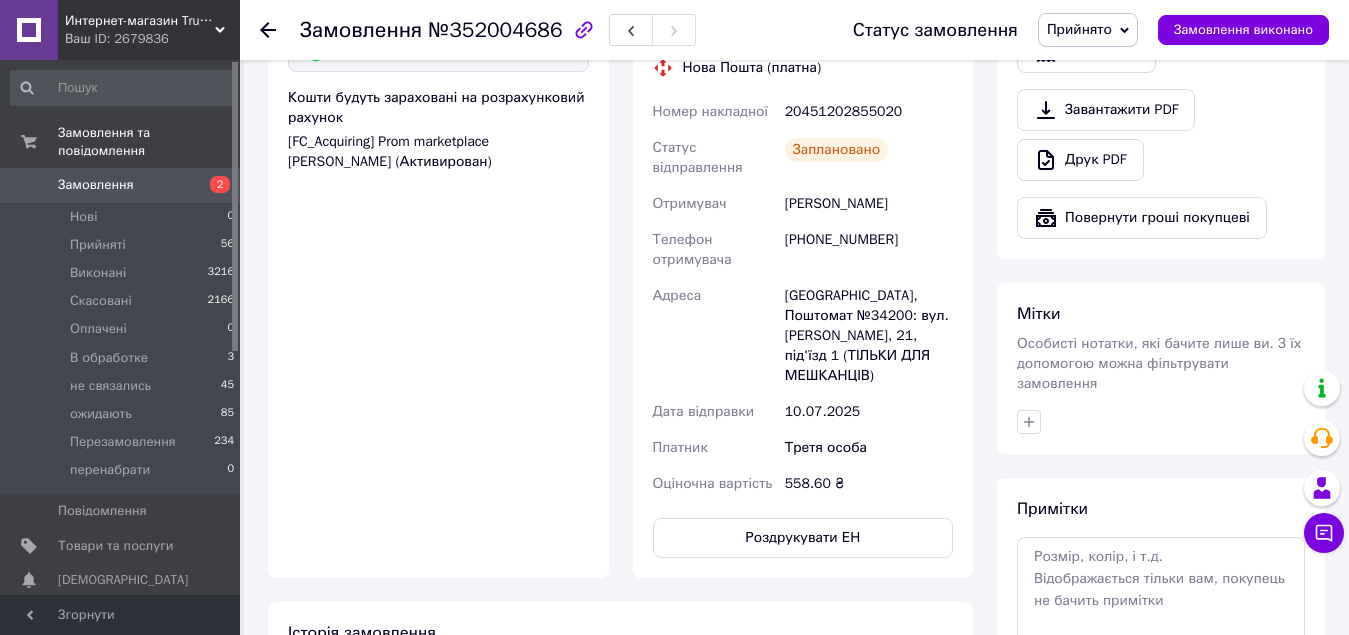 scroll, scrollTop: 1089, scrollLeft: 0, axis: vertical 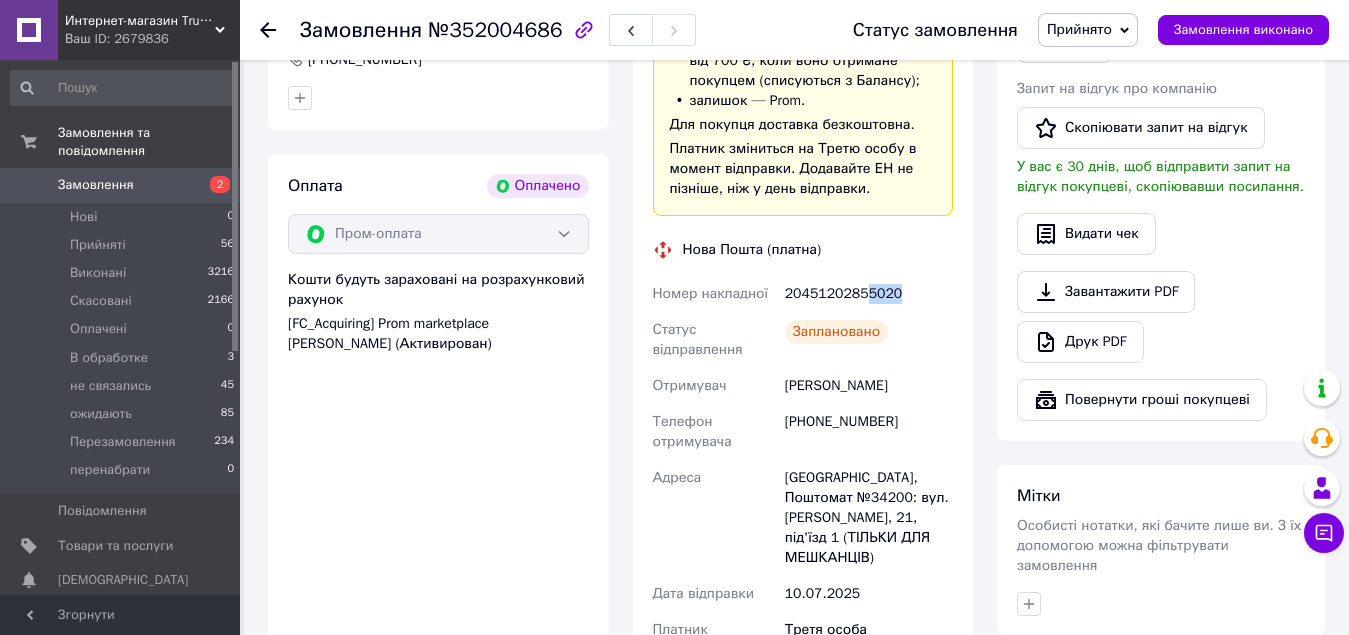 drag, startPoint x: 860, startPoint y: 273, endPoint x: 941, endPoint y: 278, distance: 81.154175 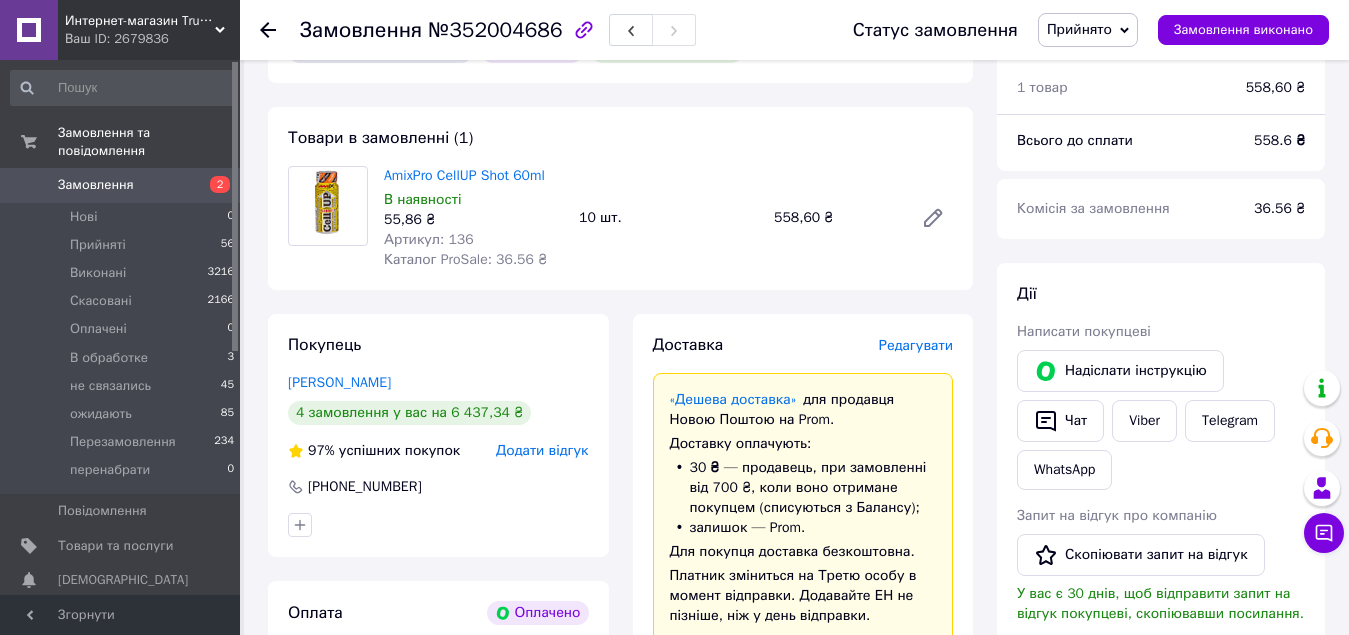 scroll, scrollTop: 481, scrollLeft: 0, axis: vertical 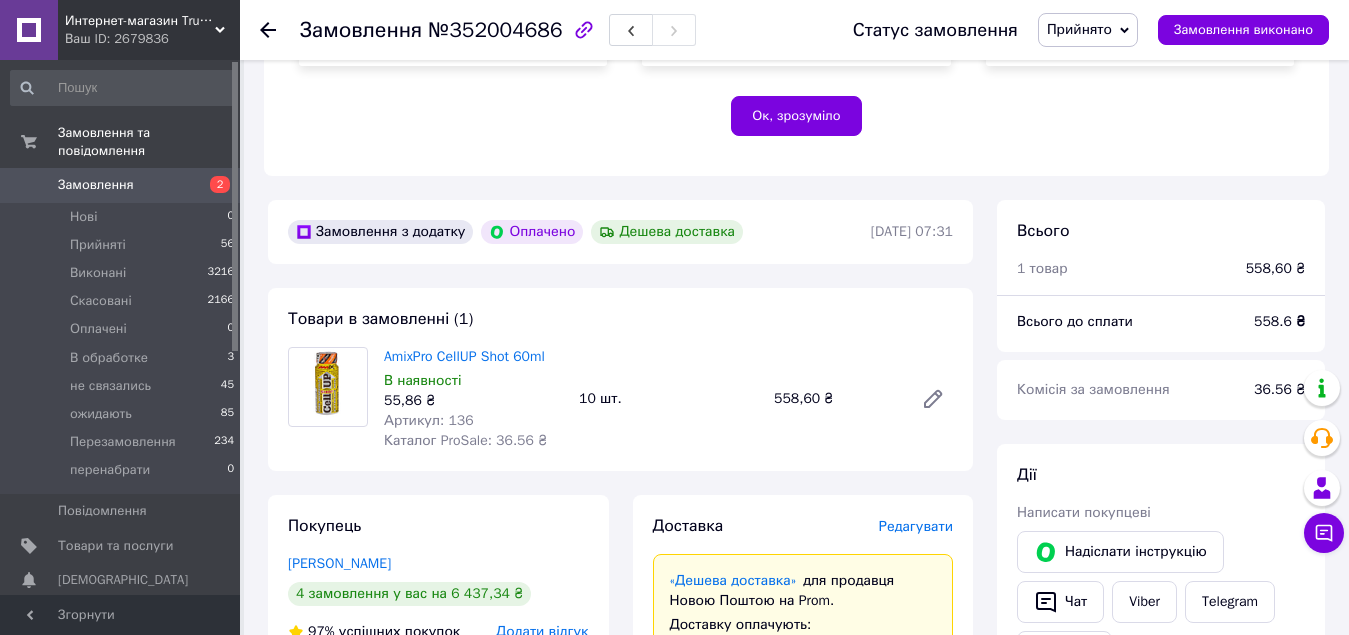 click 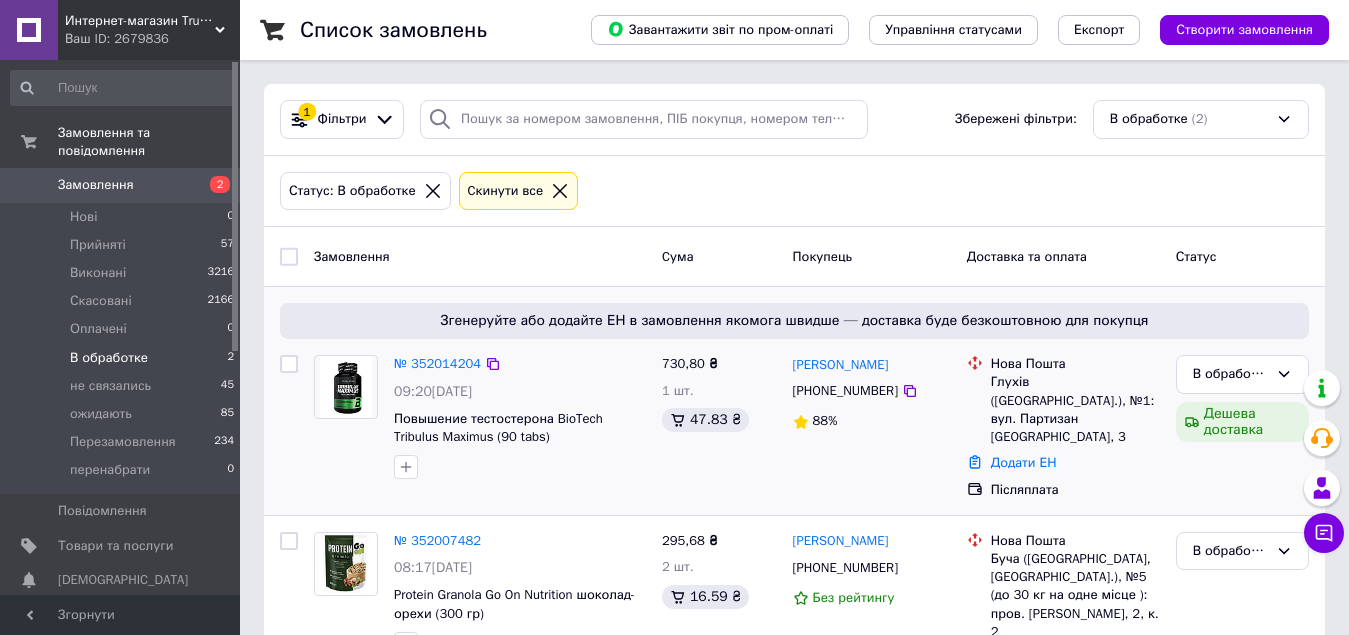 scroll, scrollTop: 61, scrollLeft: 0, axis: vertical 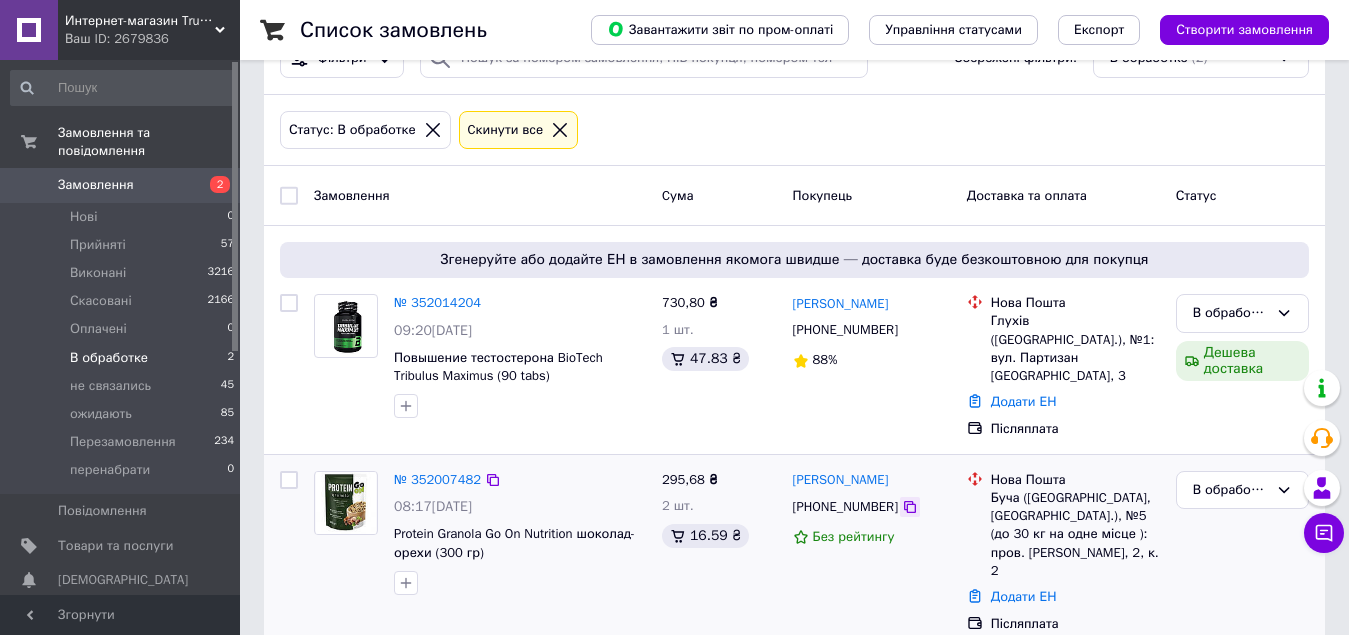click 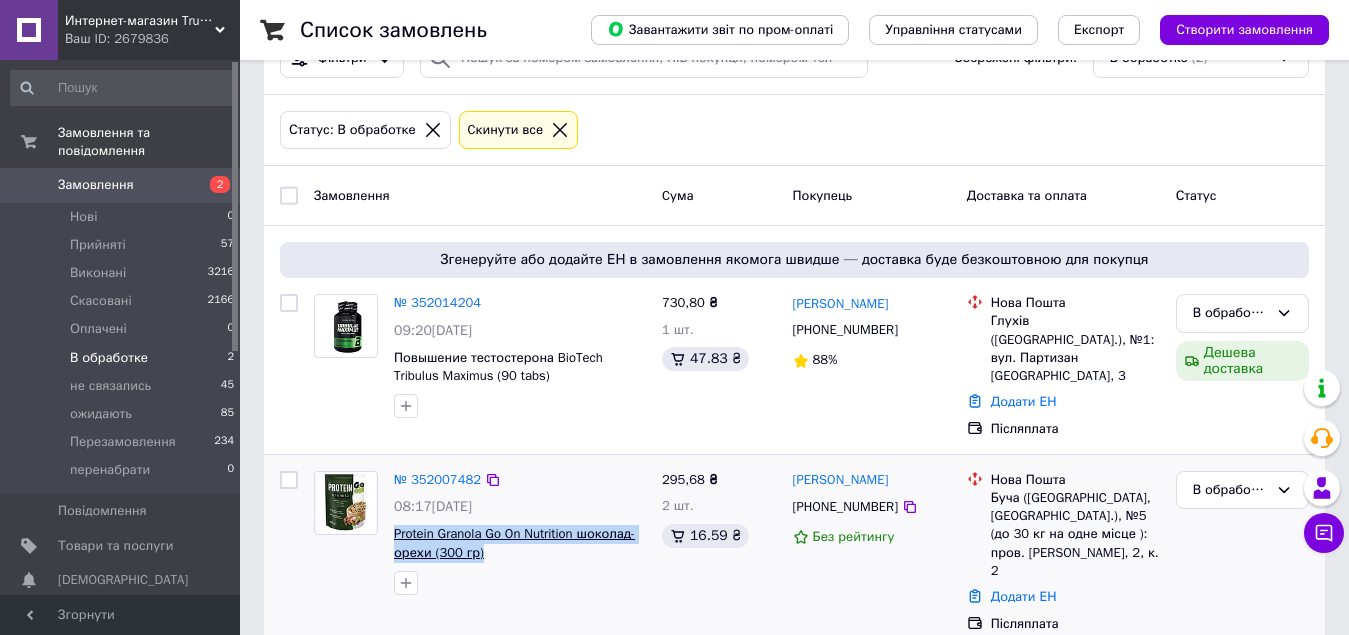 drag, startPoint x: 489, startPoint y: 535, endPoint x: 397, endPoint y: 512, distance: 94.83143 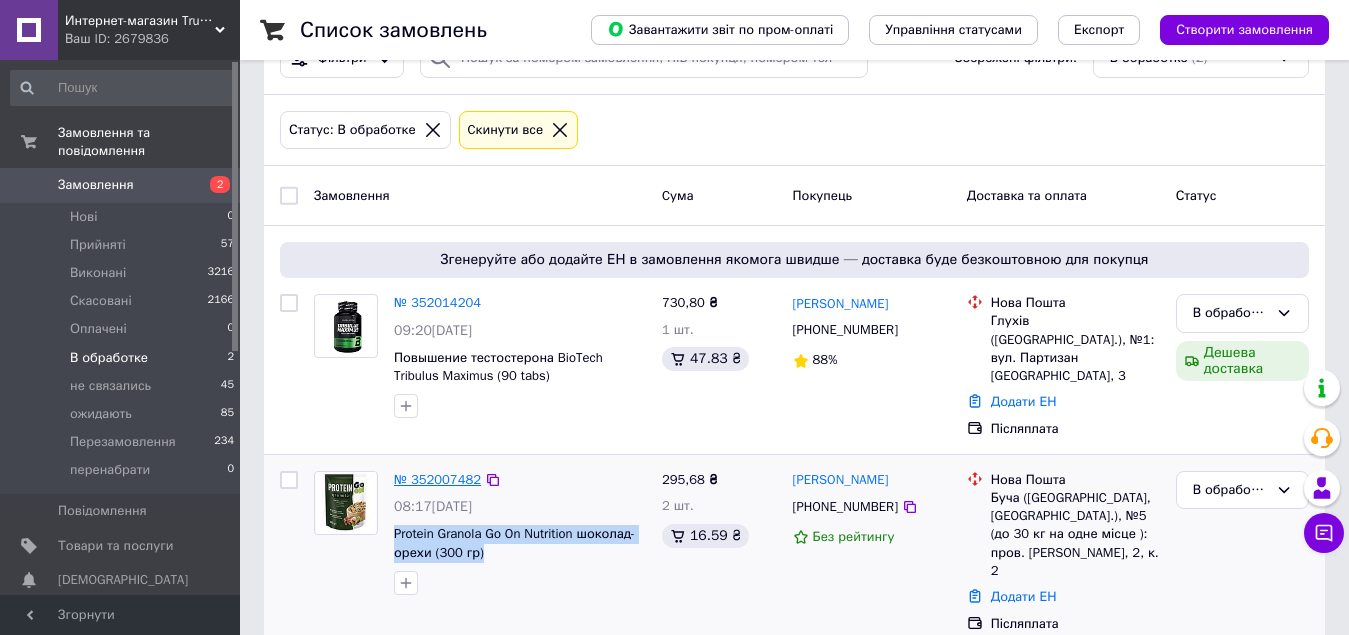 click on "№ 352007482" at bounding box center [437, 479] 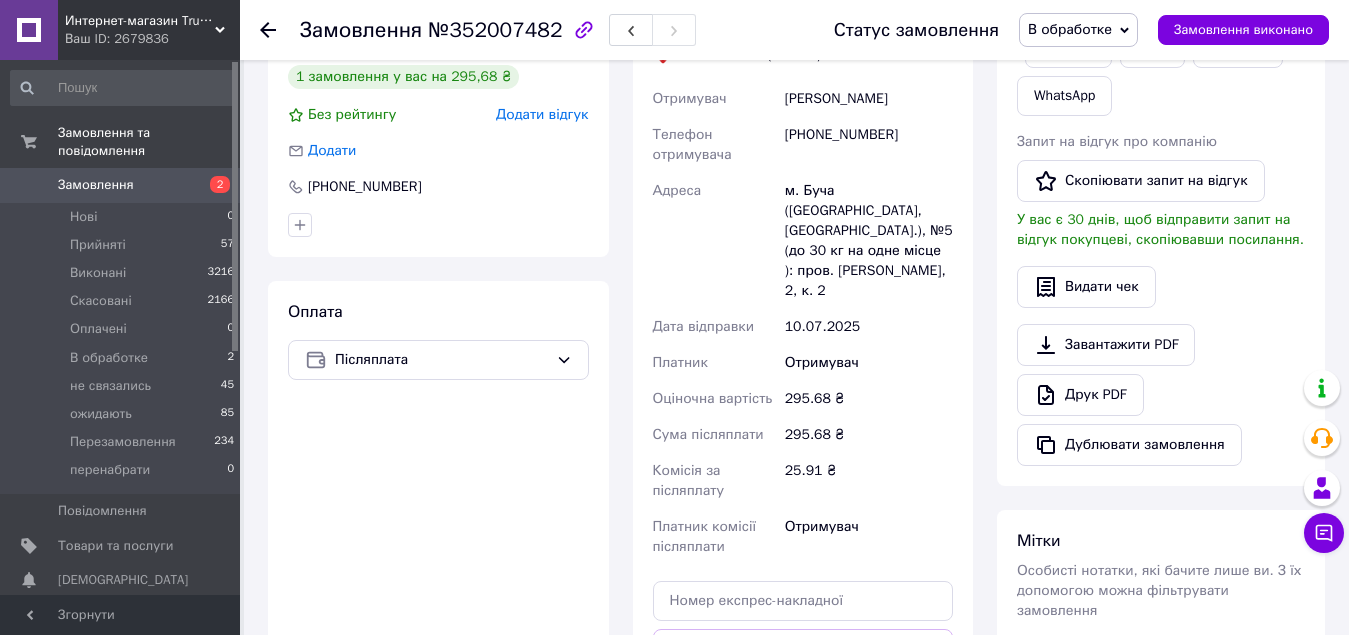 scroll, scrollTop: 800, scrollLeft: 0, axis: vertical 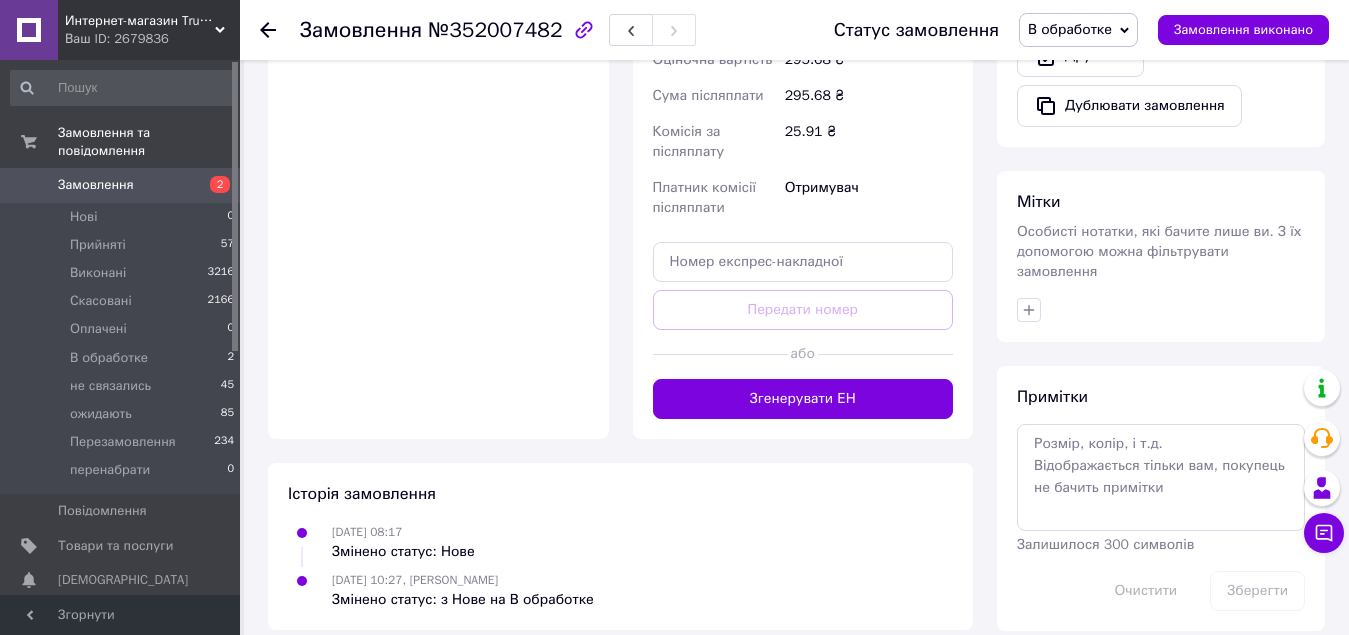 click on "В обработке" at bounding box center [1078, 30] 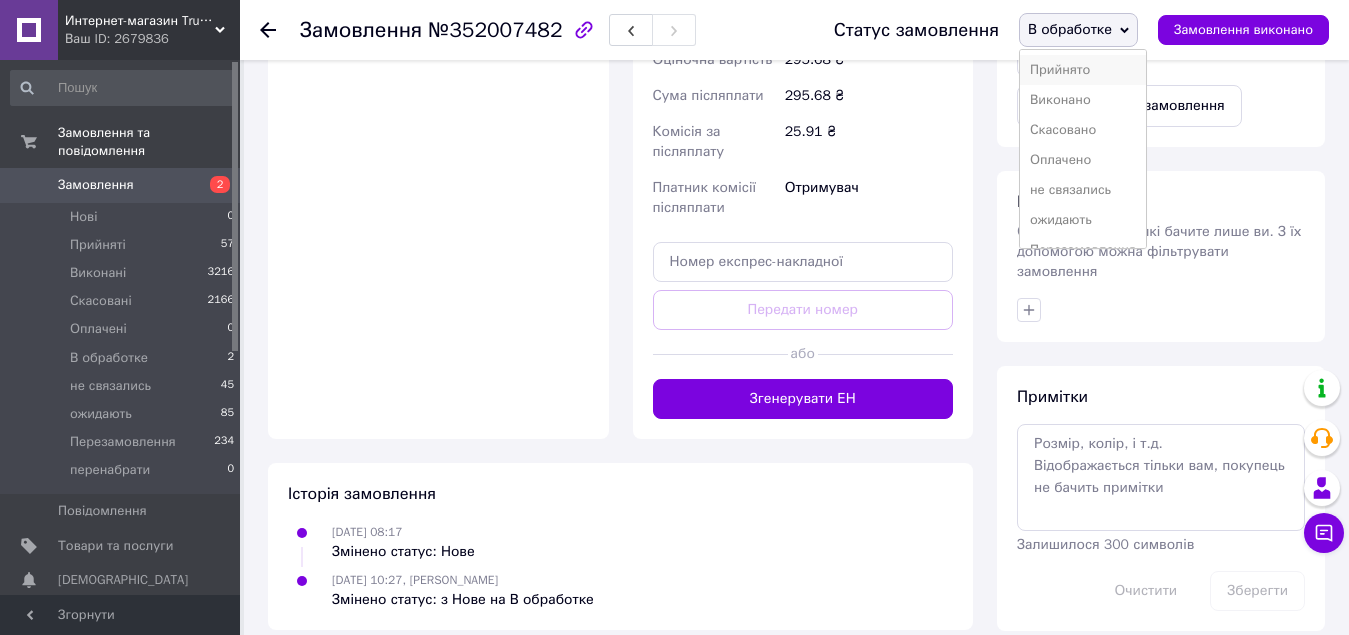 click on "Прийнято" at bounding box center [1083, 70] 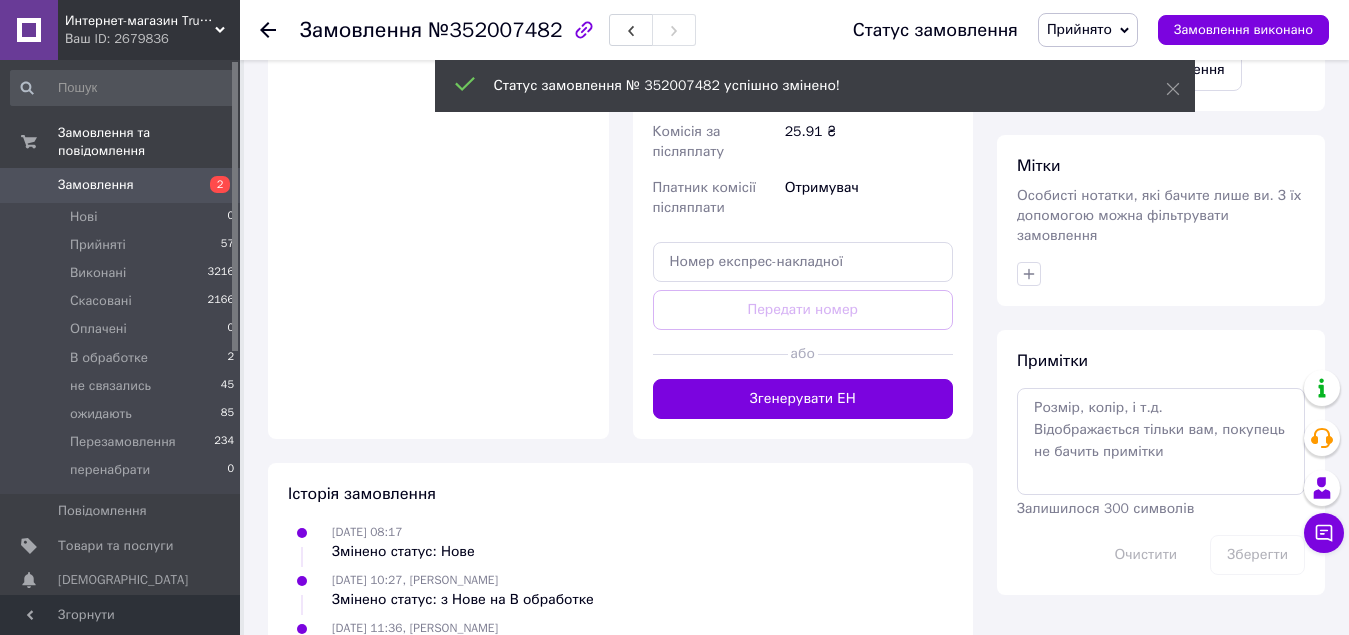 scroll, scrollTop: 500, scrollLeft: 0, axis: vertical 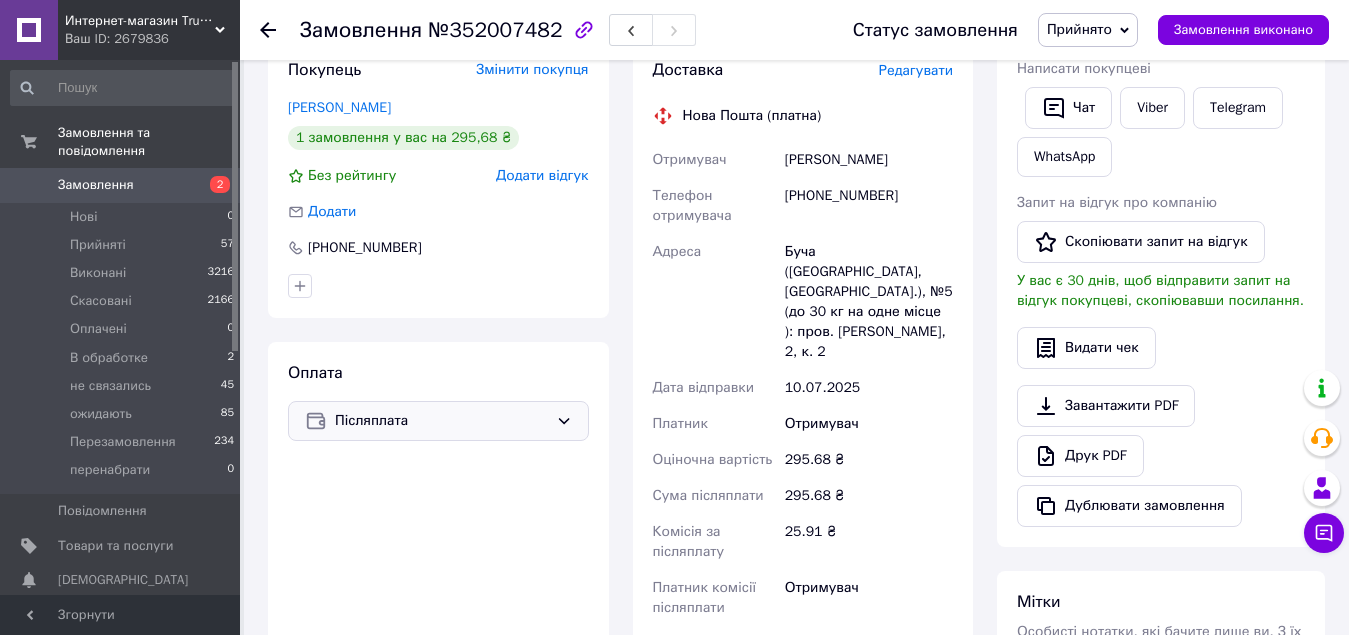 click on "Післяплата" at bounding box center [441, 421] 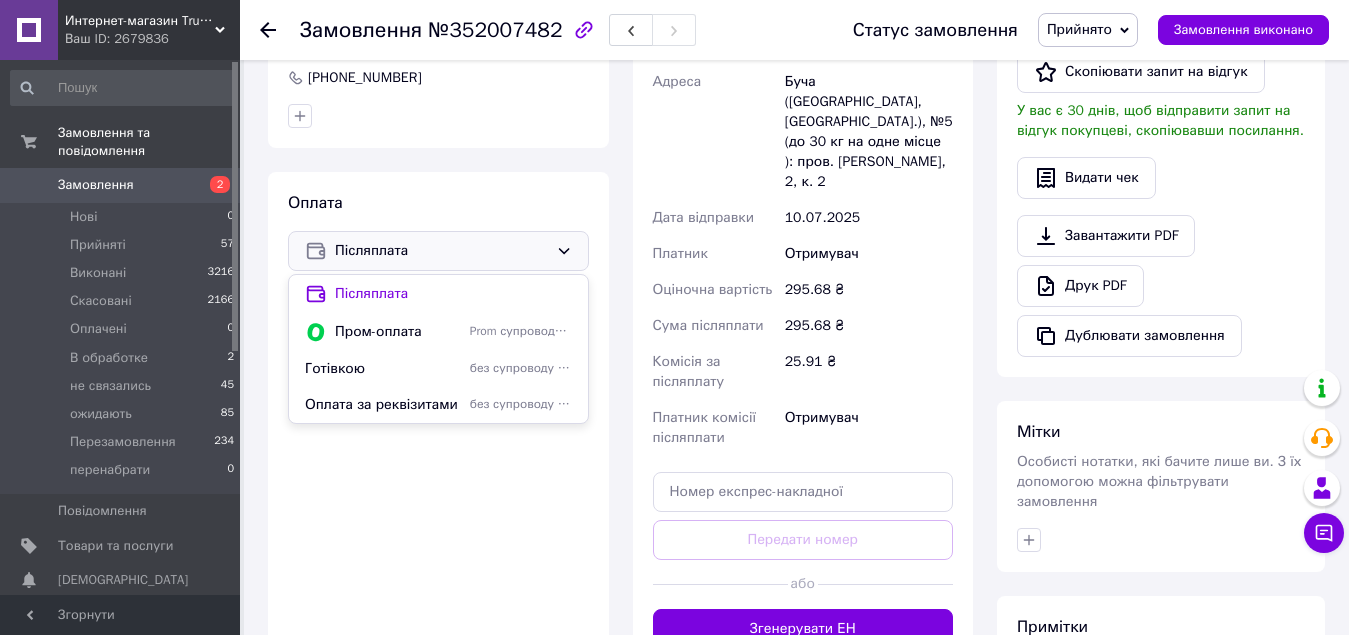 scroll, scrollTop: 700, scrollLeft: 0, axis: vertical 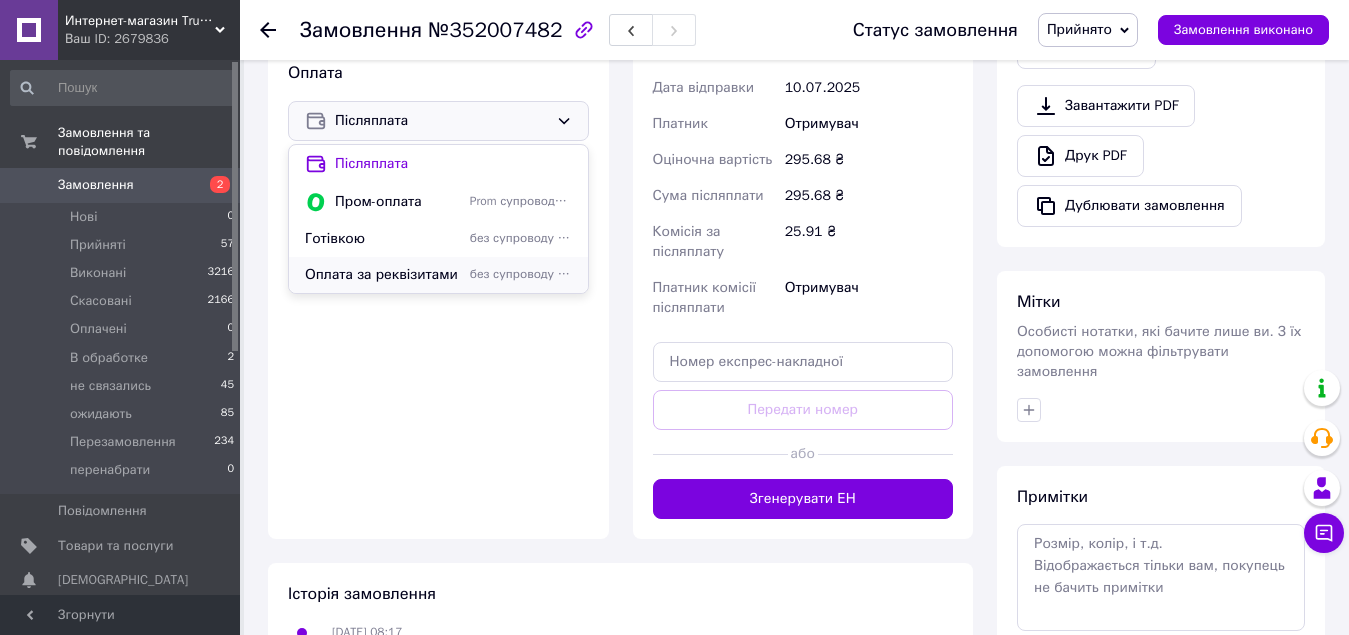 click on "Оплата за реквізитами" at bounding box center (383, 275) 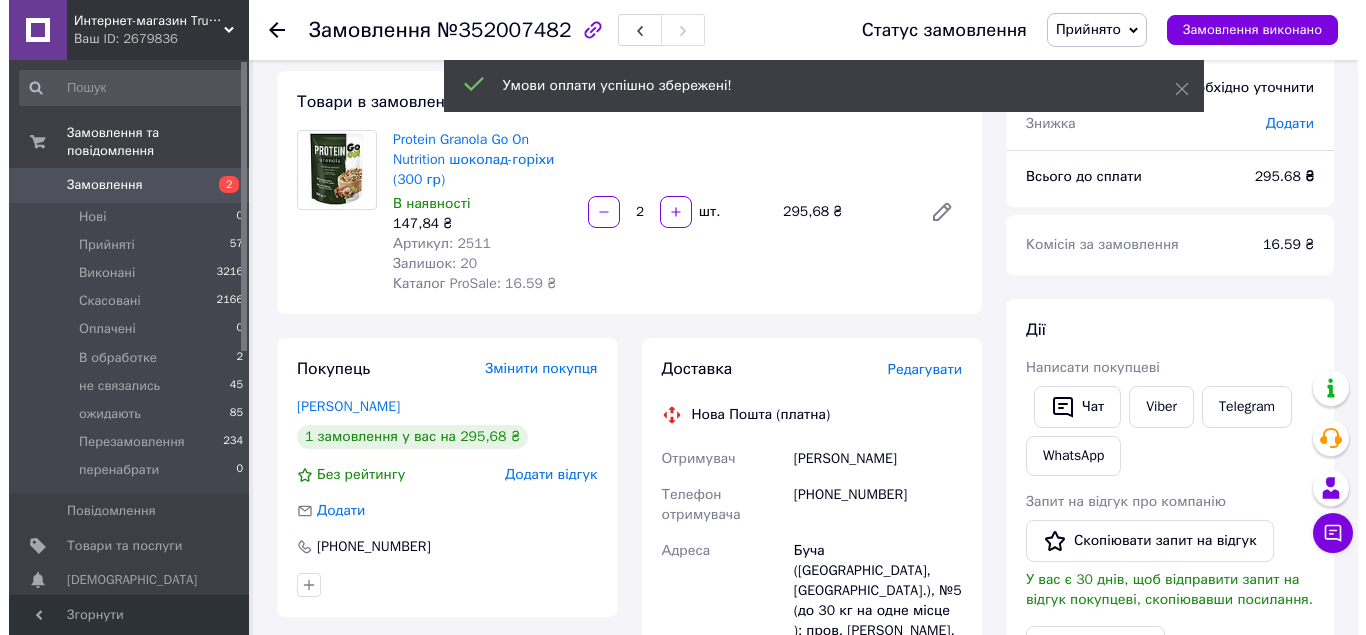 scroll, scrollTop: 100, scrollLeft: 0, axis: vertical 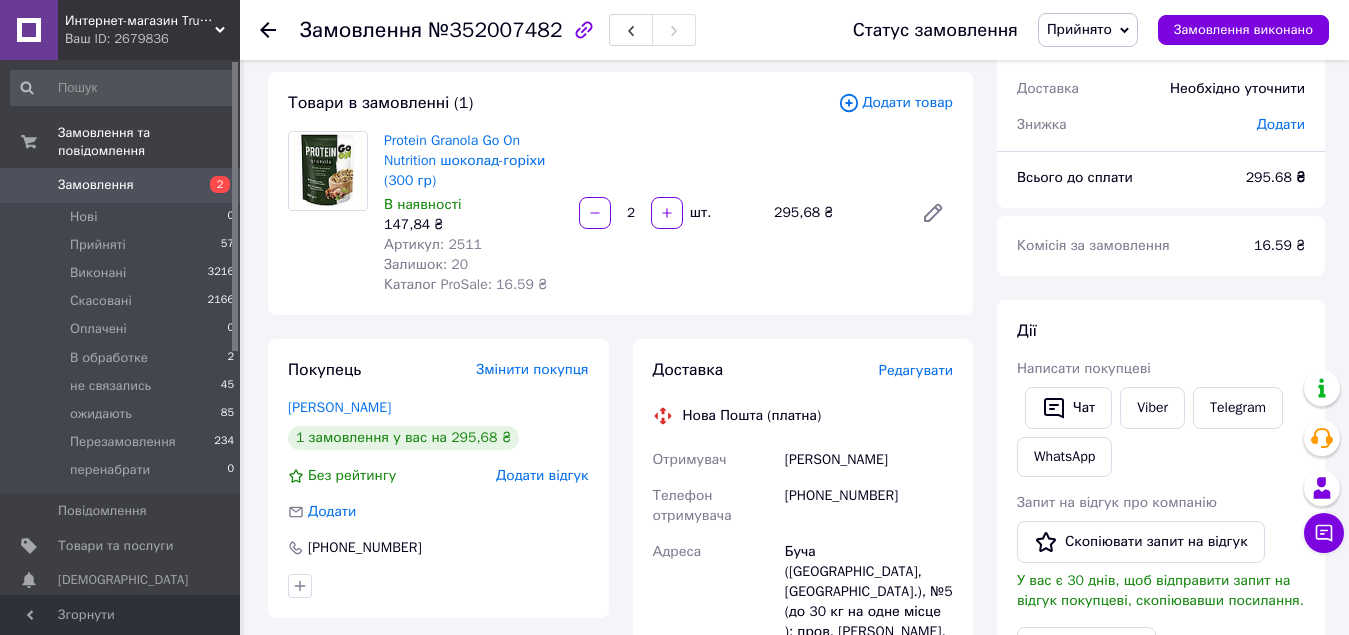 click on "Редагувати" at bounding box center (916, 370) 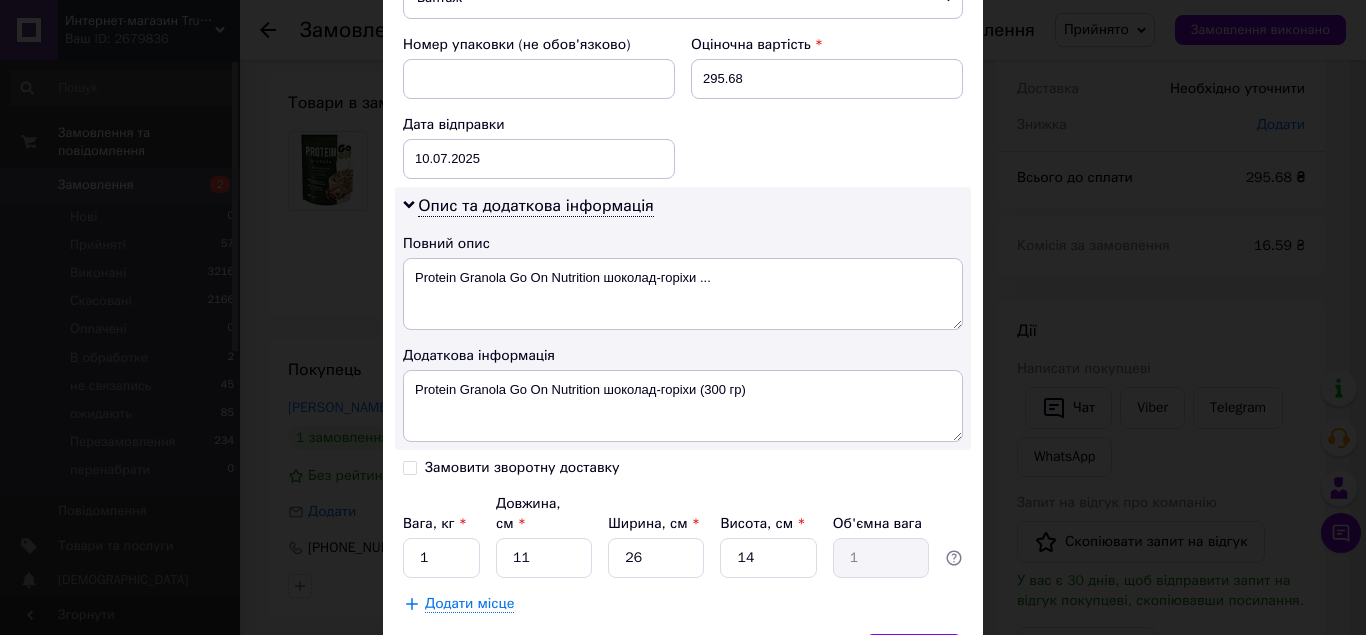 scroll, scrollTop: 900, scrollLeft: 0, axis: vertical 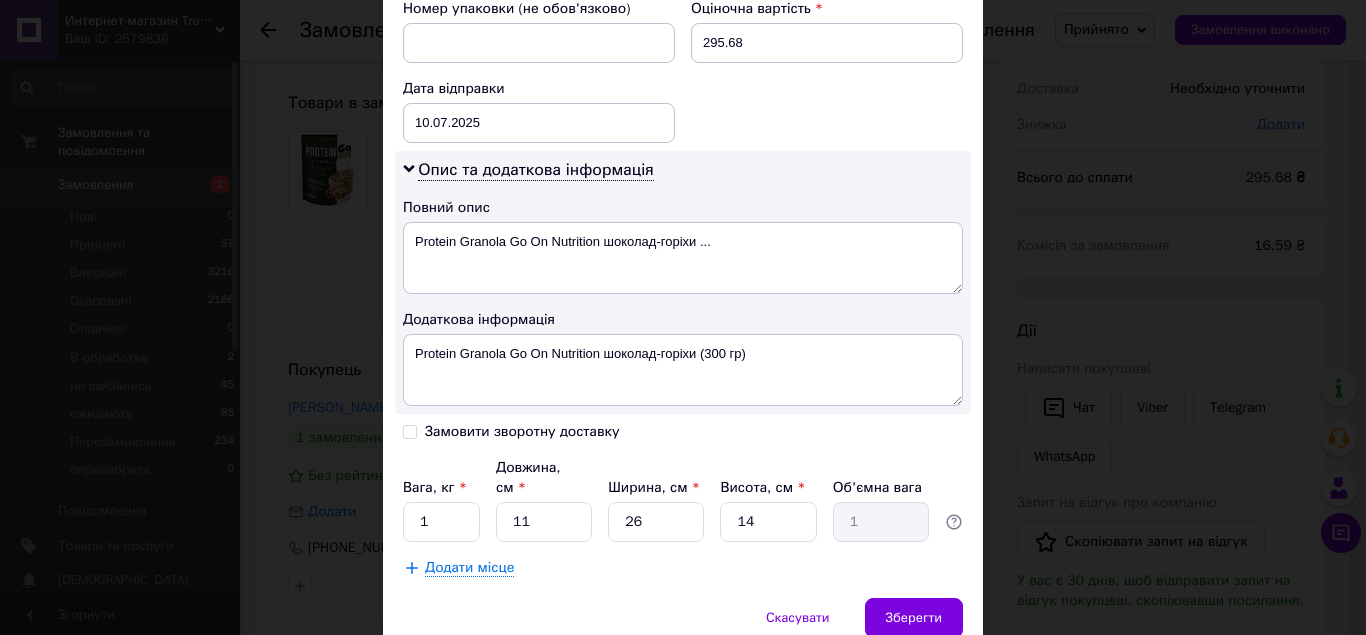 click on "Замовити зворотну доставку" at bounding box center [522, 431] 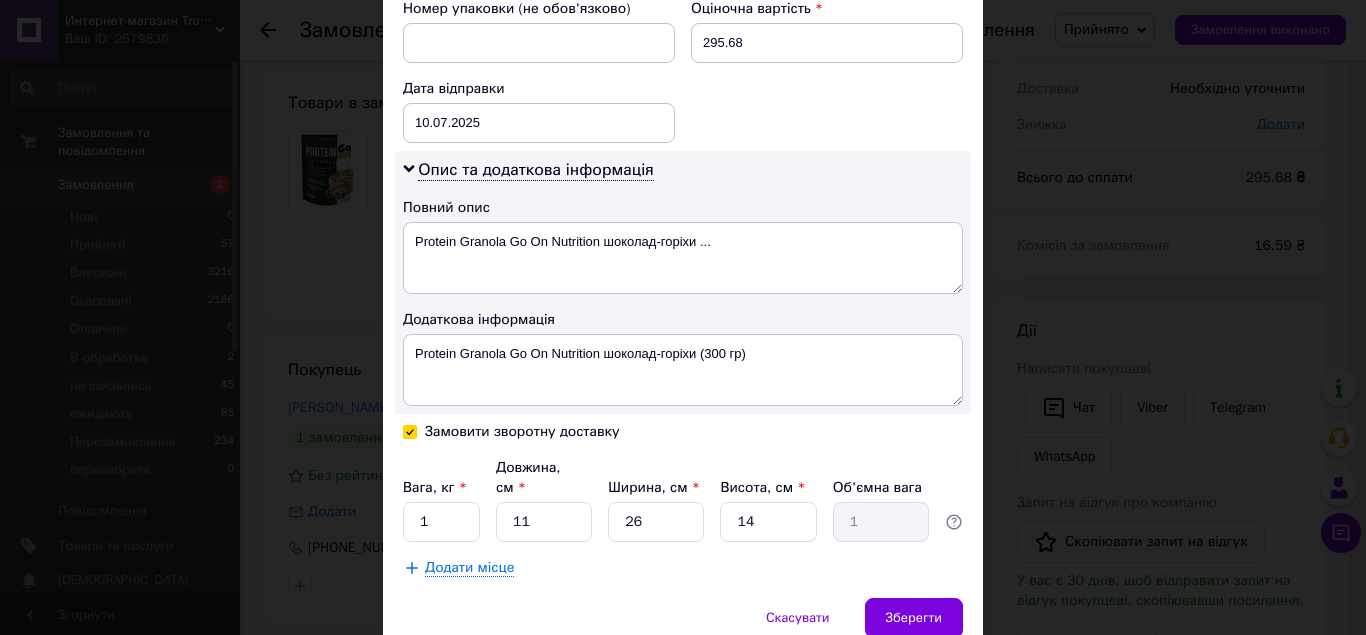 checkbox on "true" 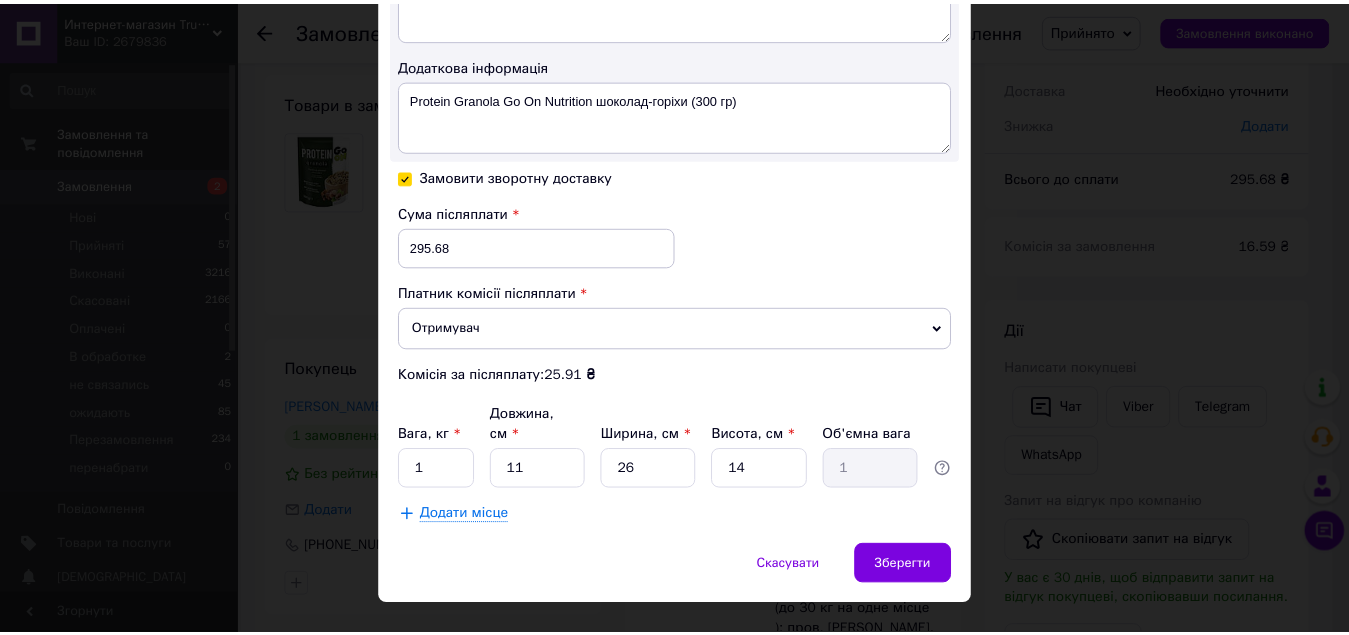 scroll, scrollTop: 1155, scrollLeft: 0, axis: vertical 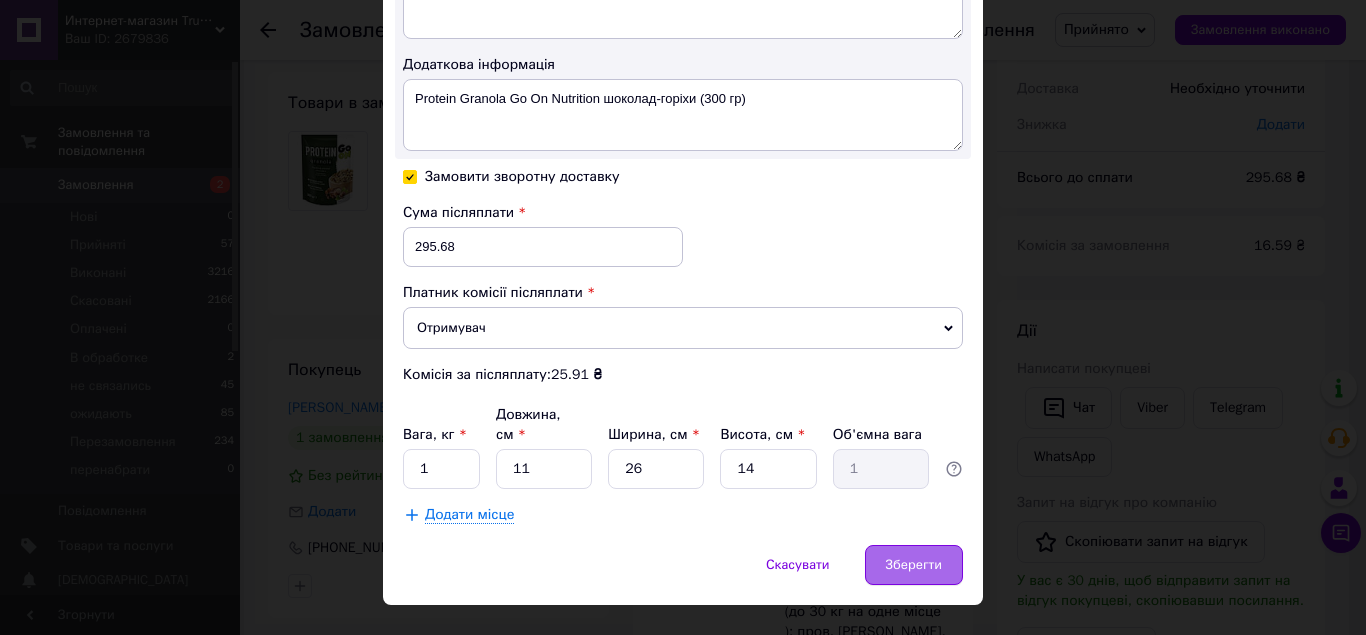 click on "Зберегти" at bounding box center (914, 565) 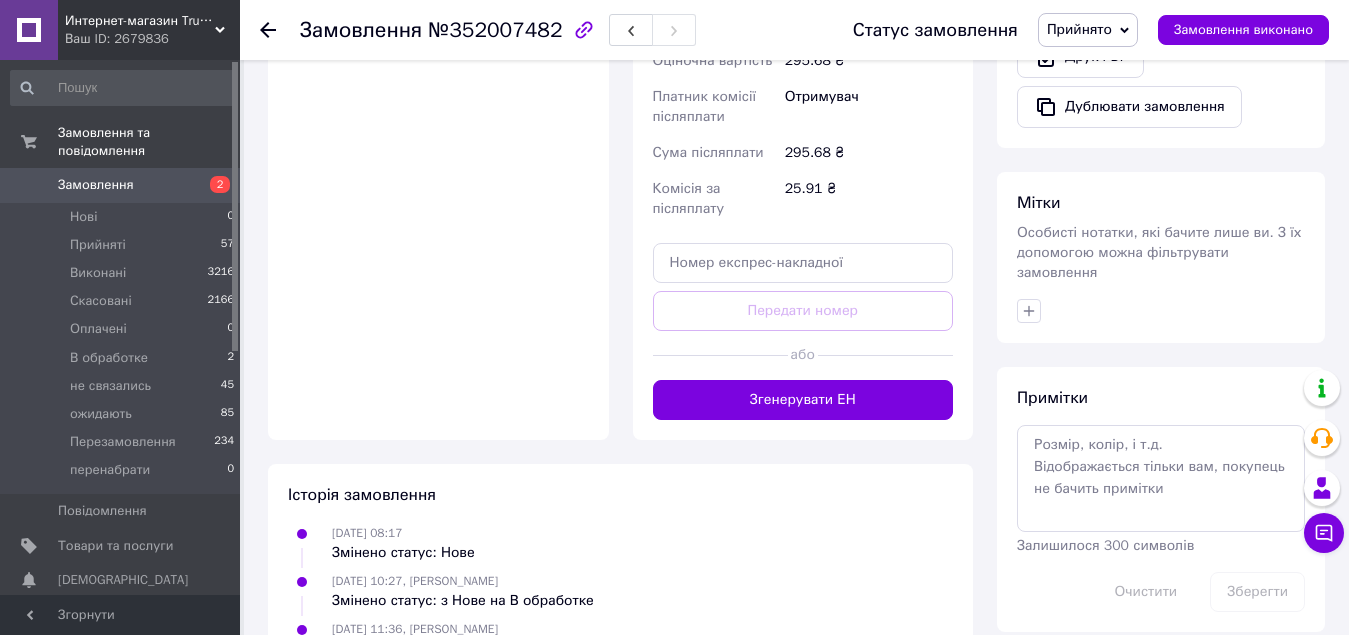 scroll, scrollTop: 800, scrollLeft: 0, axis: vertical 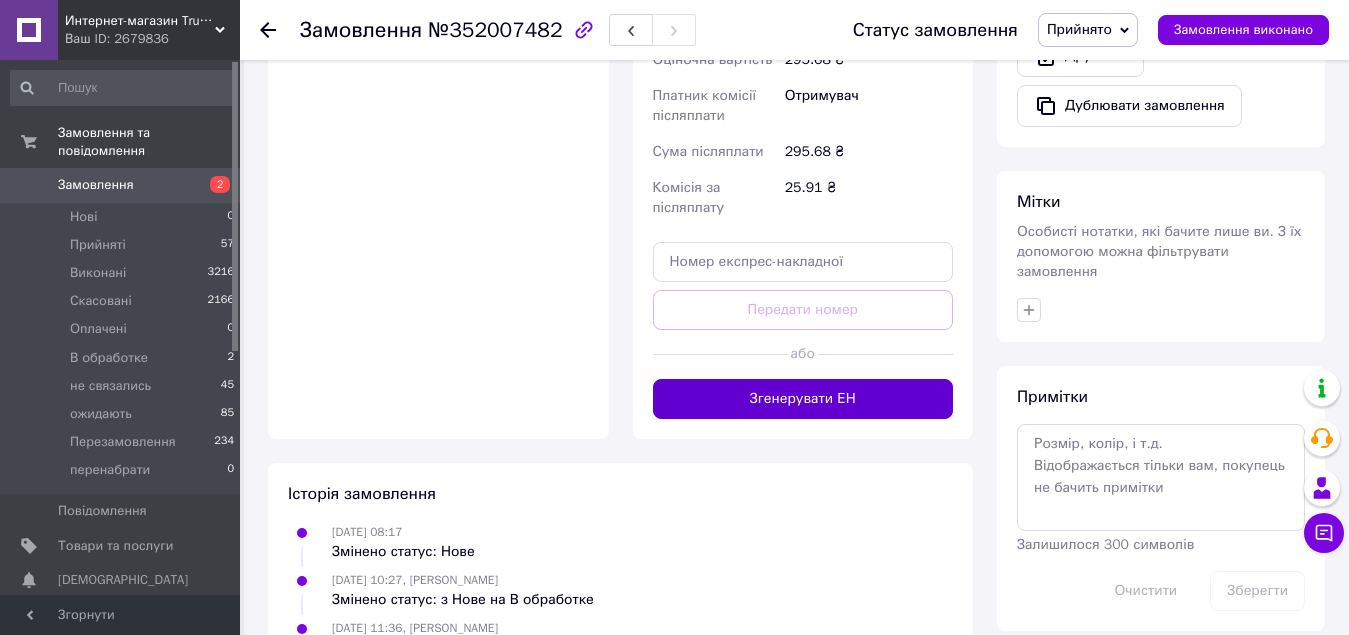 click on "Згенерувати ЕН" at bounding box center [803, 399] 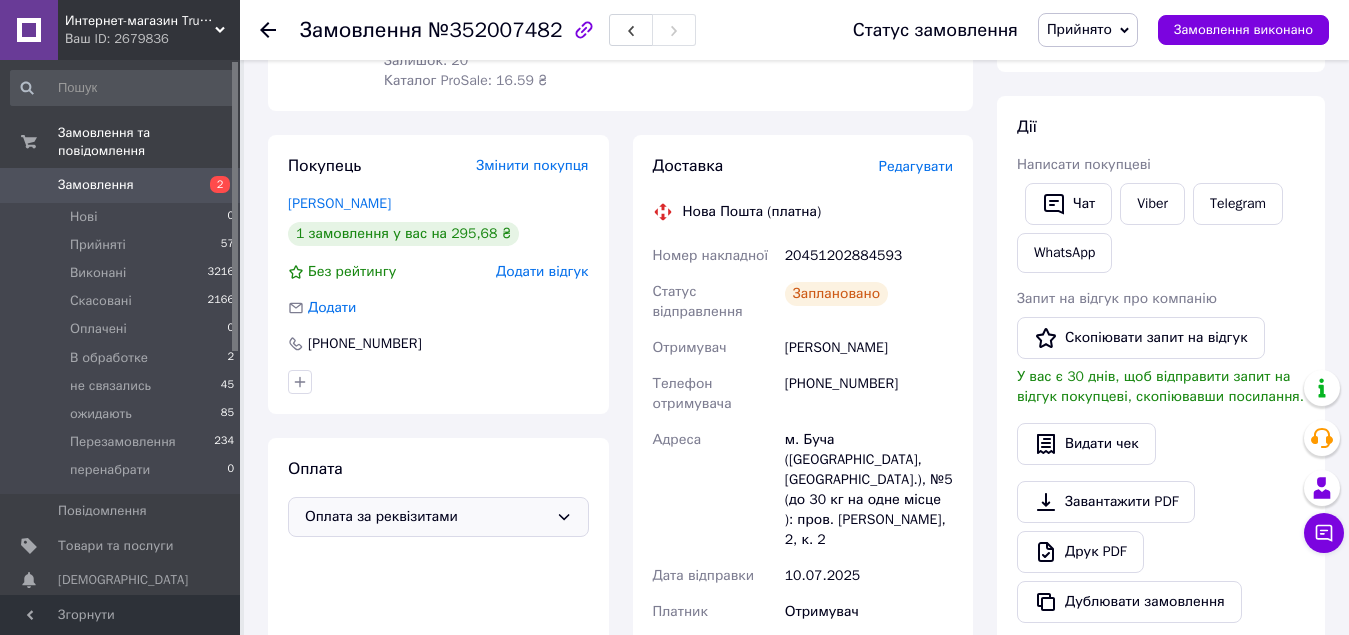 scroll, scrollTop: 300, scrollLeft: 0, axis: vertical 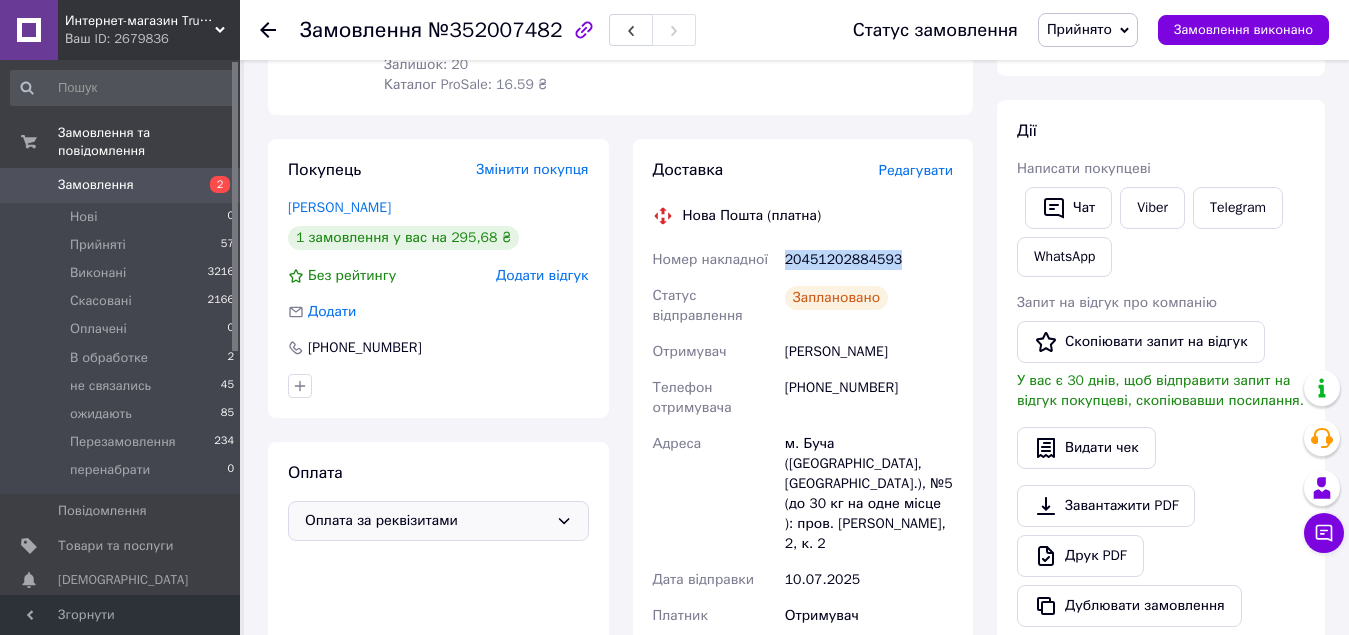 drag, startPoint x: 892, startPoint y: 259, endPoint x: 768, endPoint y: 267, distance: 124.2578 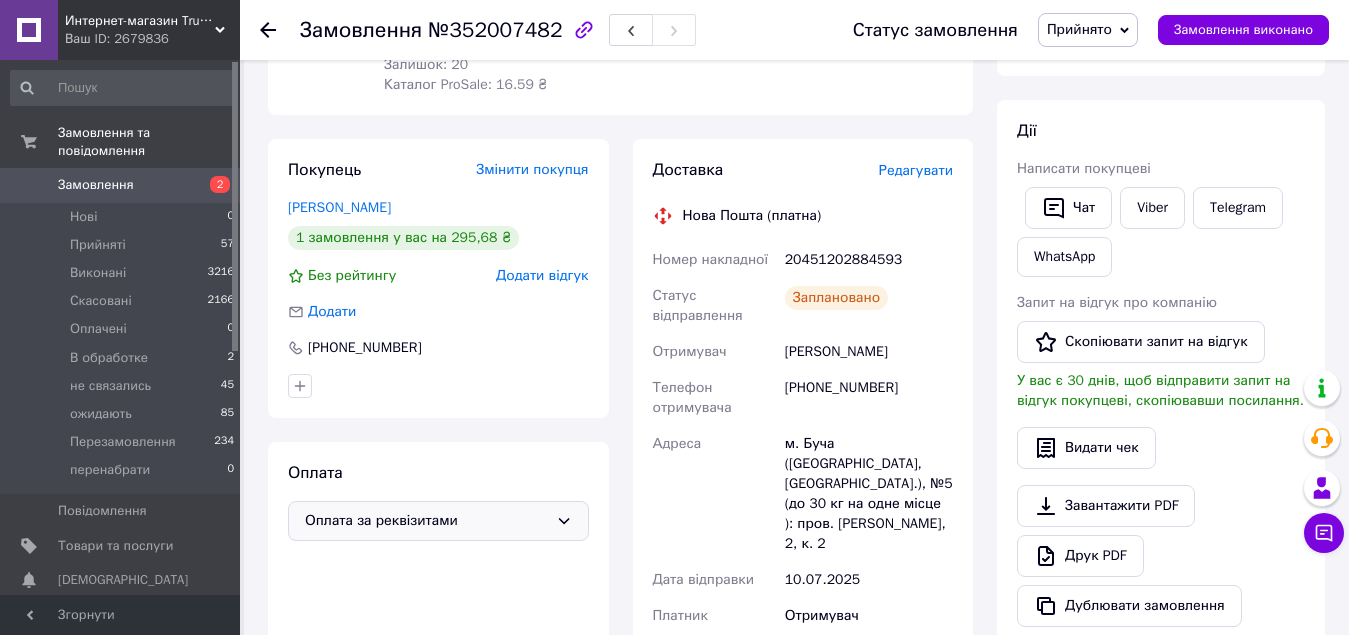 click on "[PERSON_NAME]" at bounding box center (869, 352) 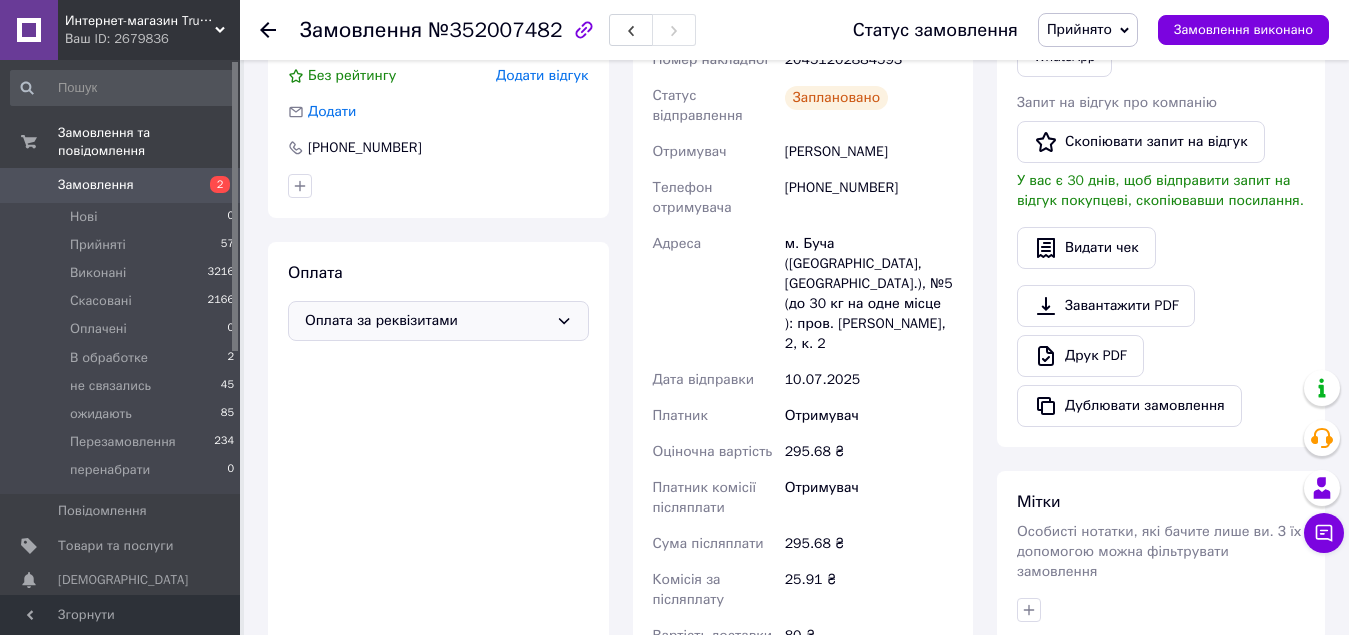 scroll, scrollTop: 400, scrollLeft: 0, axis: vertical 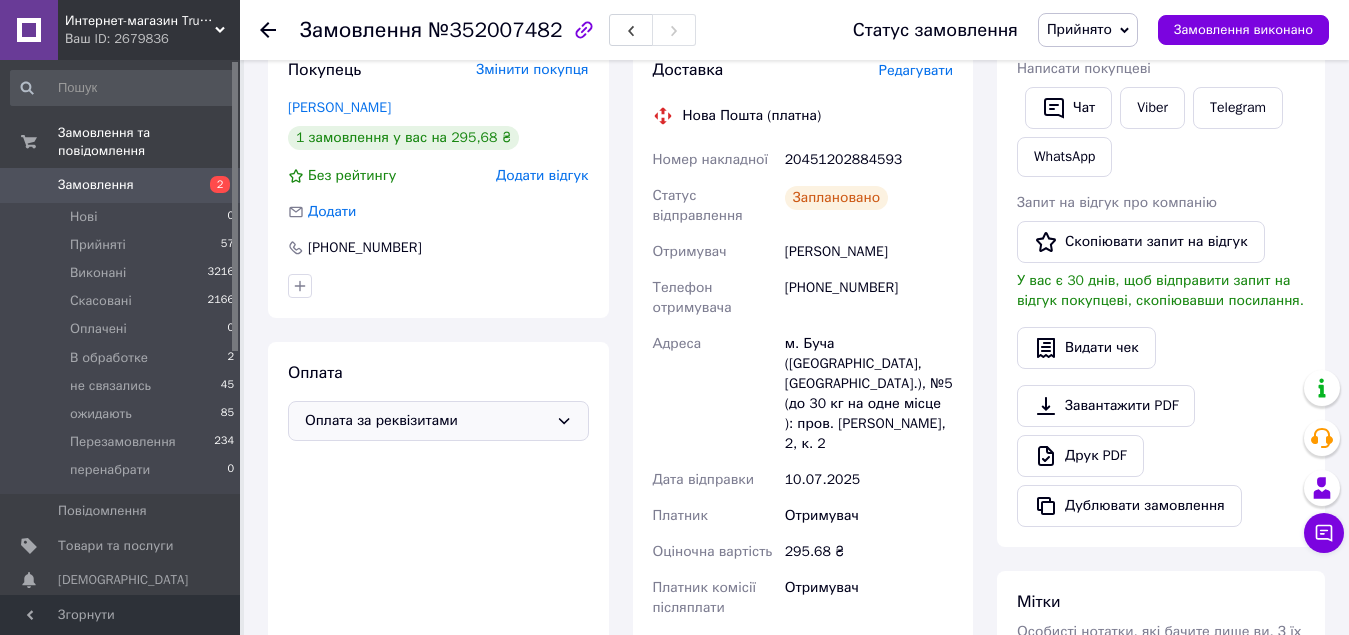click on "Заплановано" at bounding box center [869, 206] 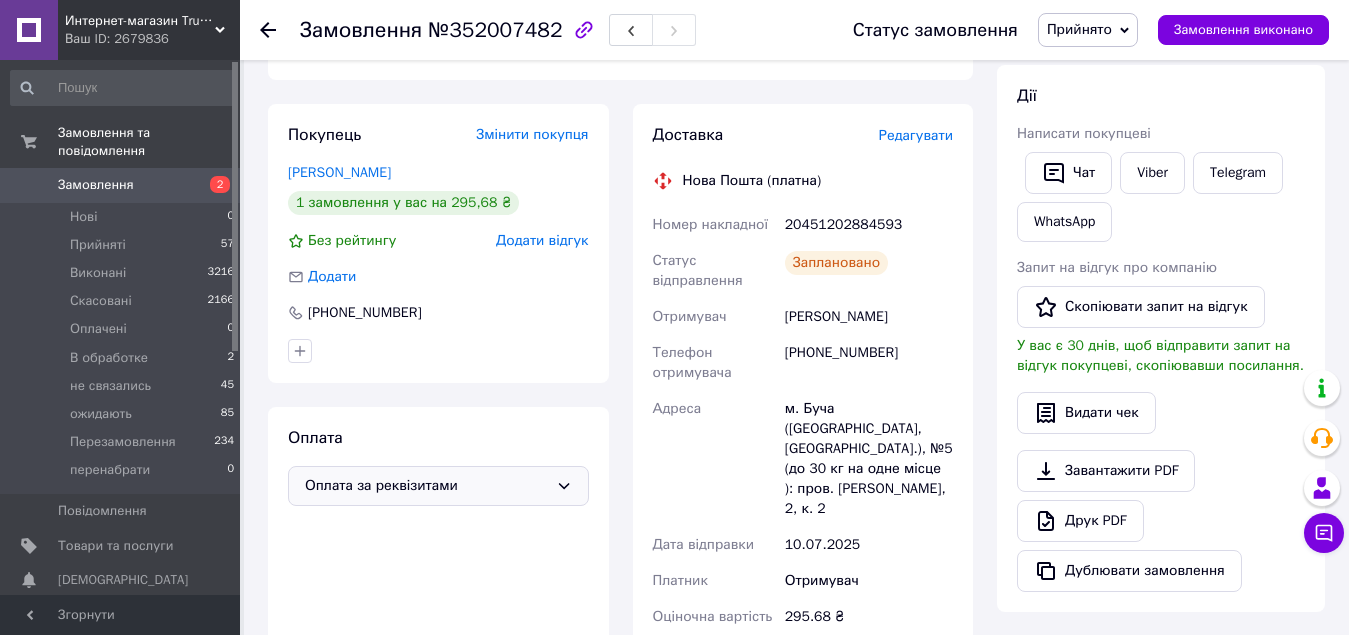 scroll, scrollTop: 300, scrollLeft: 0, axis: vertical 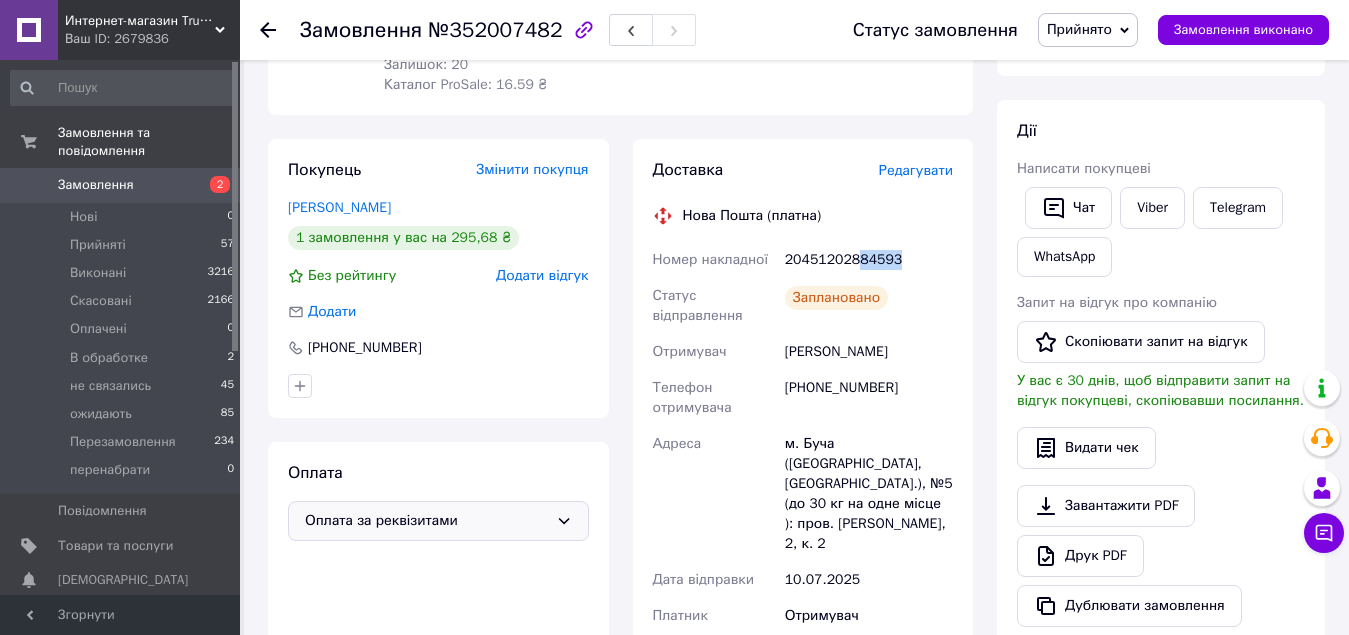 drag, startPoint x: 856, startPoint y: 254, endPoint x: 895, endPoint y: 257, distance: 39.115215 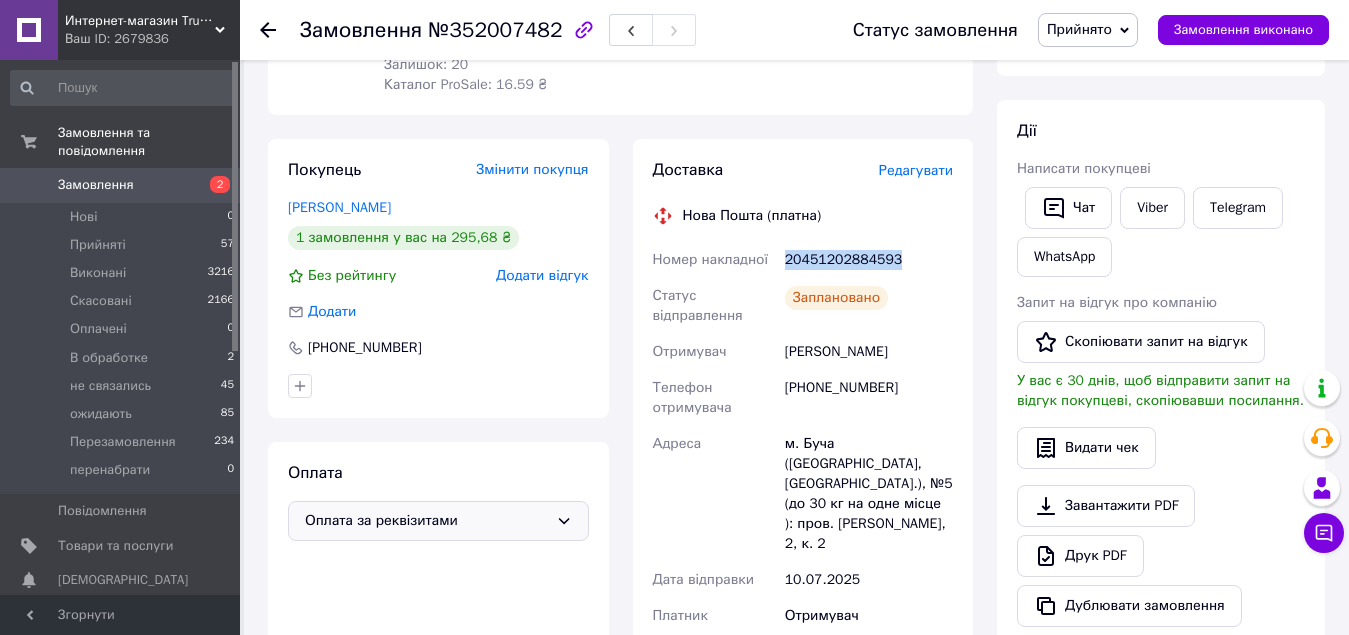 drag, startPoint x: 895, startPoint y: 257, endPoint x: 867, endPoint y: 257, distance: 28 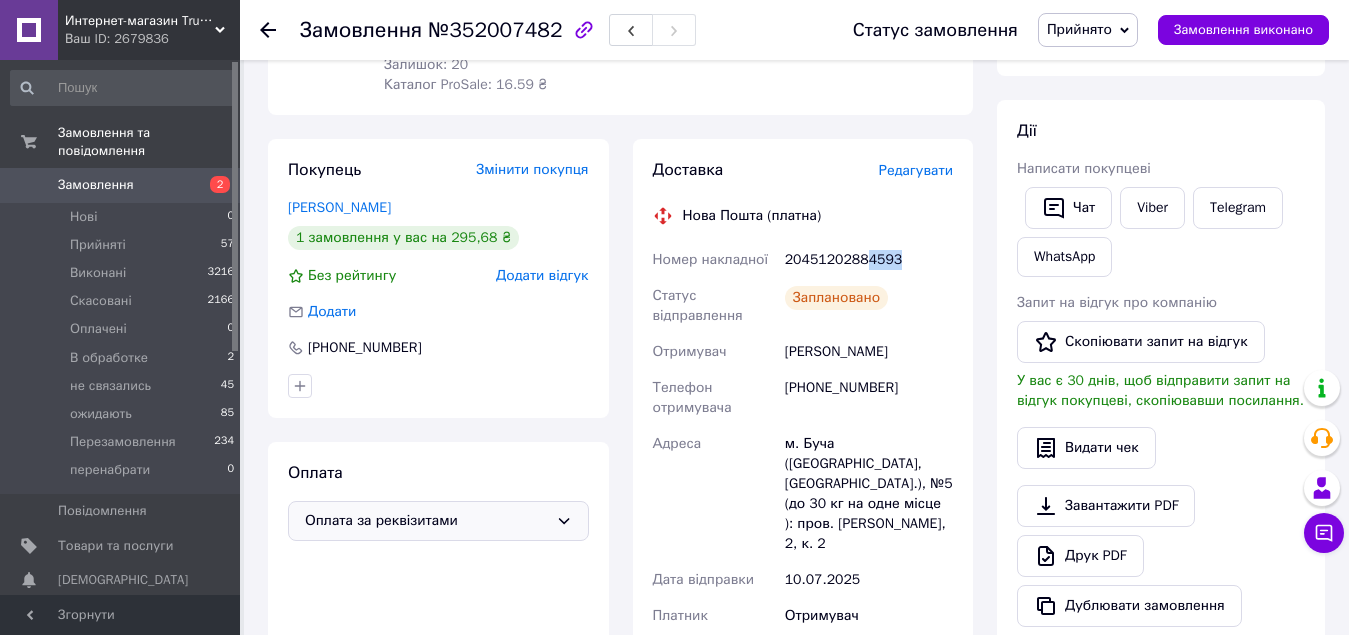 drag, startPoint x: 860, startPoint y: 255, endPoint x: 908, endPoint y: 258, distance: 48.09366 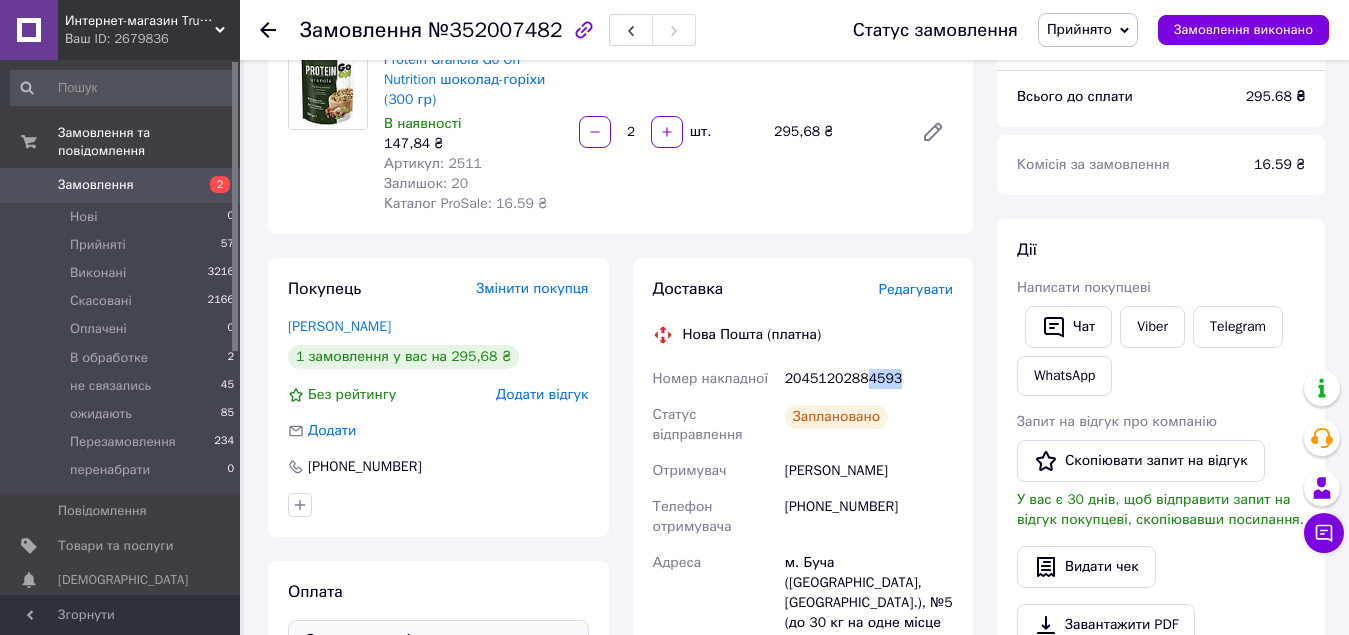 scroll, scrollTop: 200, scrollLeft: 0, axis: vertical 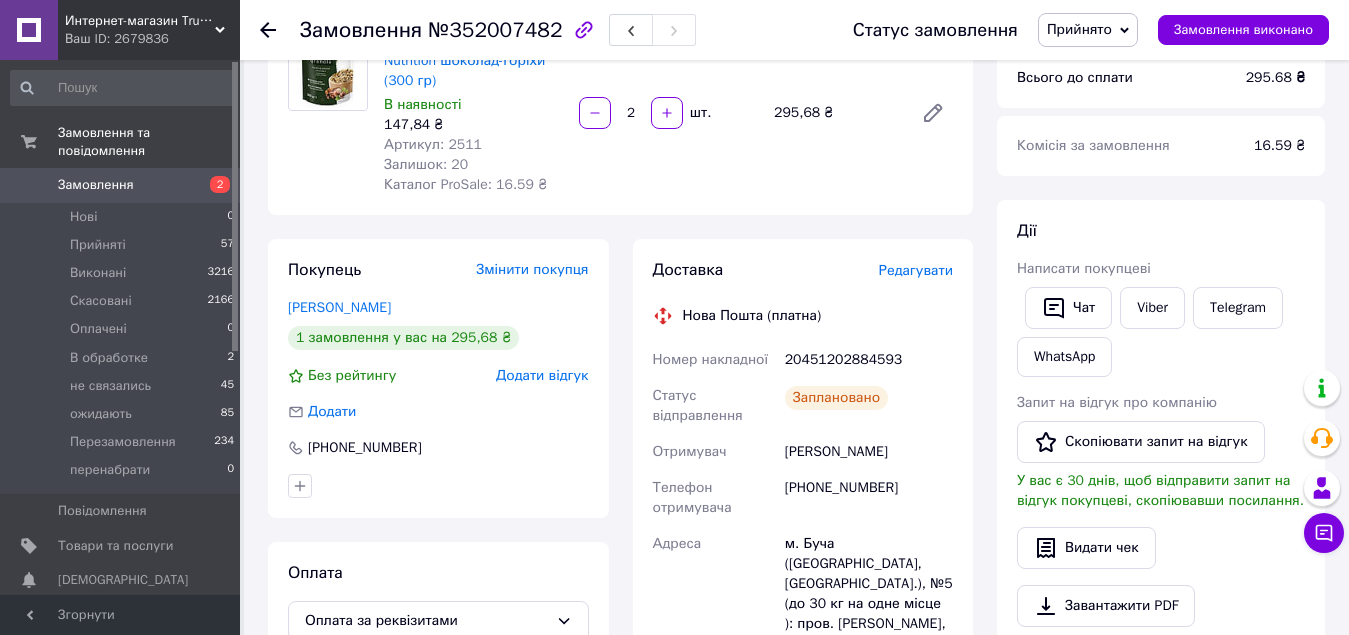 click 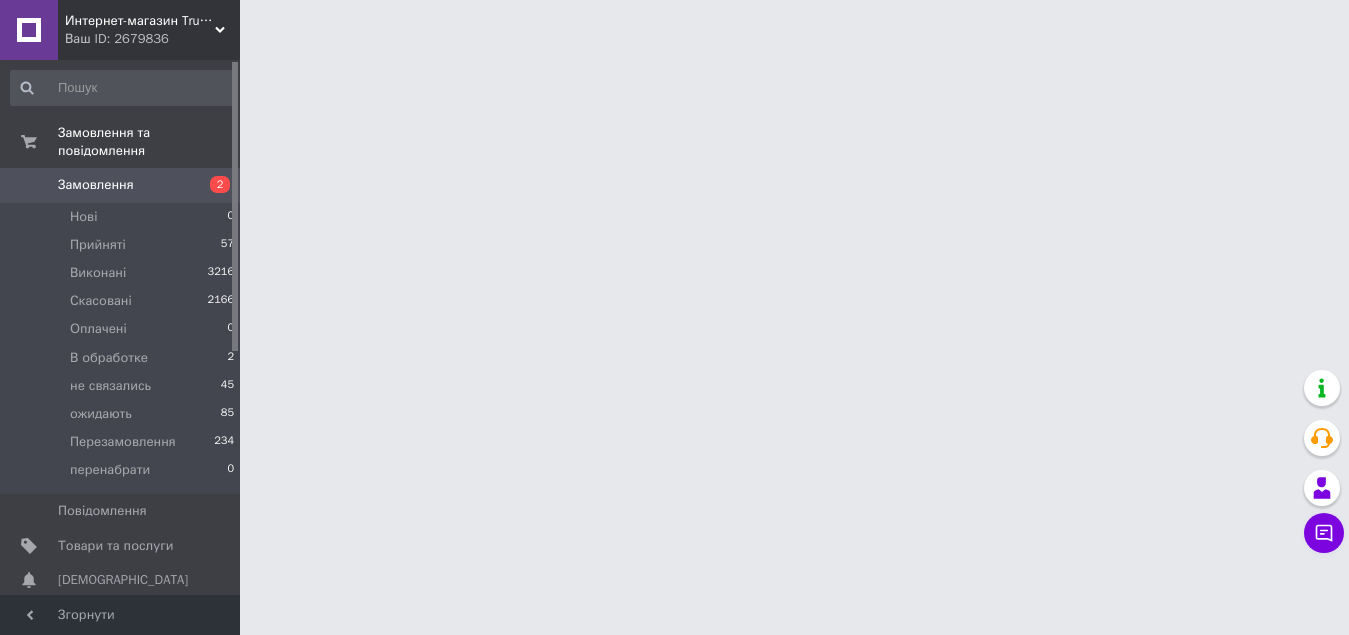 scroll, scrollTop: 0, scrollLeft: 0, axis: both 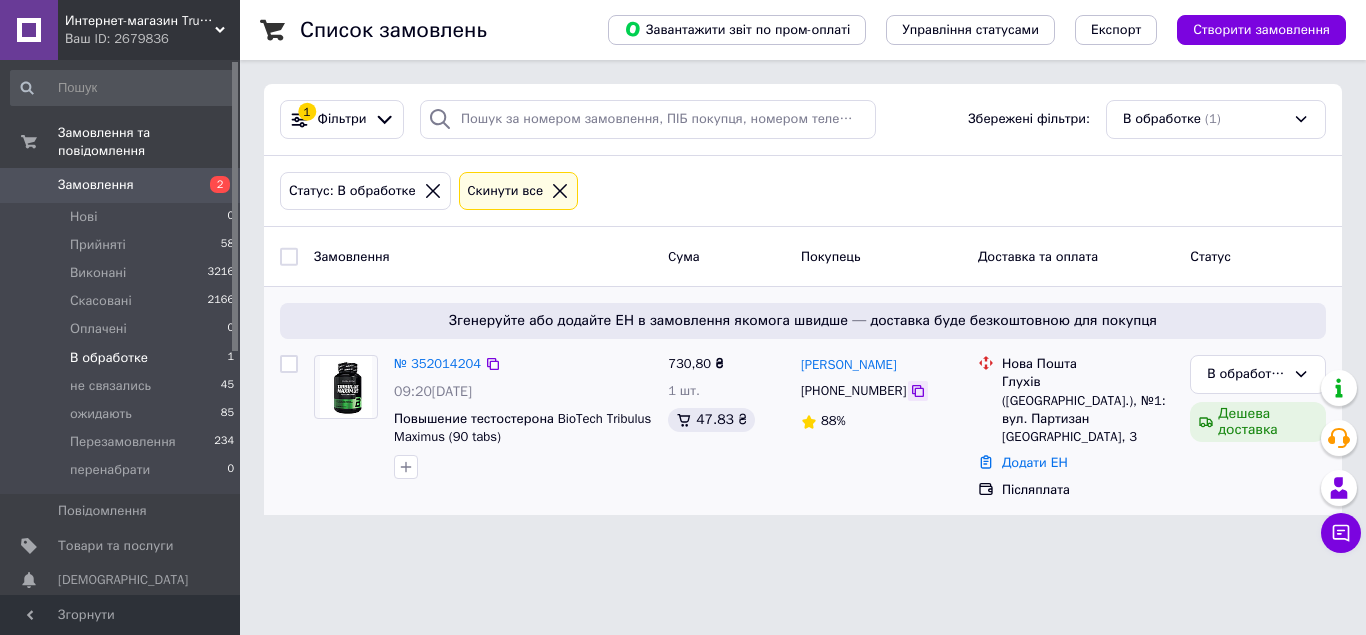 click 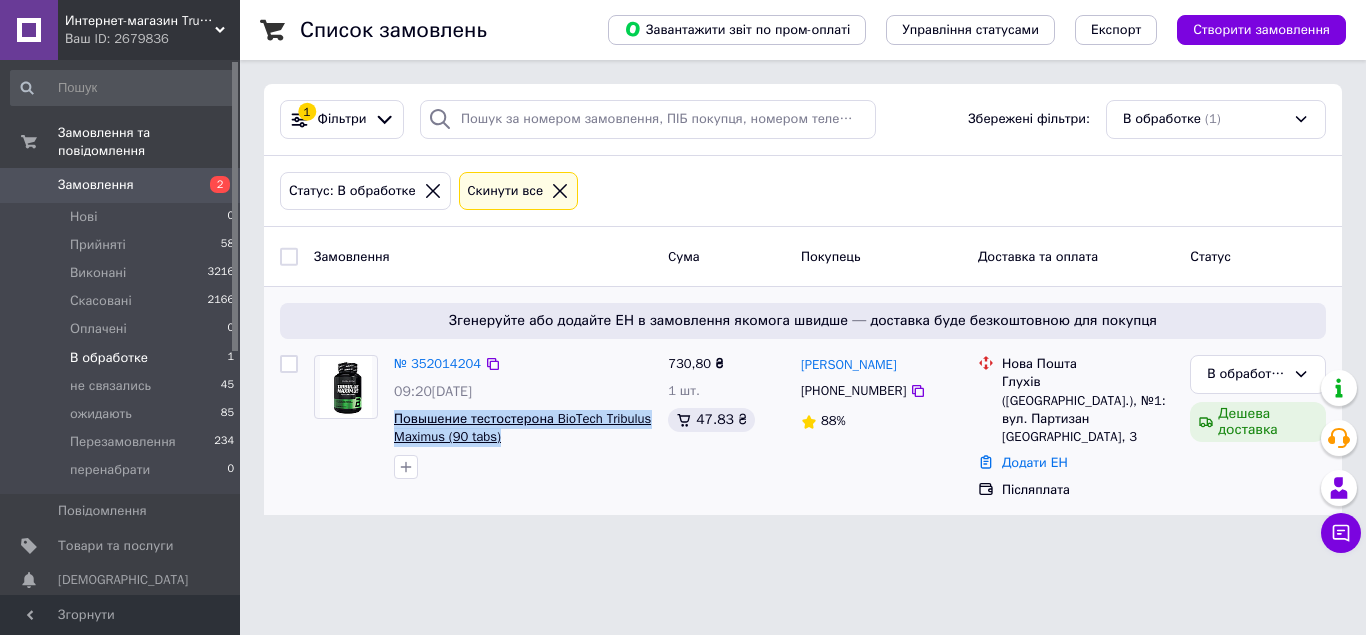 drag, startPoint x: 484, startPoint y: 437, endPoint x: 397, endPoint y: 423, distance: 88.11924 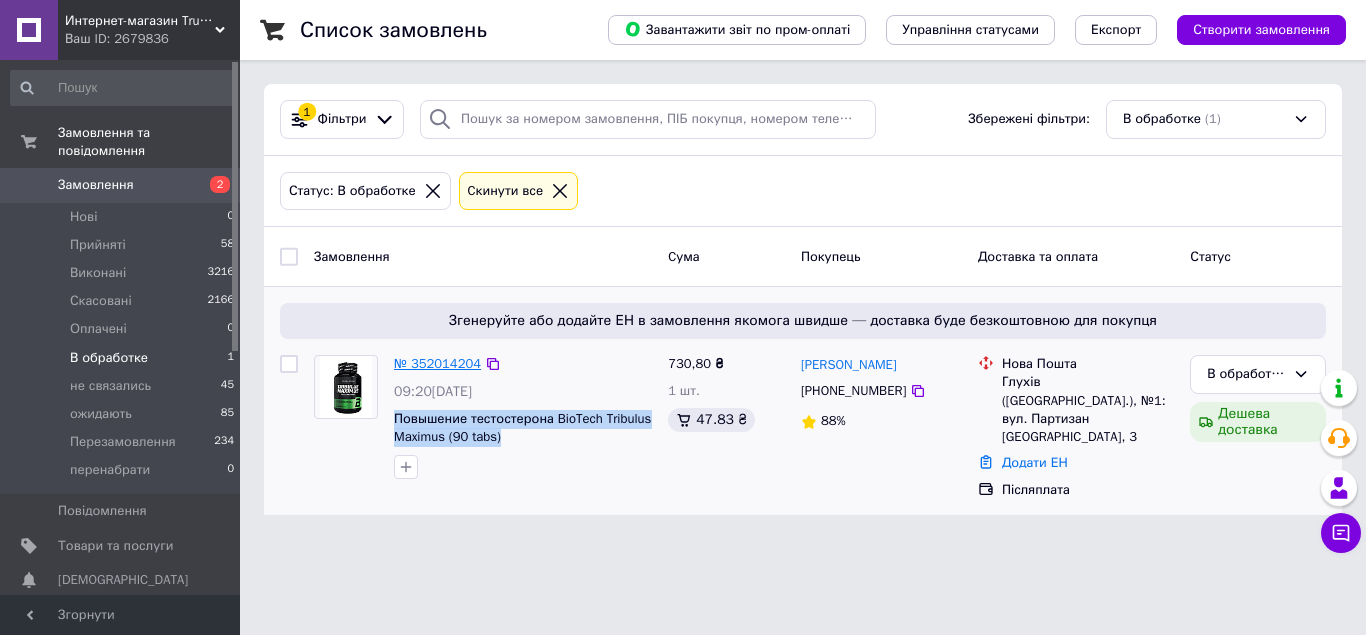 click on "№ 352014204" at bounding box center (437, 363) 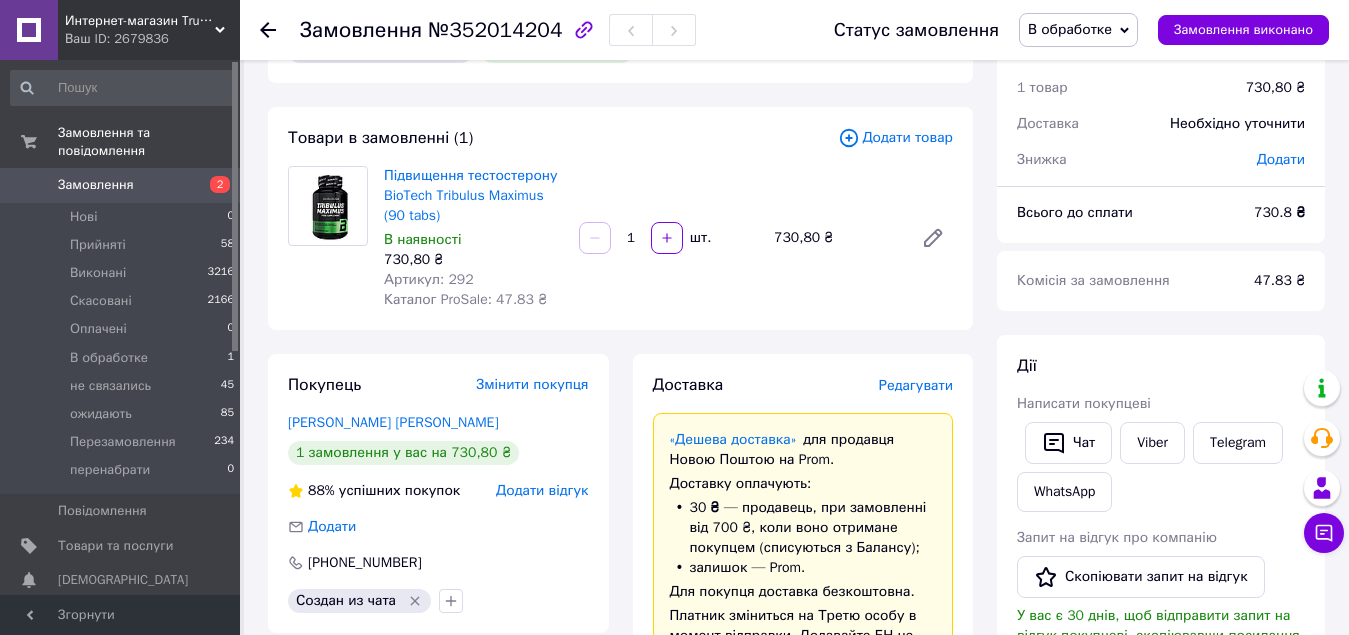 scroll, scrollTop: 100, scrollLeft: 0, axis: vertical 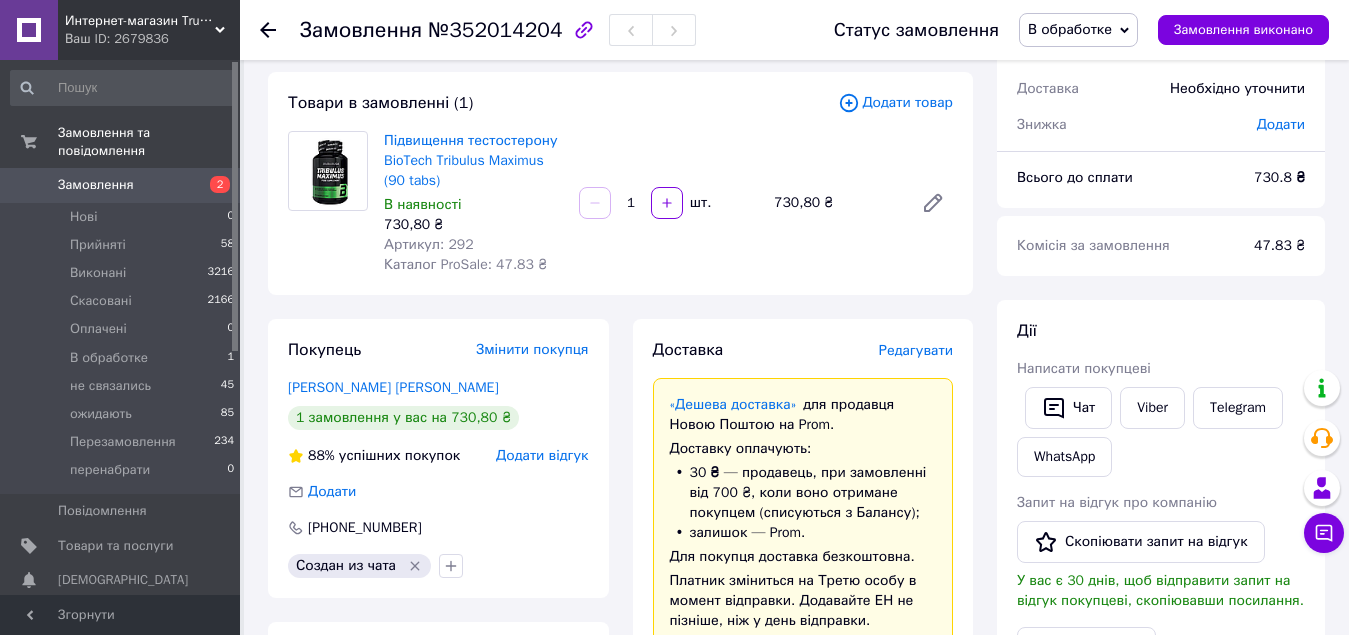 click on "В обработке" at bounding box center [1070, 29] 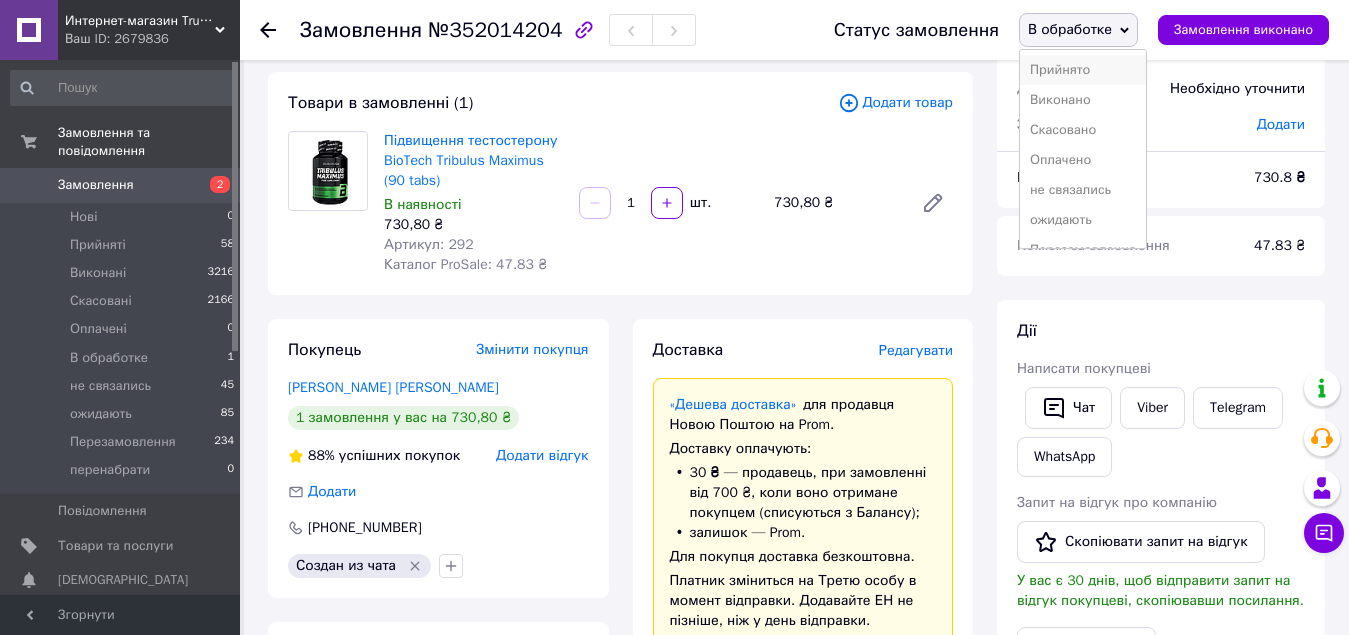 click on "Прийнято" at bounding box center (1083, 70) 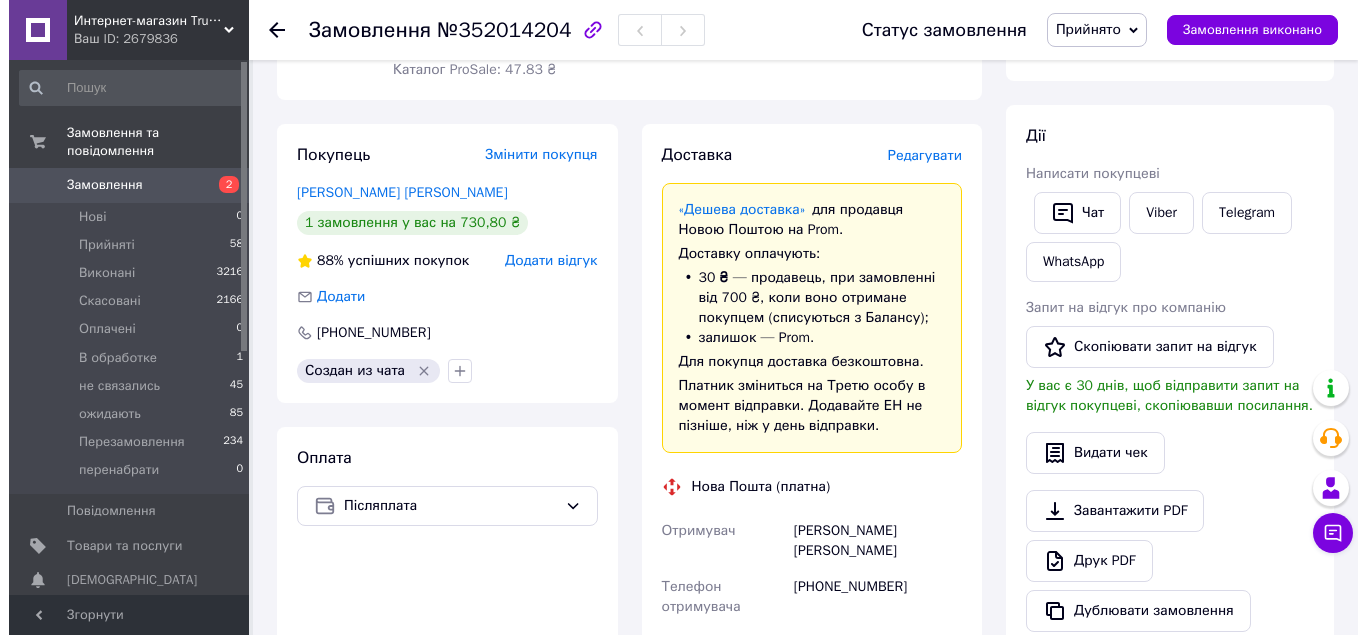 scroll, scrollTop: 200, scrollLeft: 0, axis: vertical 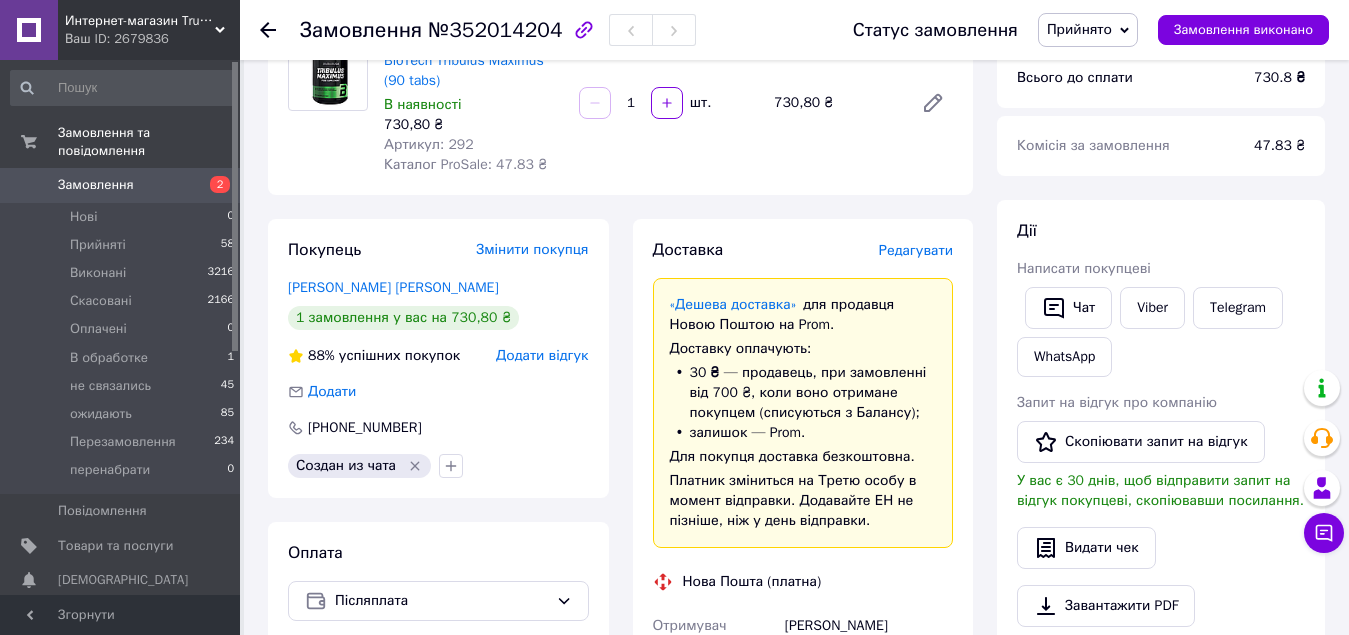 click on "Редагувати" at bounding box center (916, 250) 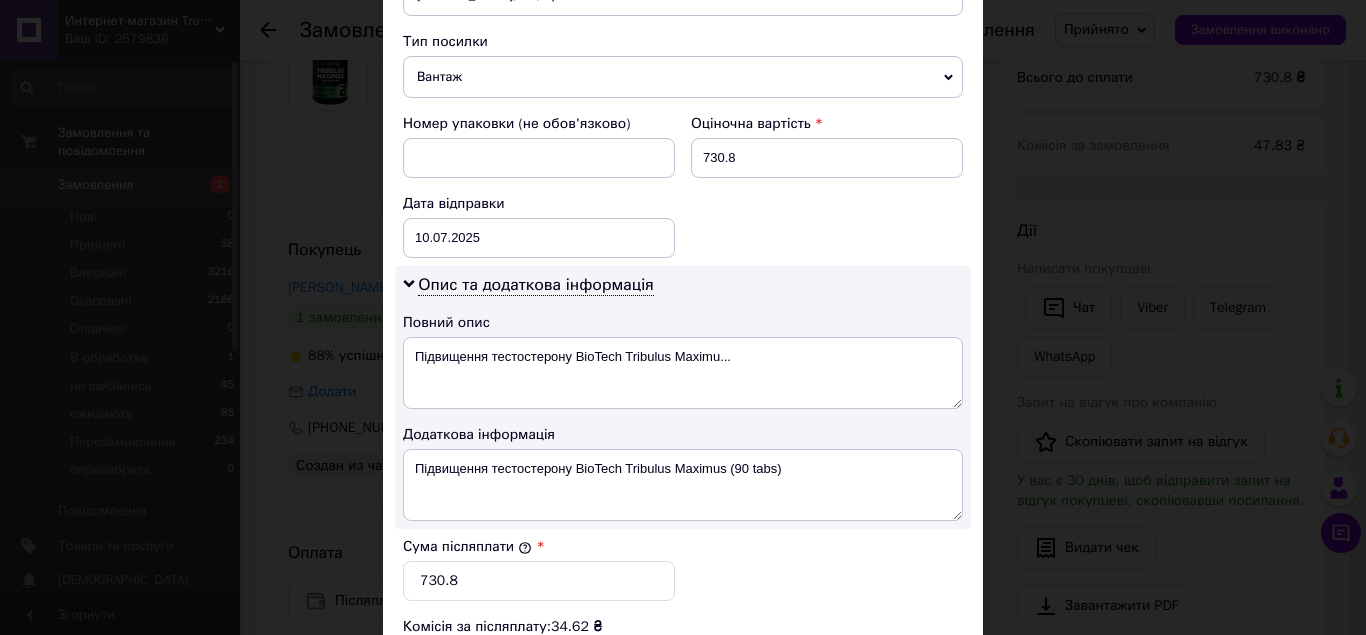 scroll, scrollTop: 1000, scrollLeft: 0, axis: vertical 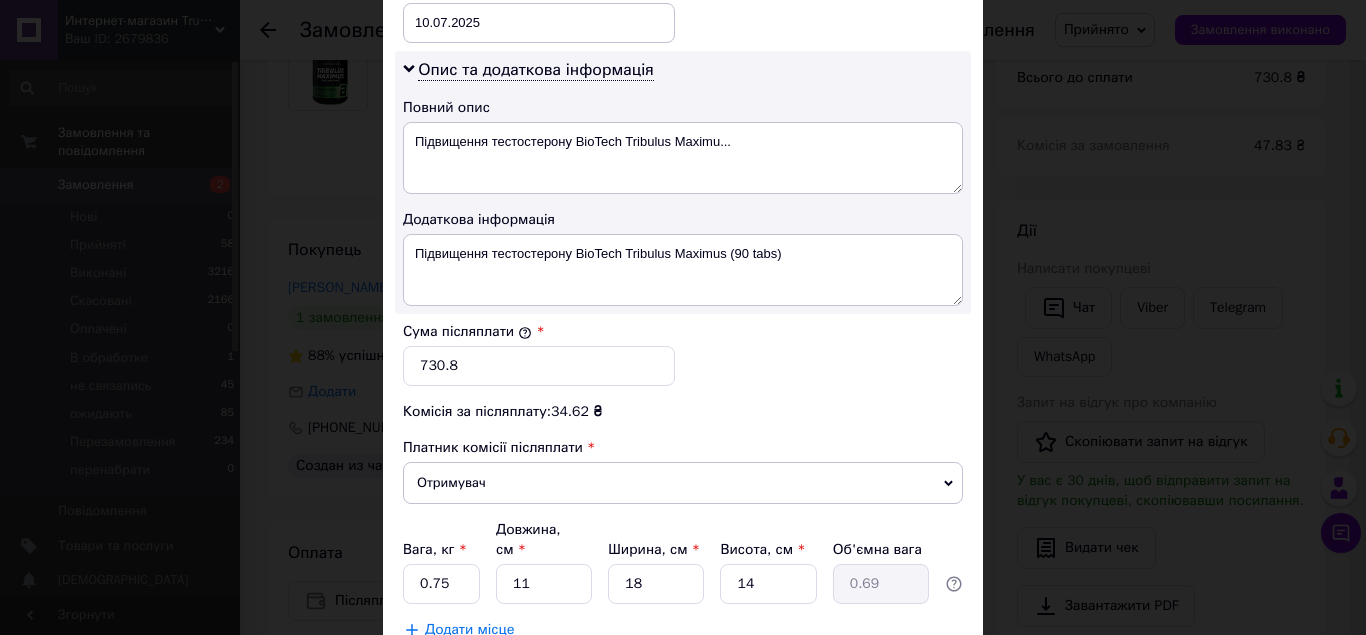 click on "× Редагування доставки Спосіб доставки Нова Пошта (платна) Платник Отримувач Відправник Прізвище отримувача [PERSON_NAME] Ім'я отримувача [PERSON_NAME] батькові отримувача Телефон отримувача [PHONE_NUMBER] Тип доставки У відділенні Кур'єром В поштоматі Місто м. [GEOGRAPHIC_DATA] ([GEOGRAPHIC_DATA].) Відділення №1: вул. Партизан Глухівщини, 3 Місце відправки [GEOGRAPHIC_DATA]: №9 (до 30 кг на одне місце): вул. Генерала [PERSON_NAME]. [PERSON_NAME], 32, прим. 146 Немає збігів. Спробуйте змінити умови пошуку Додати ще місце відправки Тип посилки Вантаж Документи Номер упаковки (не обов'язково) Оціночна вартість 730.8 < > <" at bounding box center [683, 317] 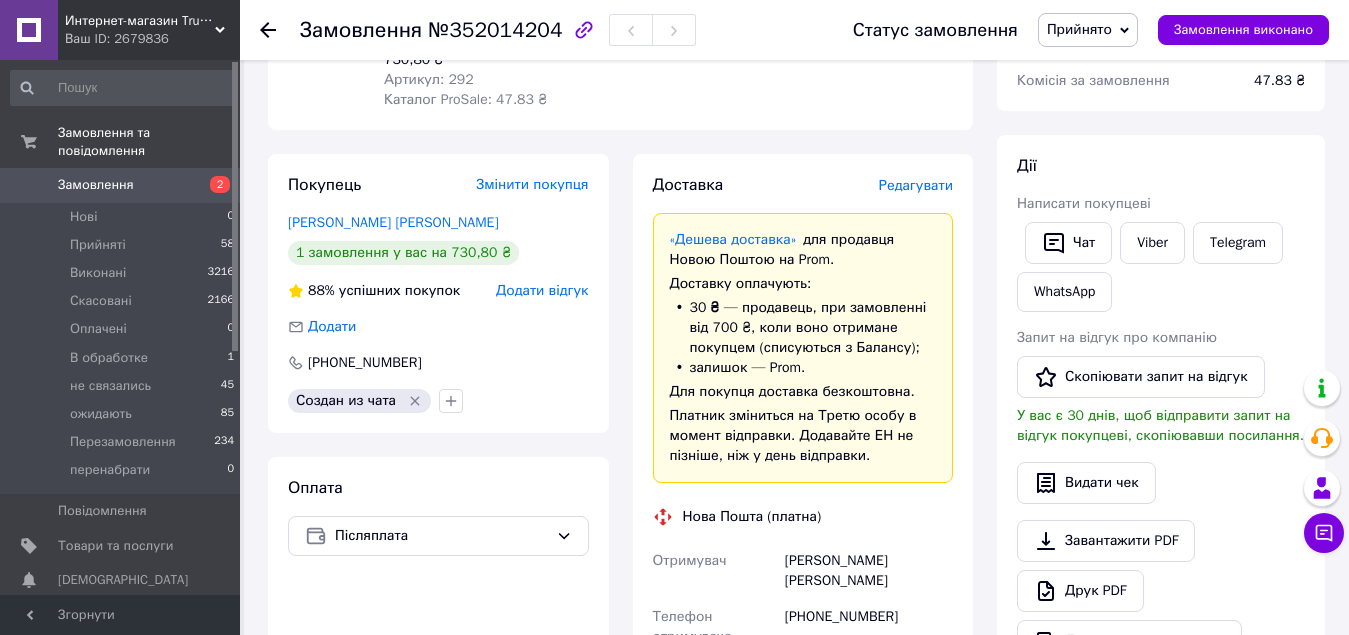 scroll, scrollTop: 300, scrollLeft: 0, axis: vertical 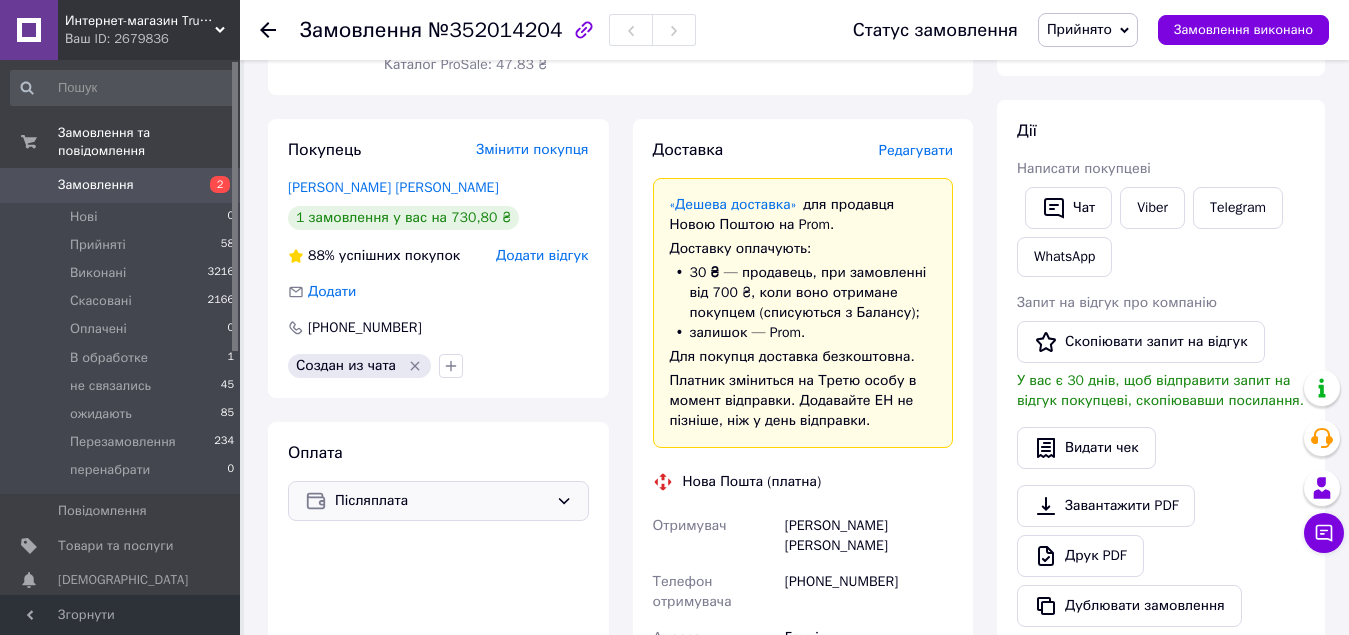 click on "Післяплата" at bounding box center [441, 501] 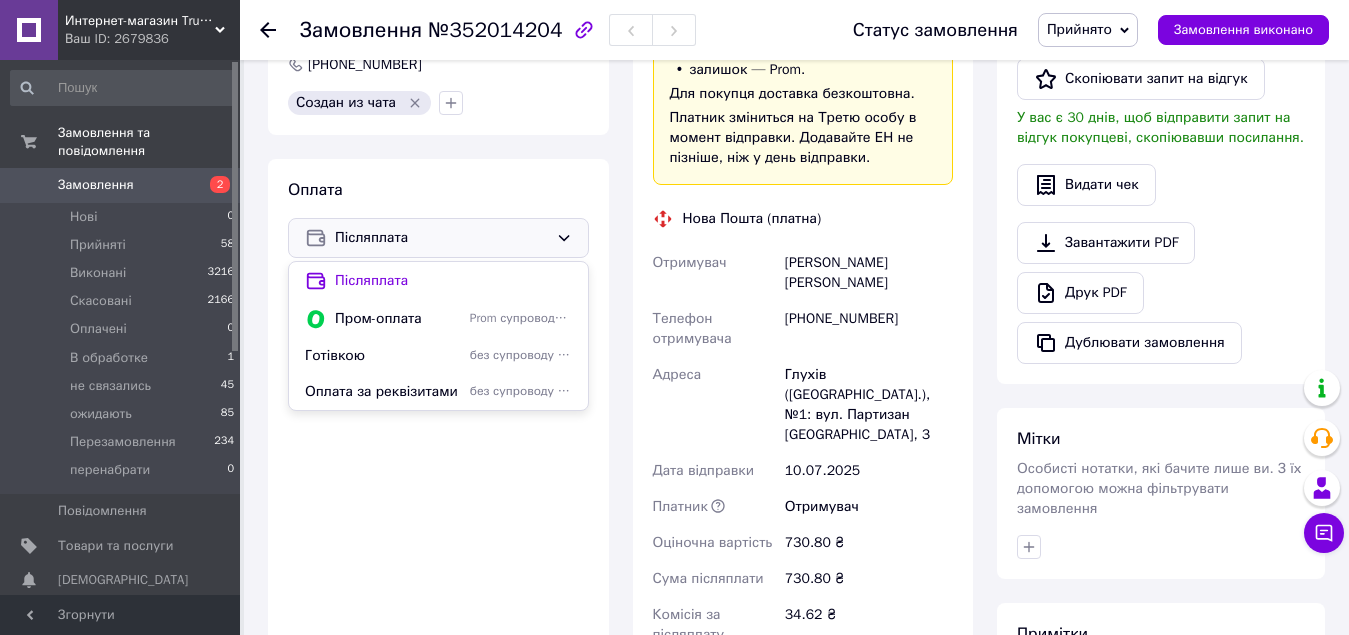 scroll, scrollTop: 600, scrollLeft: 0, axis: vertical 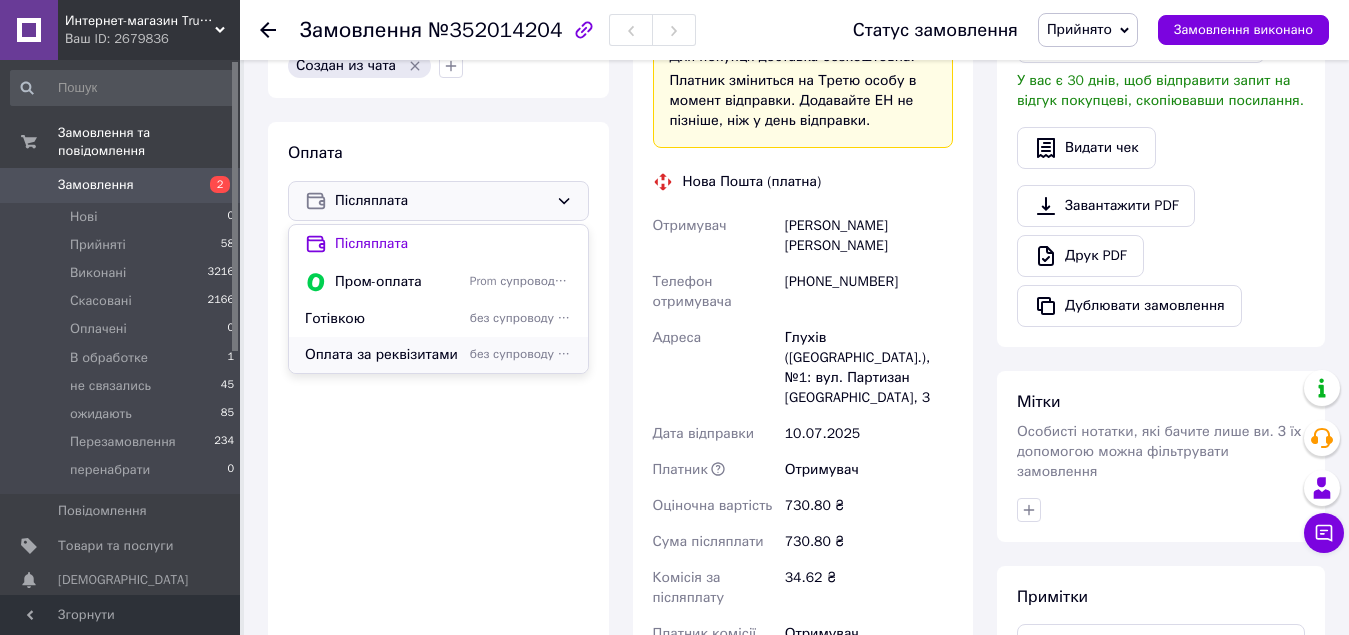 click on "Оплата за реквізитами" at bounding box center (383, 355) 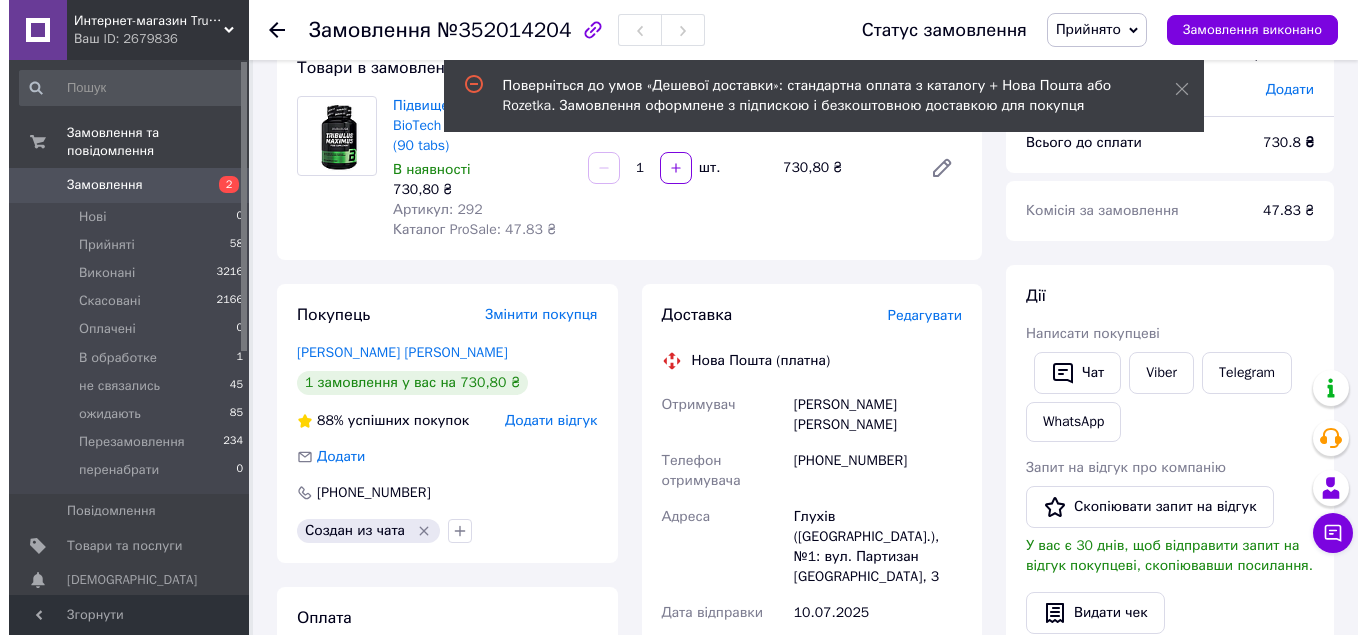scroll, scrollTop: 100, scrollLeft: 0, axis: vertical 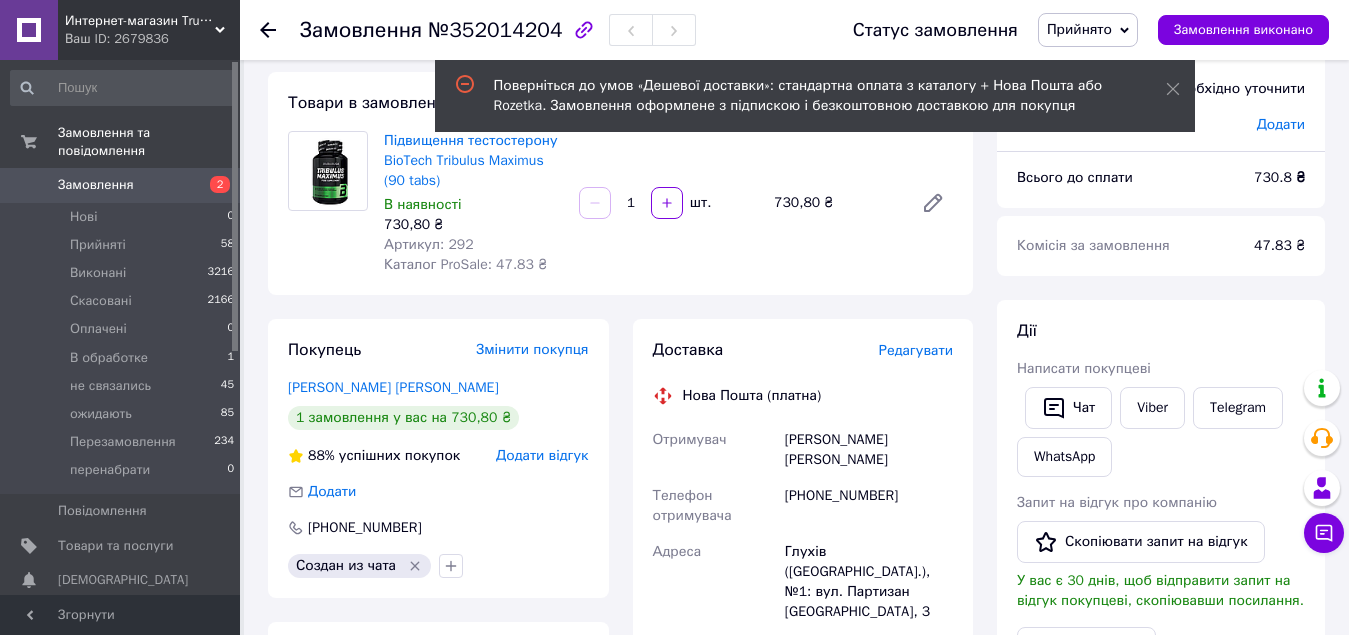 click on "Редагувати" at bounding box center [916, 350] 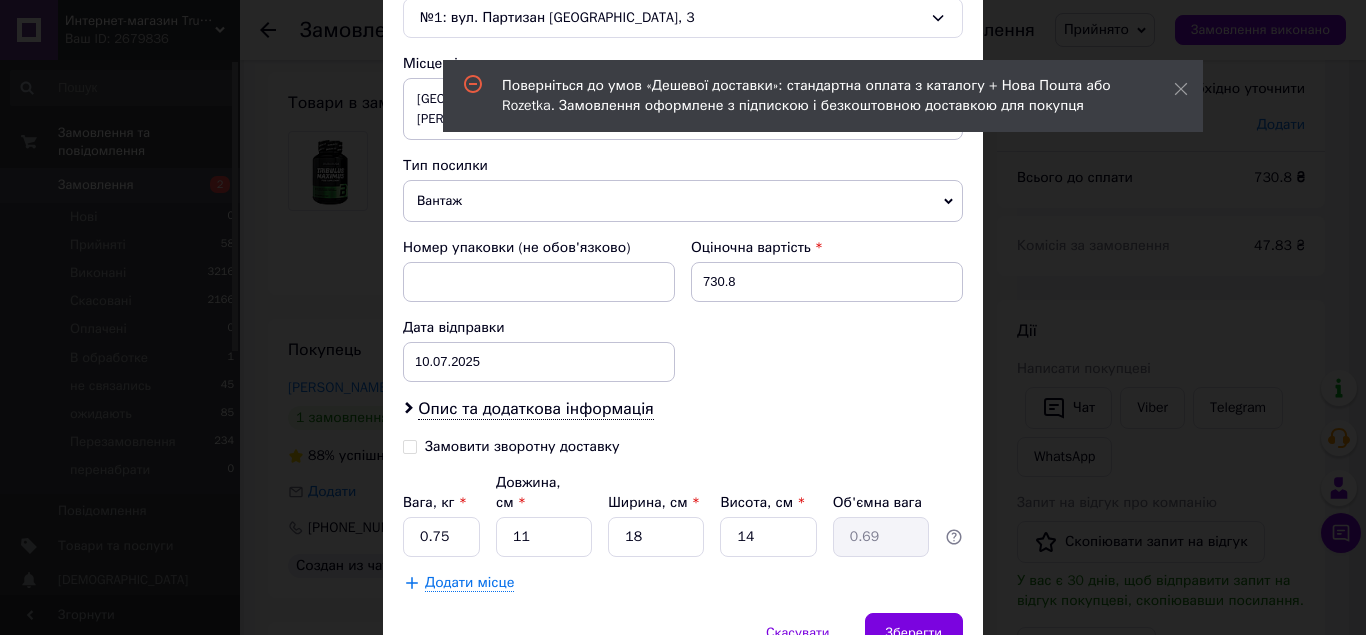 scroll, scrollTop: 729, scrollLeft: 0, axis: vertical 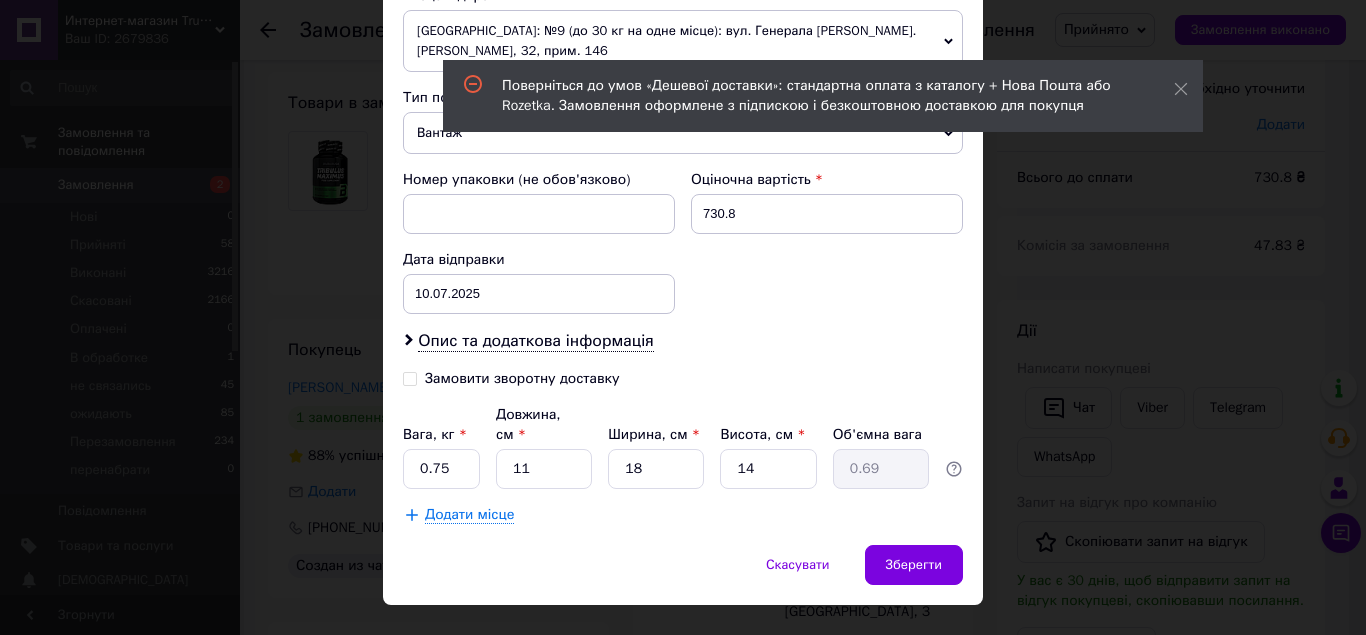 click on "Замовити зворотну доставку" at bounding box center (522, 378) 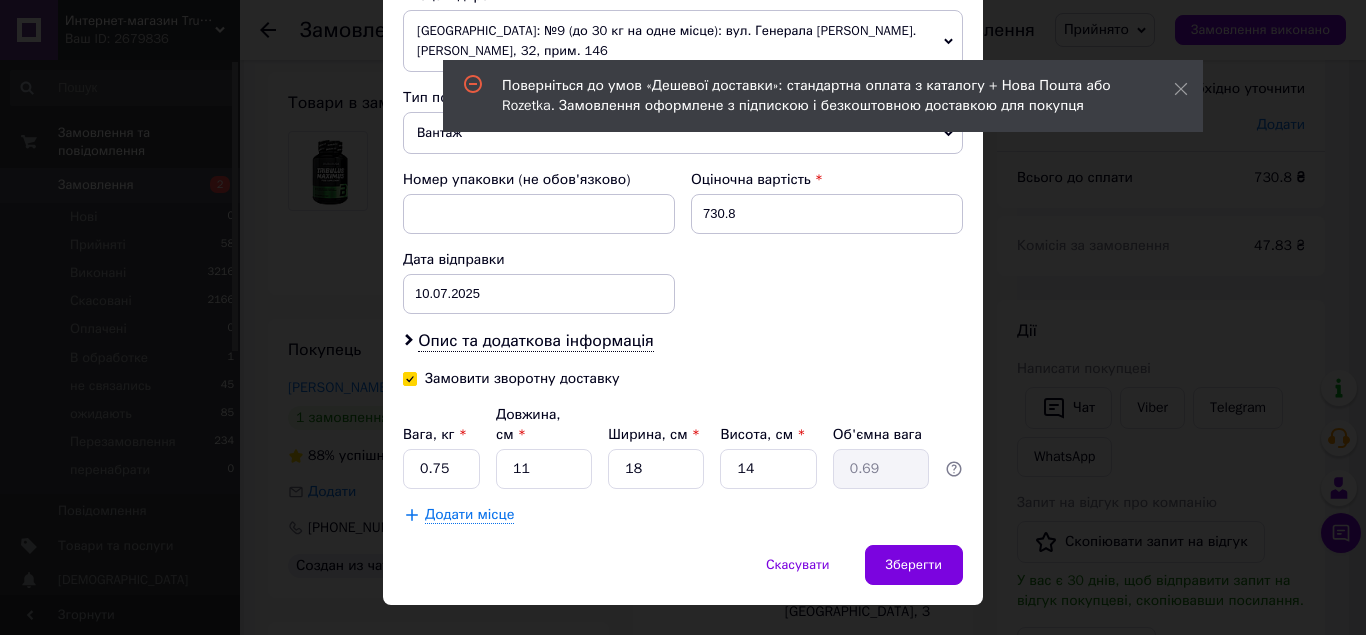 checkbox on "true" 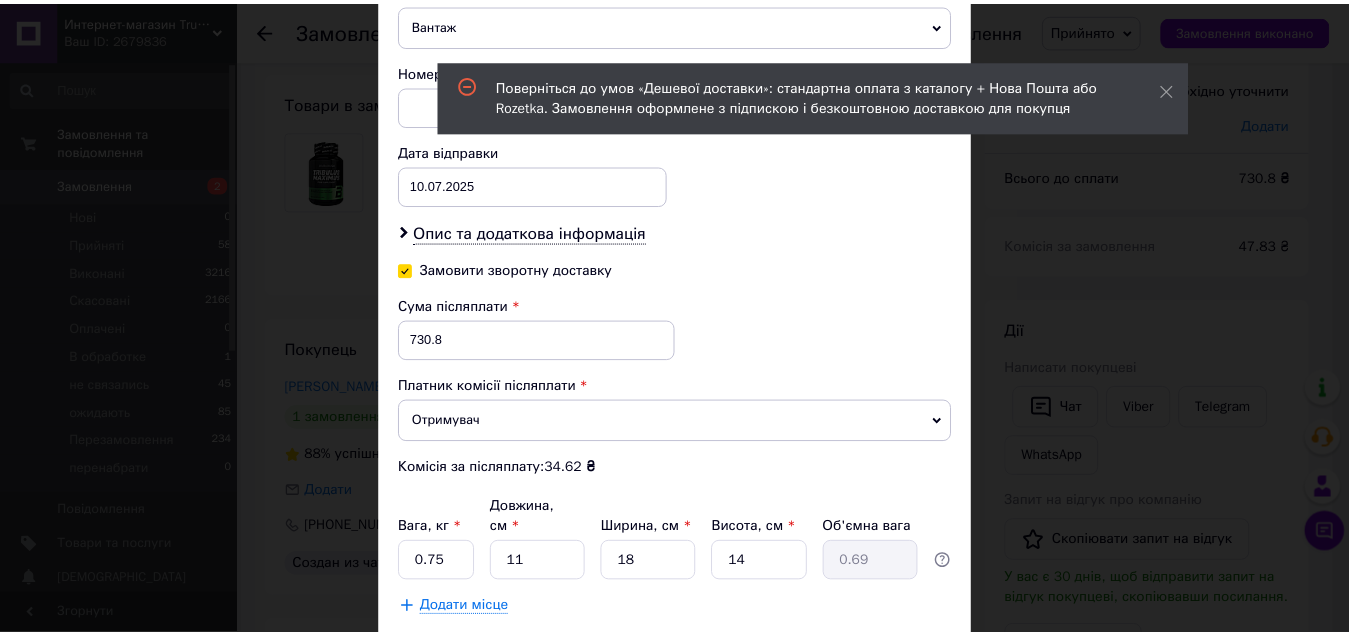 scroll, scrollTop: 931, scrollLeft: 0, axis: vertical 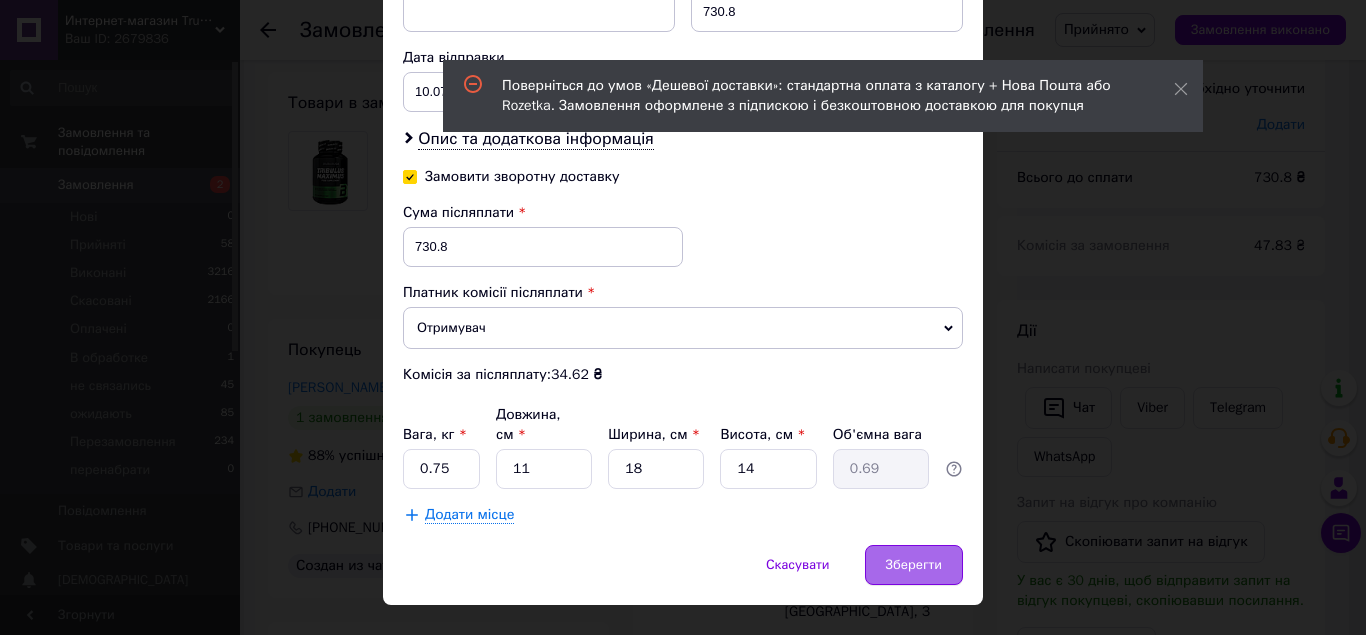 click on "Зберегти" at bounding box center (914, 565) 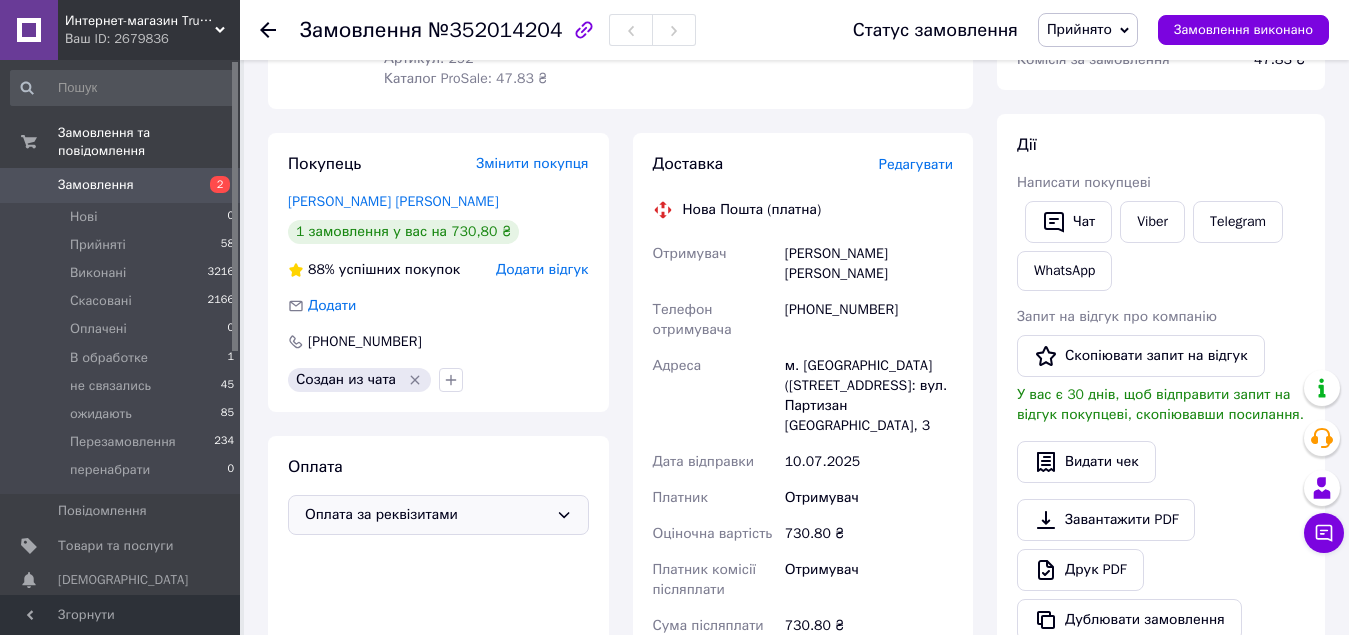 scroll, scrollTop: 600, scrollLeft: 0, axis: vertical 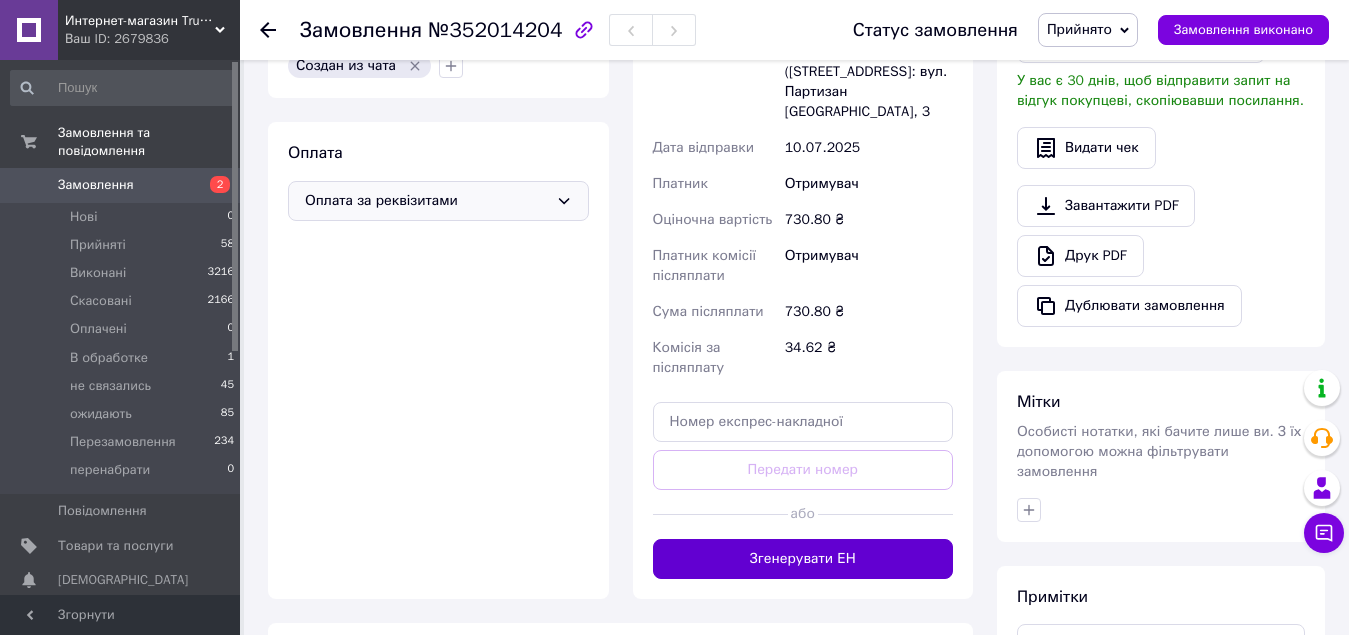 click on "Згенерувати ЕН" at bounding box center (803, 559) 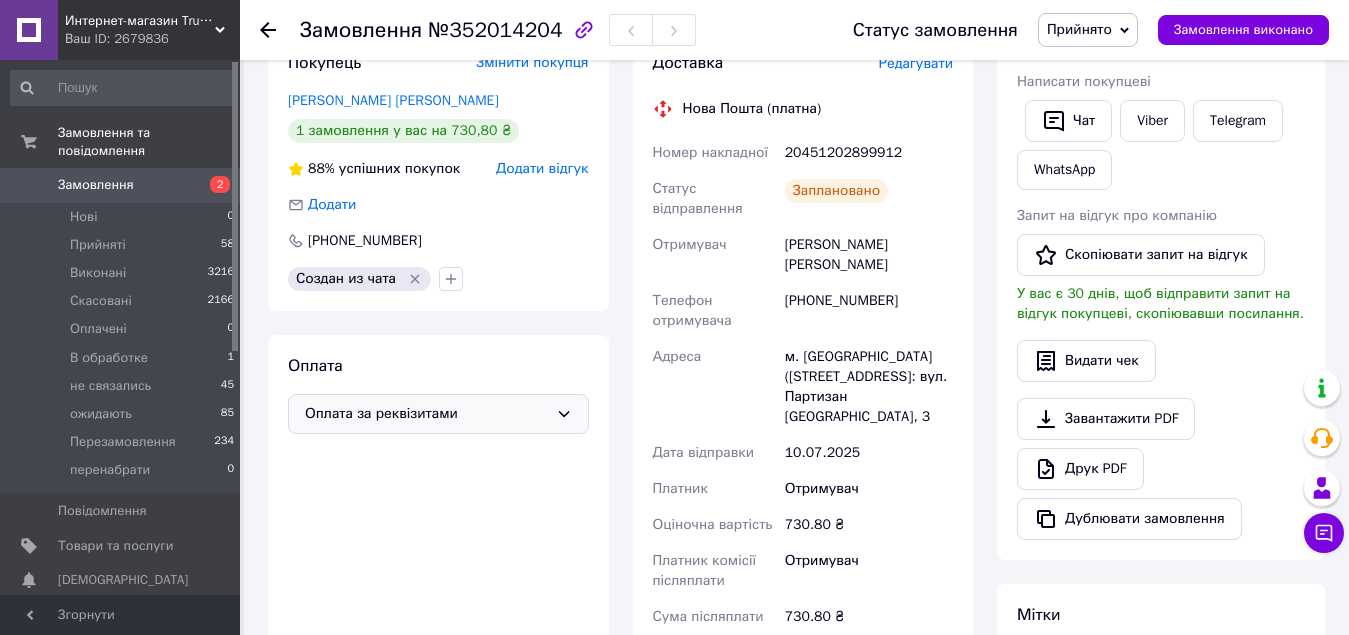 scroll, scrollTop: 300, scrollLeft: 0, axis: vertical 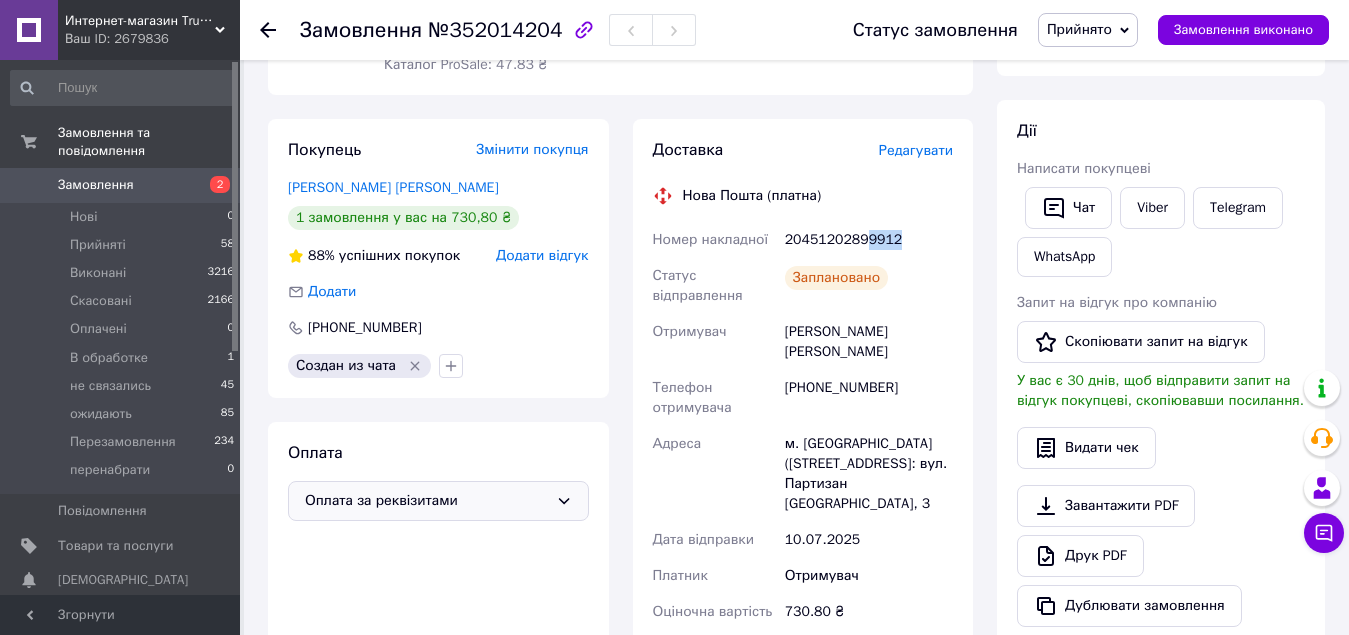 drag, startPoint x: 860, startPoint y: 233, endPoint x: 900, endPoint y: 237, distance: 40.1995 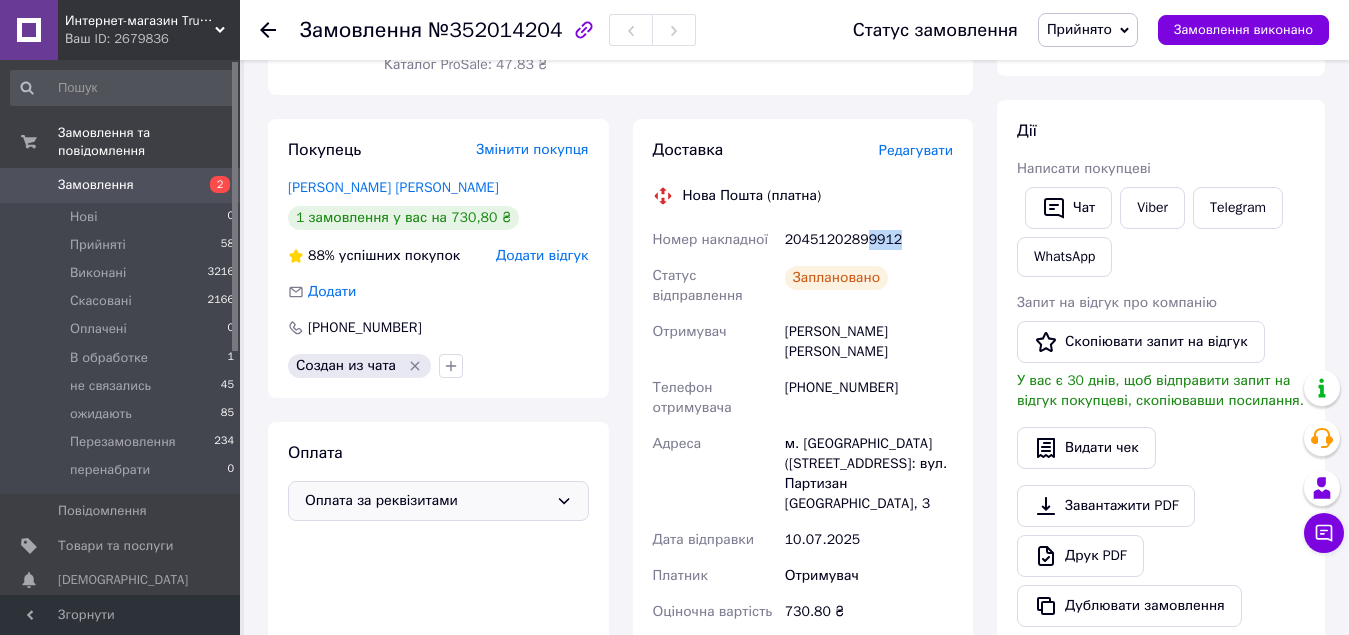 click on "20451202899912" at bounding box center [869, 240] 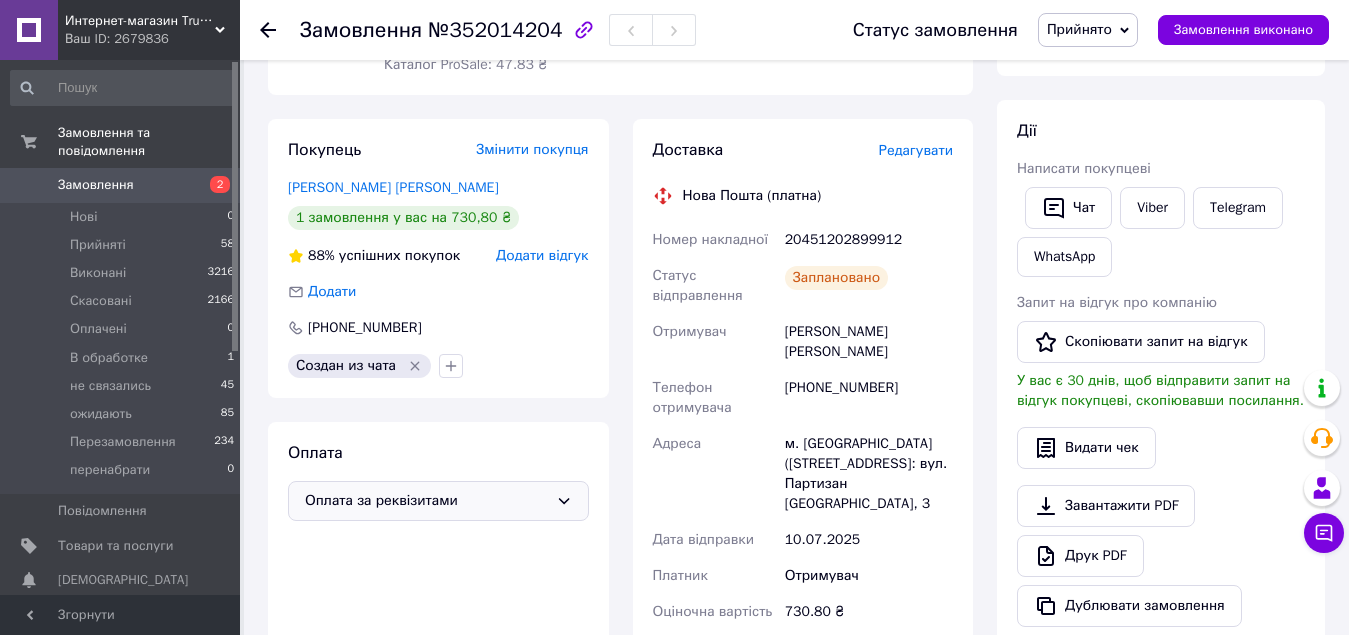 click on "20451202899912" at bounding box center (869, 240) 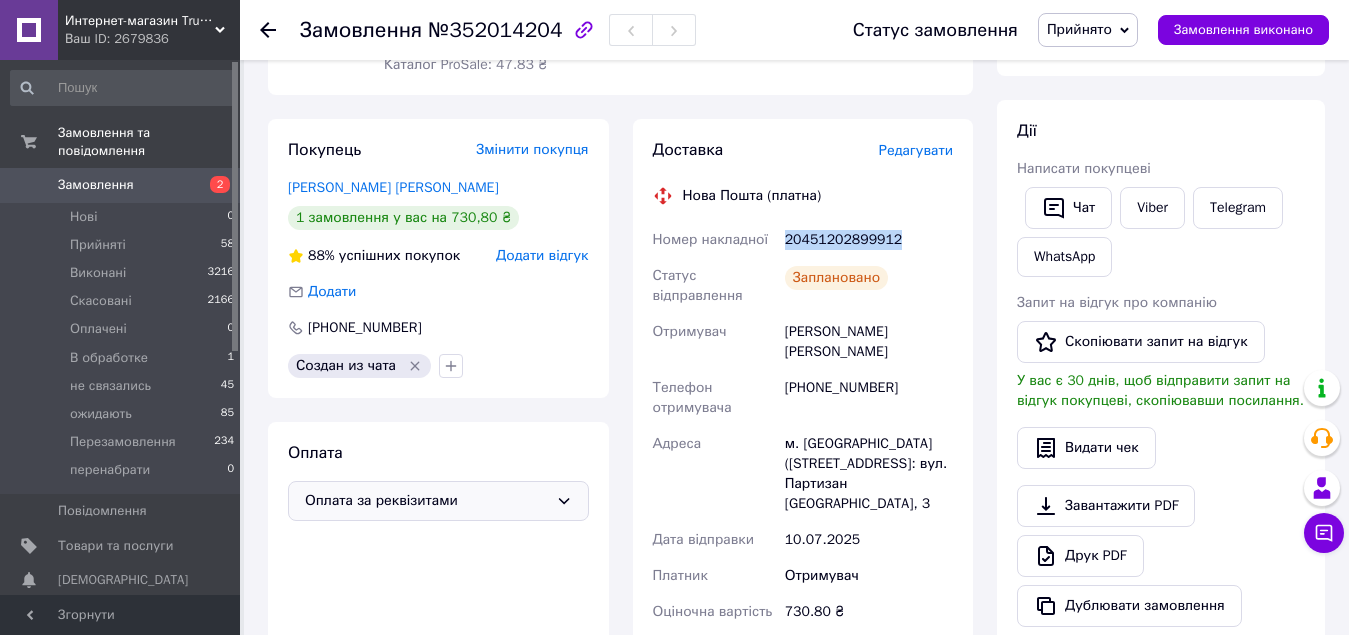 click on "20451202899912" at bounding box center [869, 240] 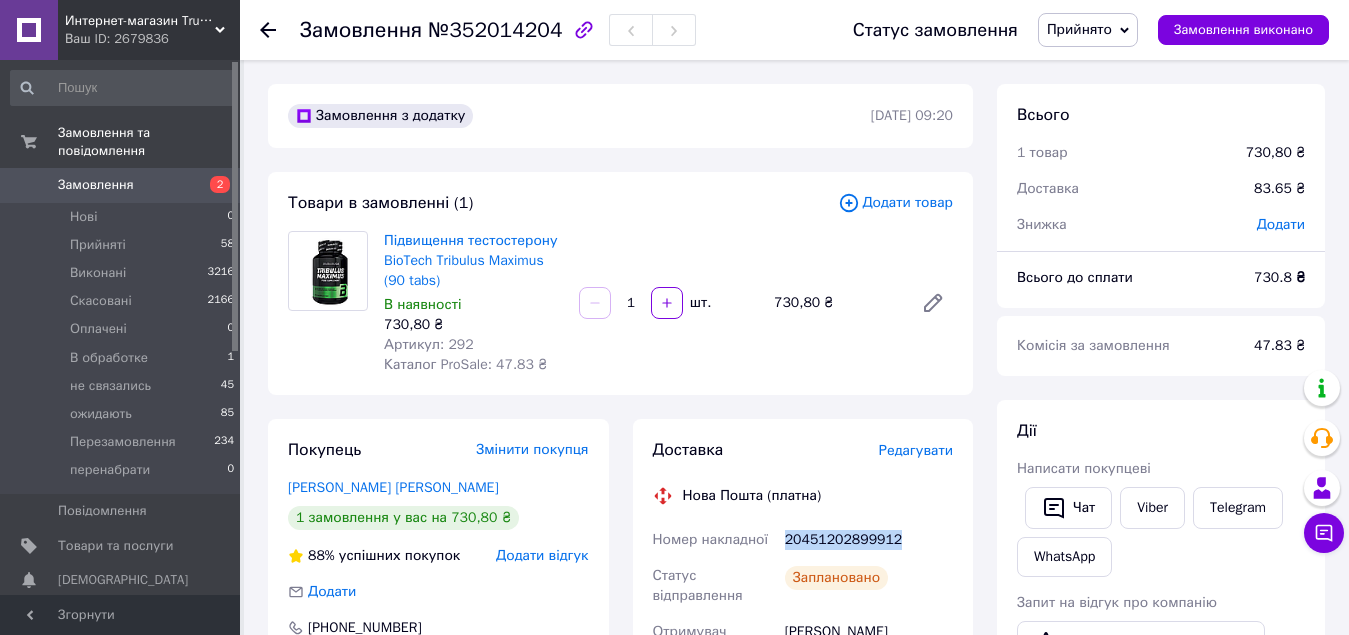 click on "Підвищення тестостерону BioTech Tribulus Maximus (90 tabs) В наявності 730,80 ₴ Артикул: 292 Каталог ProSale: 47.83 ₴  1   шт. 730,80 ₴" at bounding box center (668, 303) 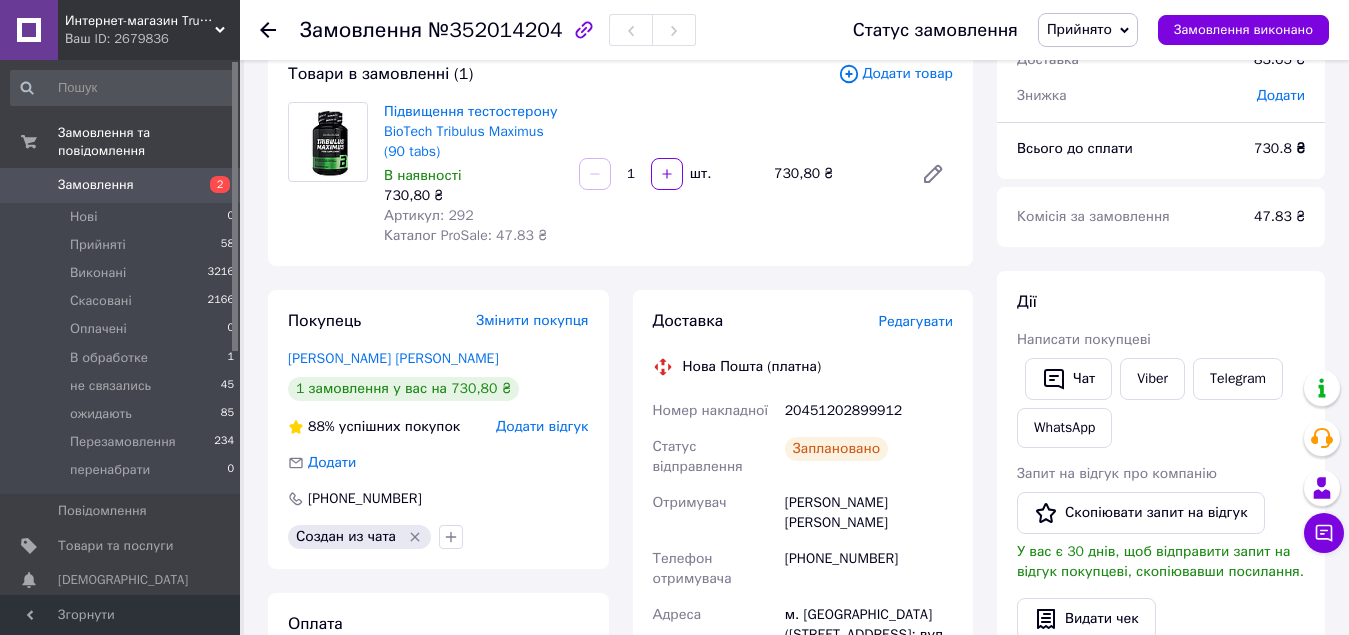 scroll, scrollTop: 0, scrollLeft: 0, axis: both 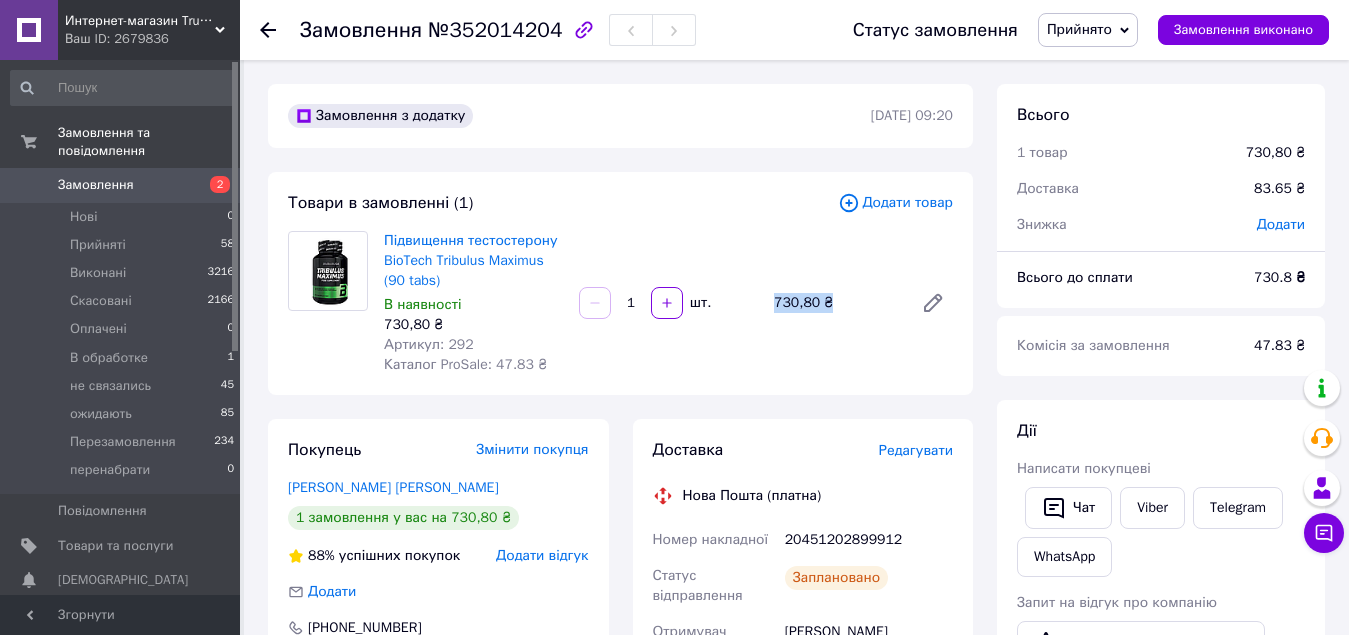 drag, startPoint x: 771, startPoint y: 302, endPoint x: 828, endPoint y: 306, distance: 57.14018 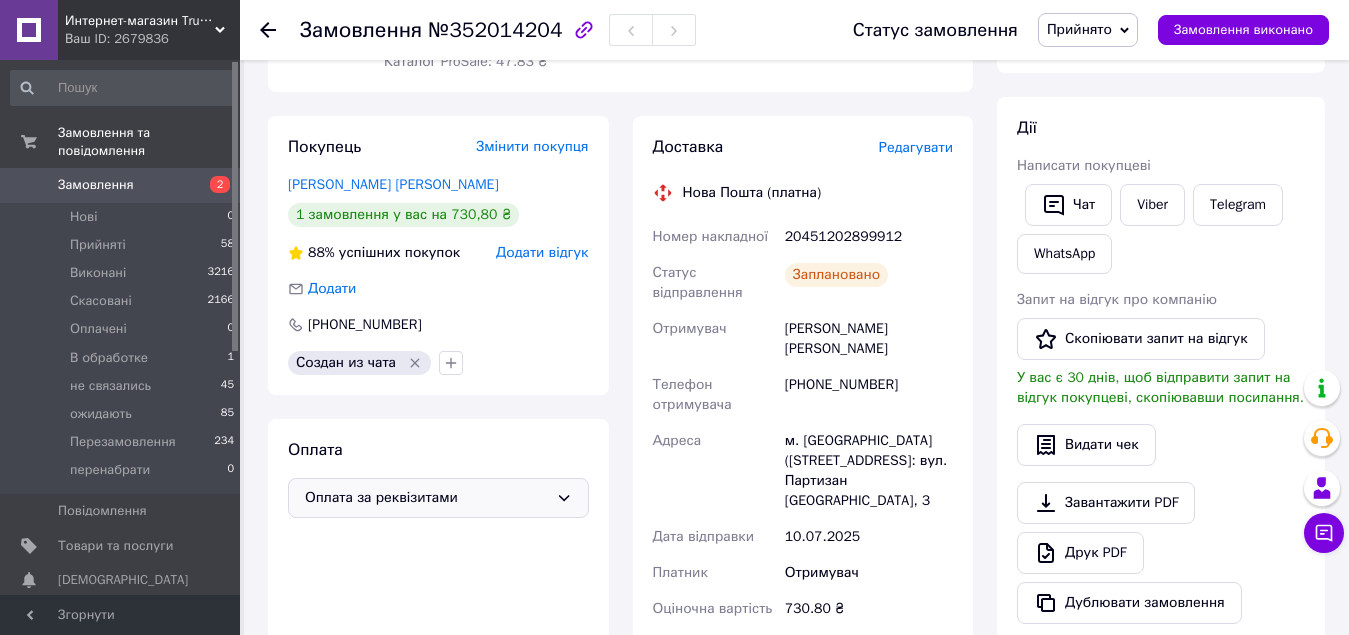 scroll, scrollTop: 300, scrollLeft: 0, axis: vertical 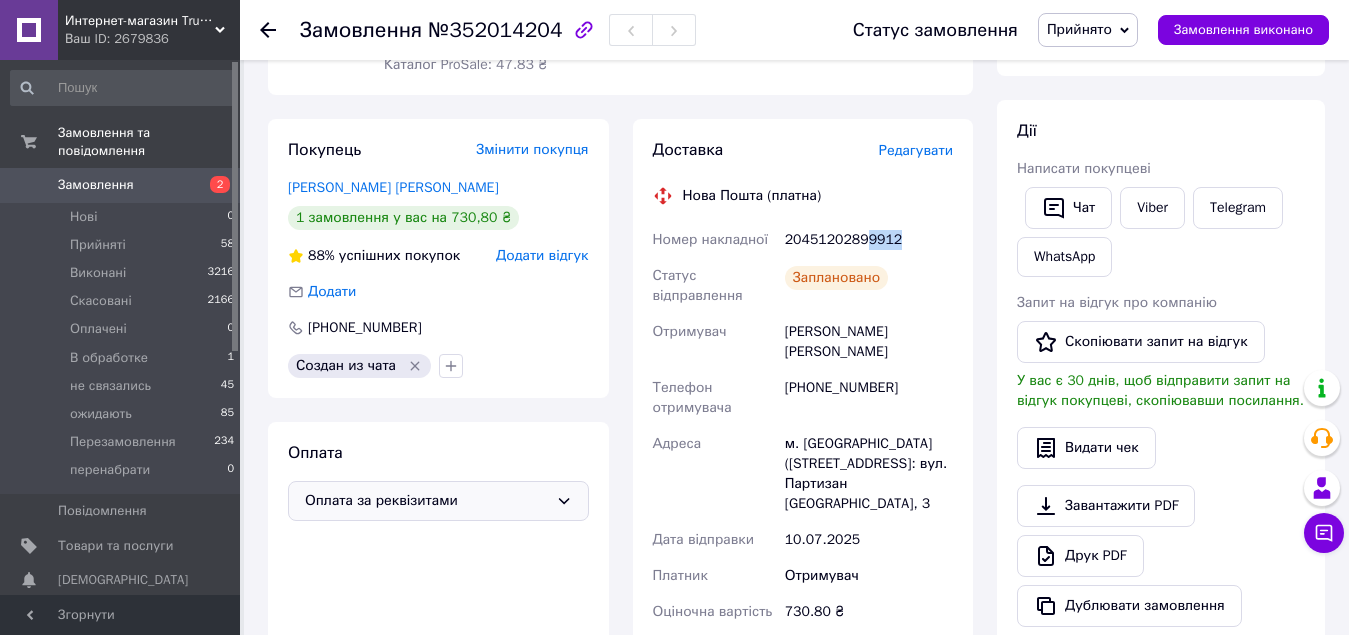 drag, startPoint x: 861, startPoint y: 238, endPoint x: 911, endPoint y: 238, distance: 50 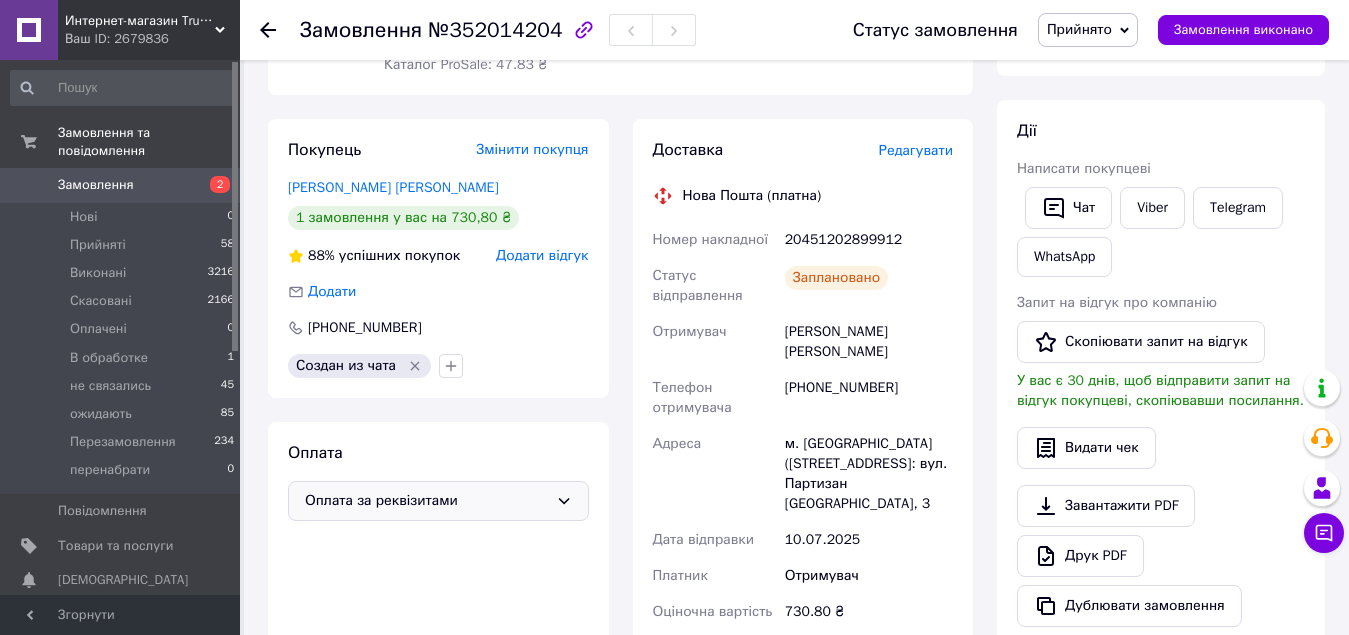 click on "Покупець Змінити покупця Галагуцкая [PERSON_NAME] 1 замовлення у вас на 730,80 ₴ 88%   успішних покупок Додати відгук Додати [PHONE_NUMBER] Создан из чата" at bounding box center (438, 258) 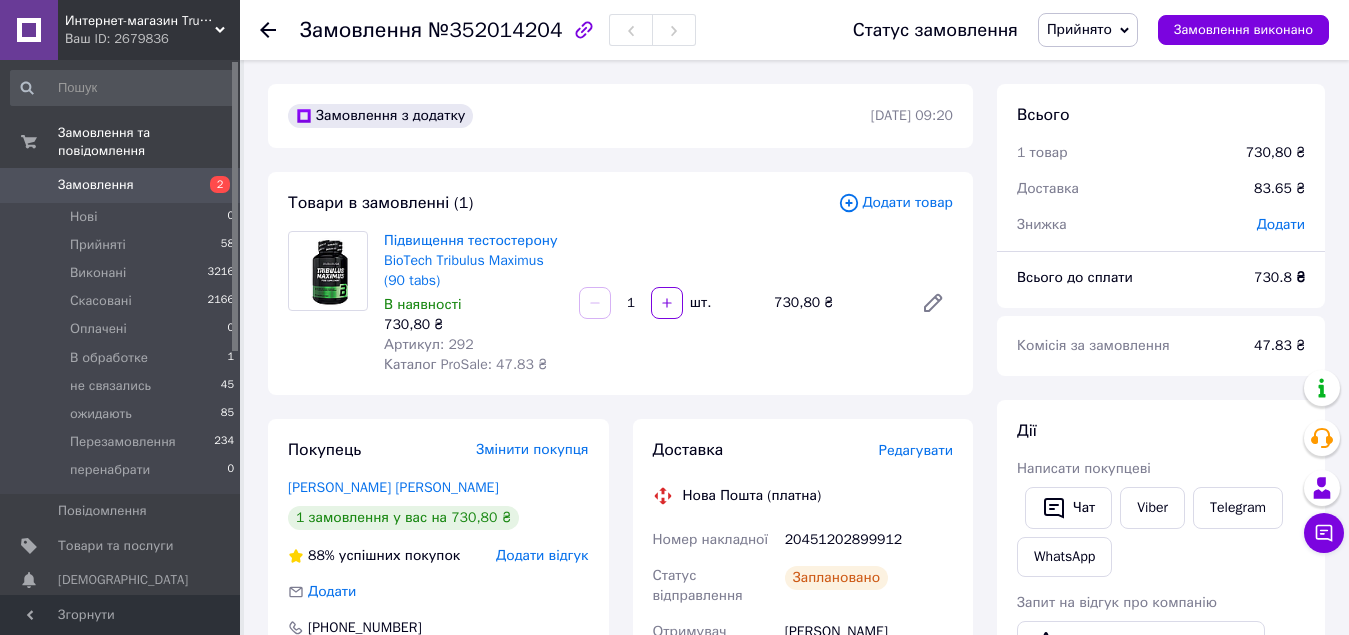 scroll, scrollTop: 200, scrollLeft: 0, axis: vertical 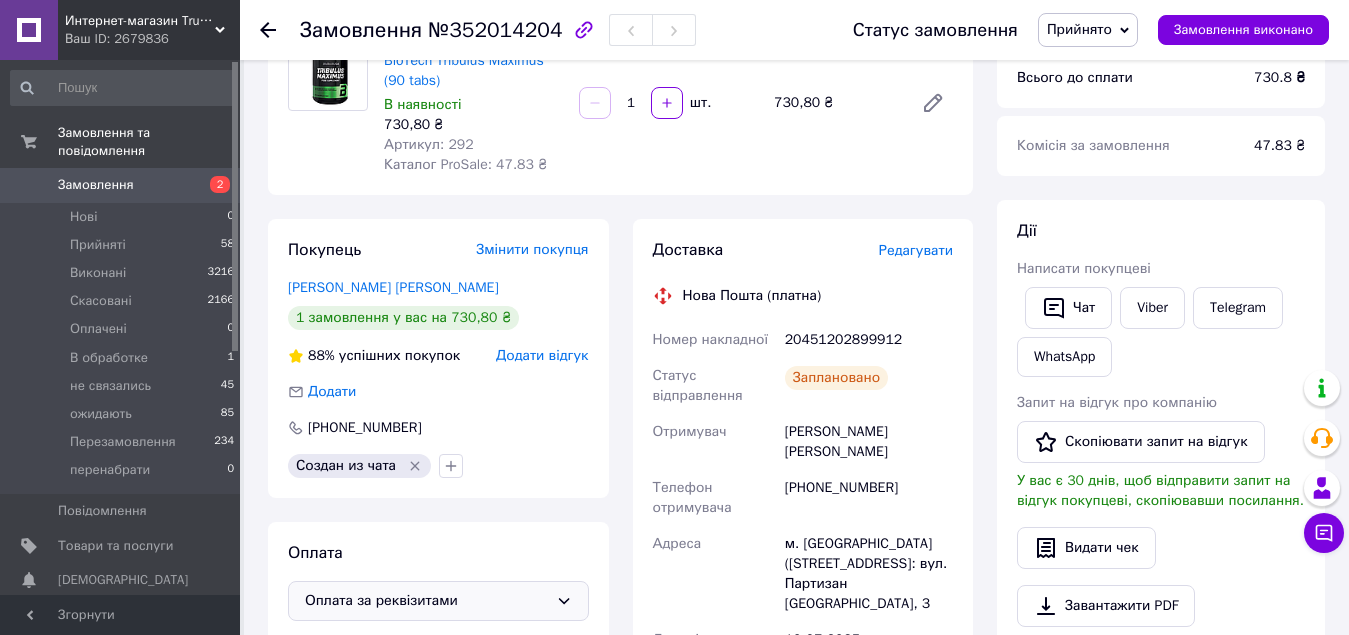 click on "Замовлення" at bounding box center (121, 185) 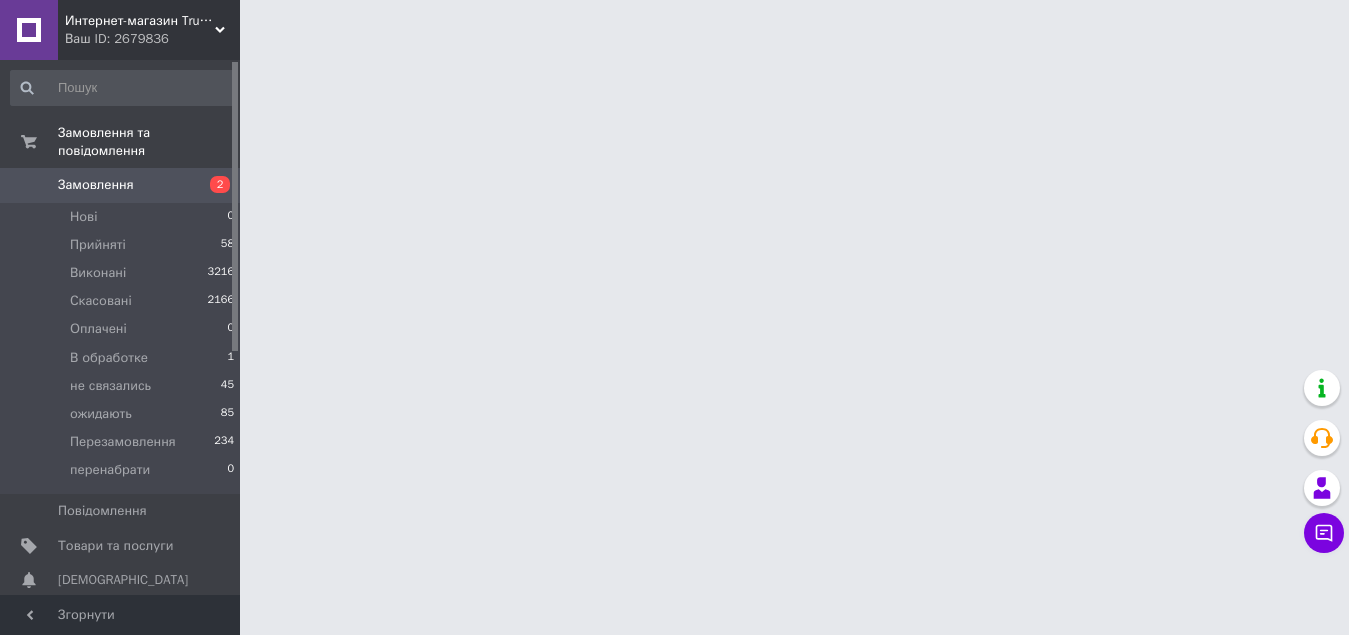 scroll, scrollTop: 0, scrollLeft: 0, axis: both 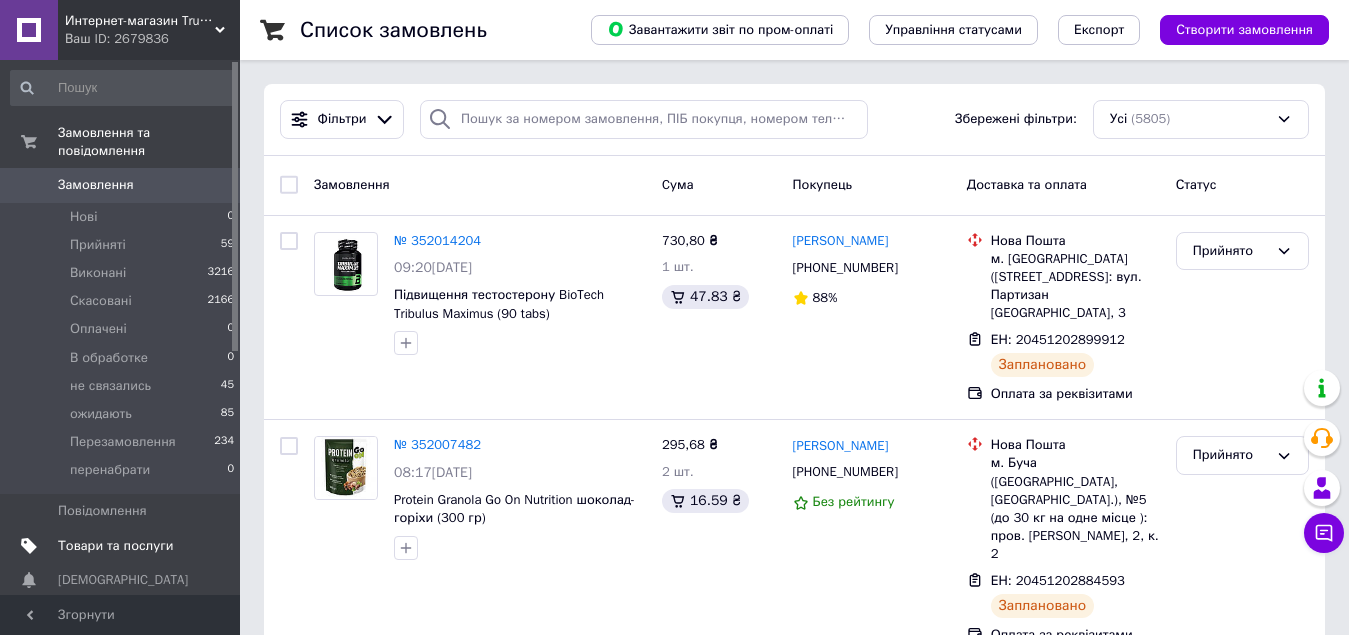 click on "Товари та послуги" at bounding box center (115, 546) 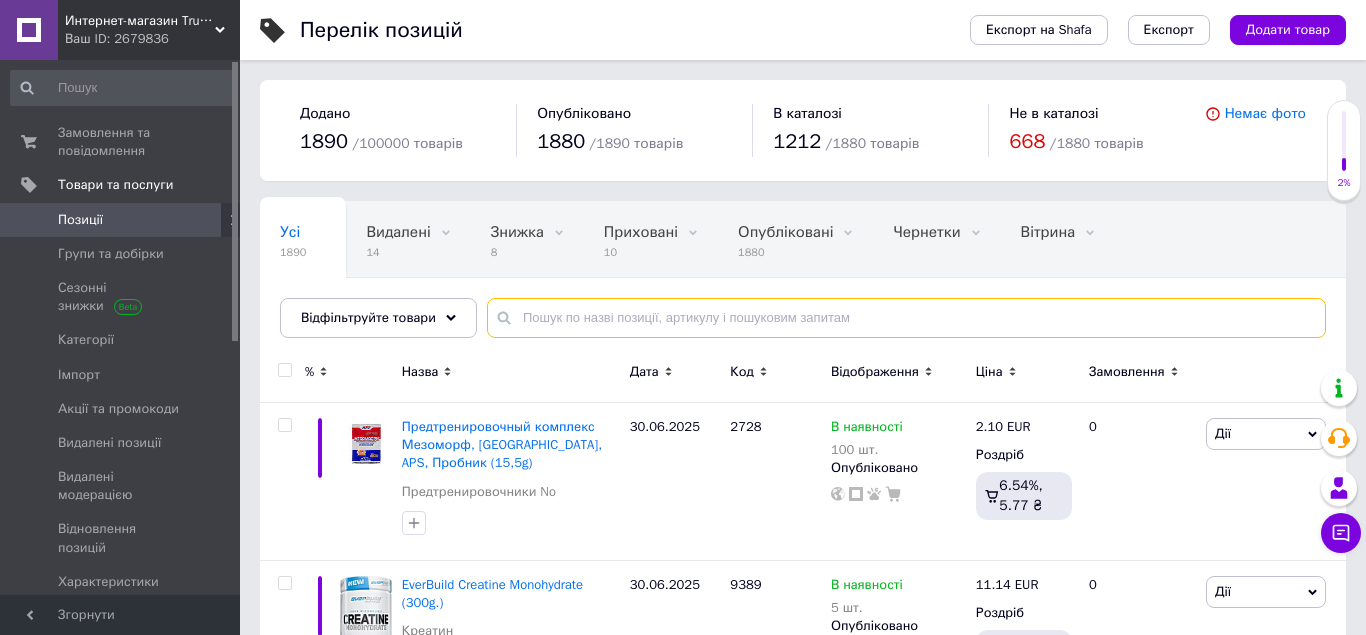 click at bounding box center [906, 318] 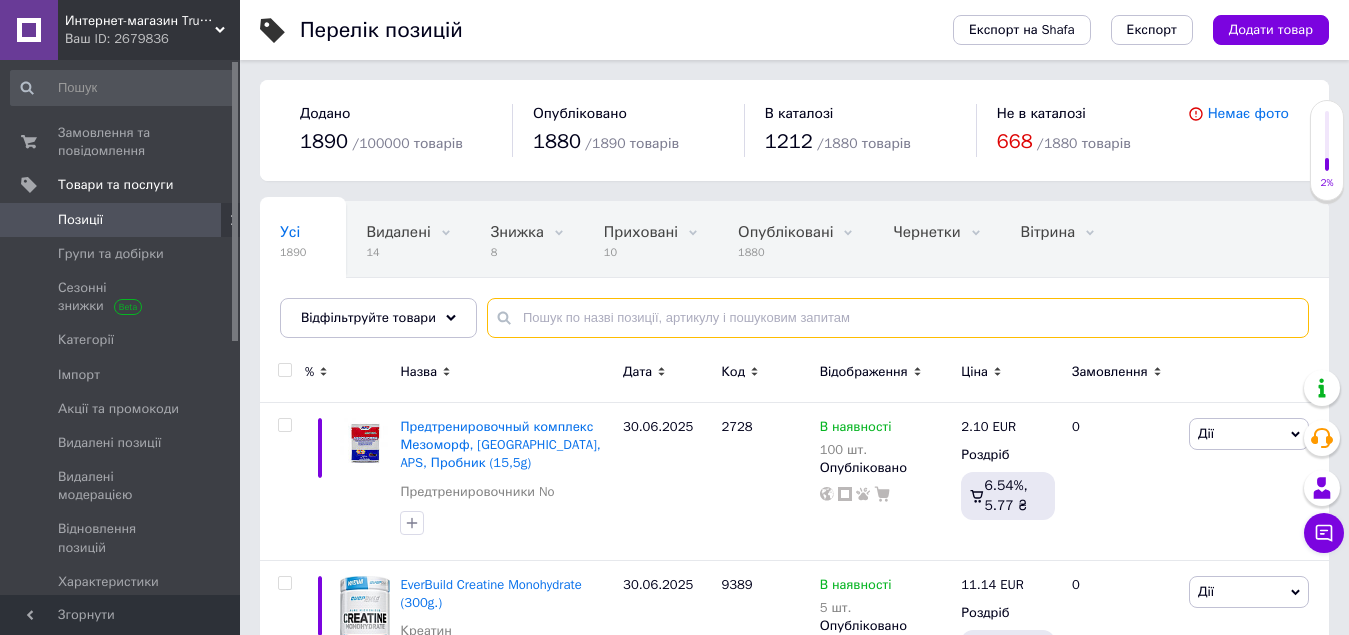 paste on "Креатин Nuclear Nutrition Synthesis Multi Creatine Complex( exotic300 g)" 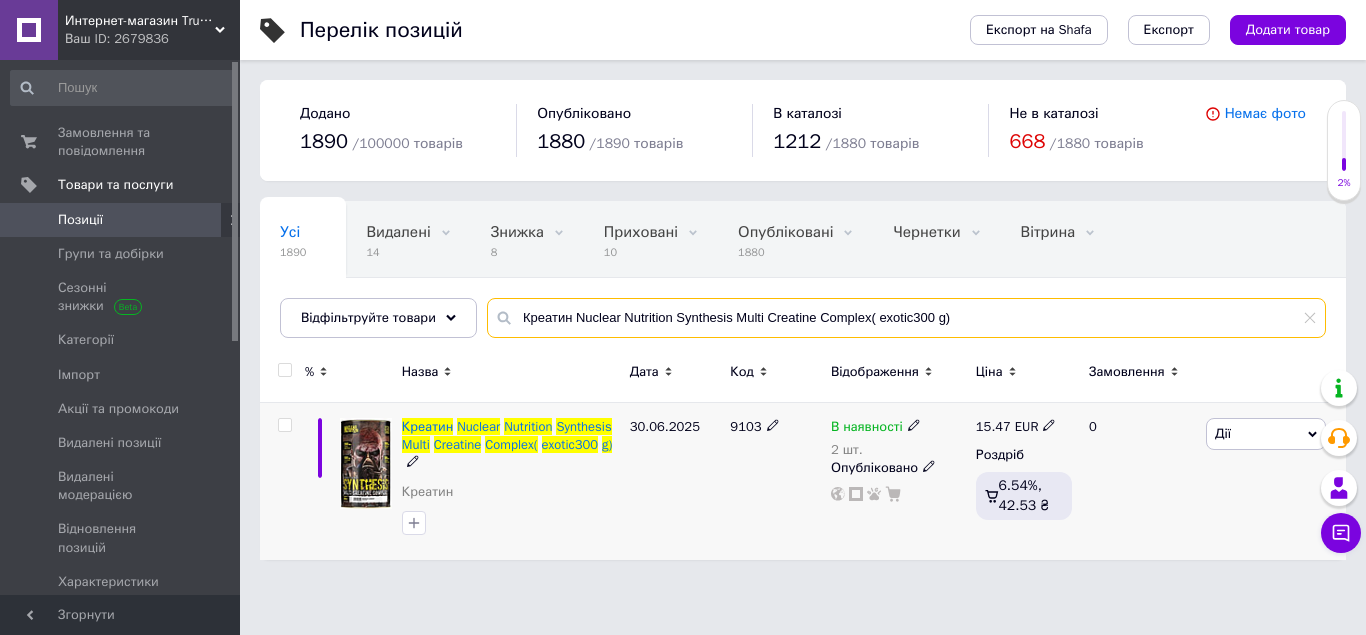 type on "Креатин Nuclear Nutrition Synthesis Multi Creatine Complex( exotic300 g)" 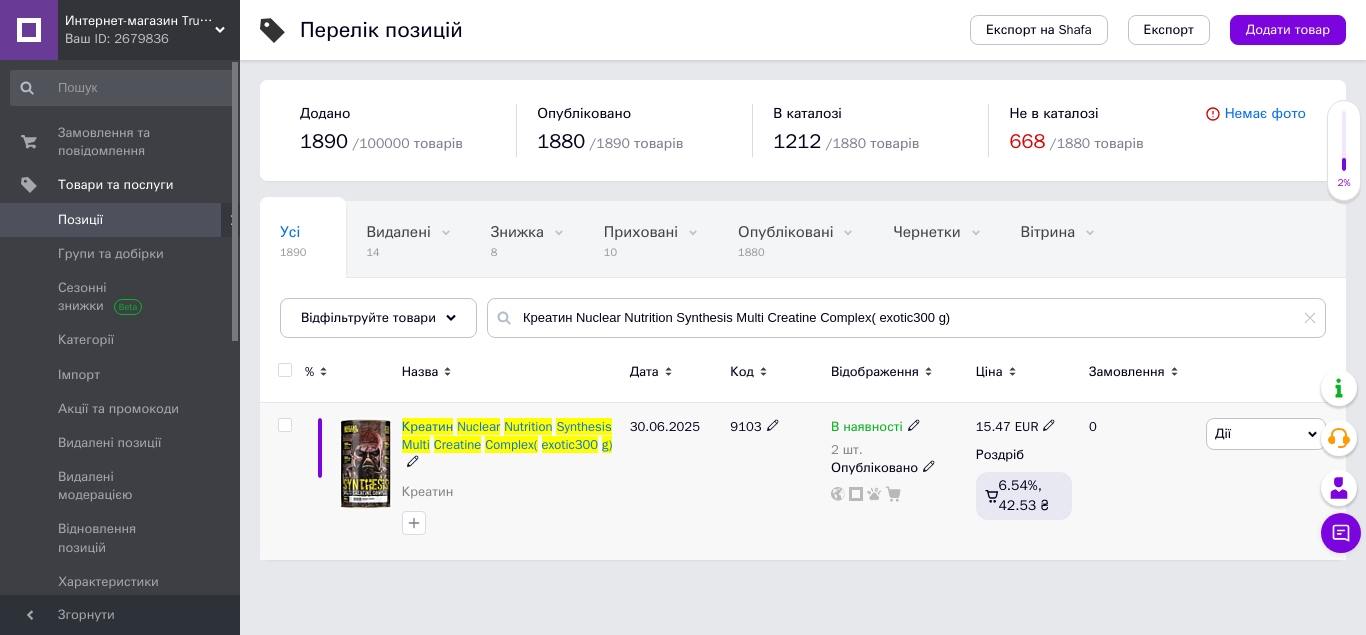 click 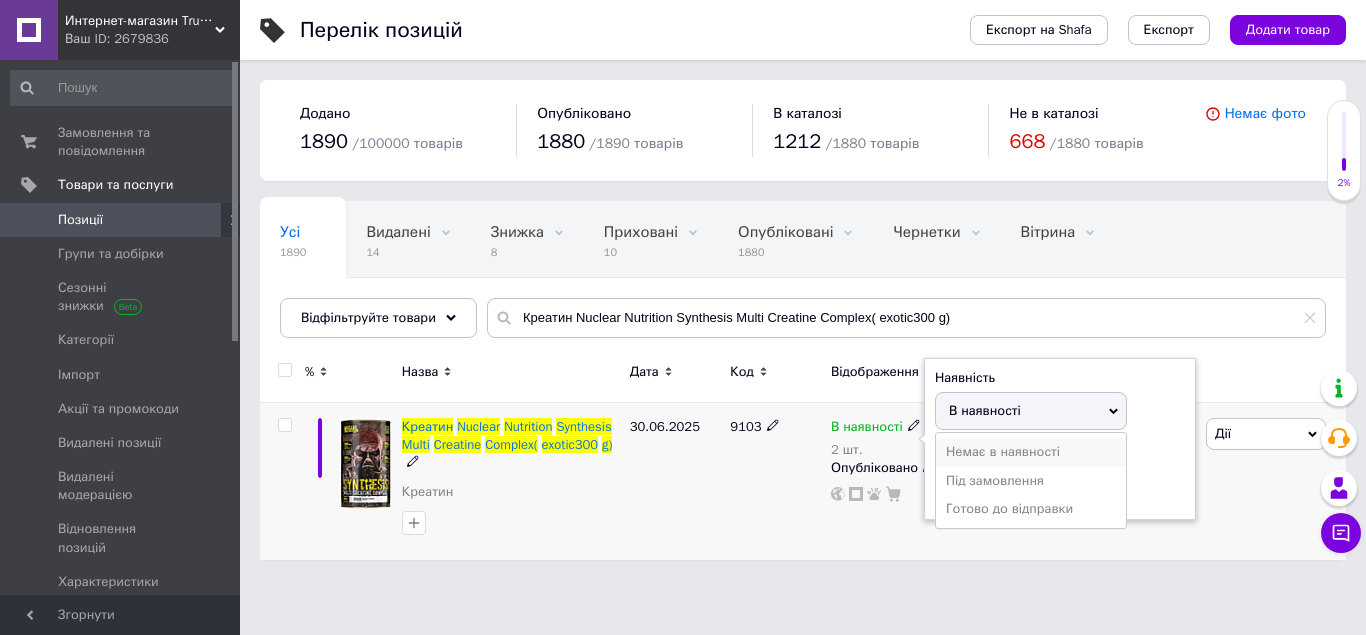 click on "Немає в наявності" at bounding box center (1031, 452) 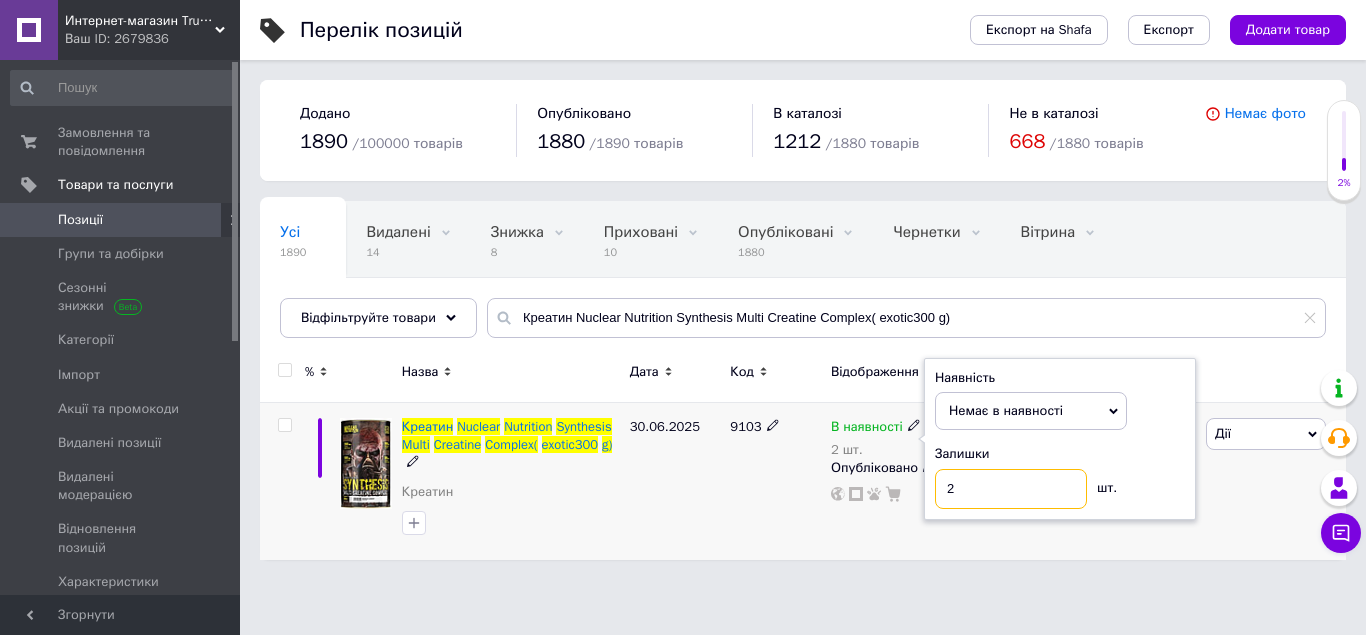 click on "2" at bounding box center [1011, 489] 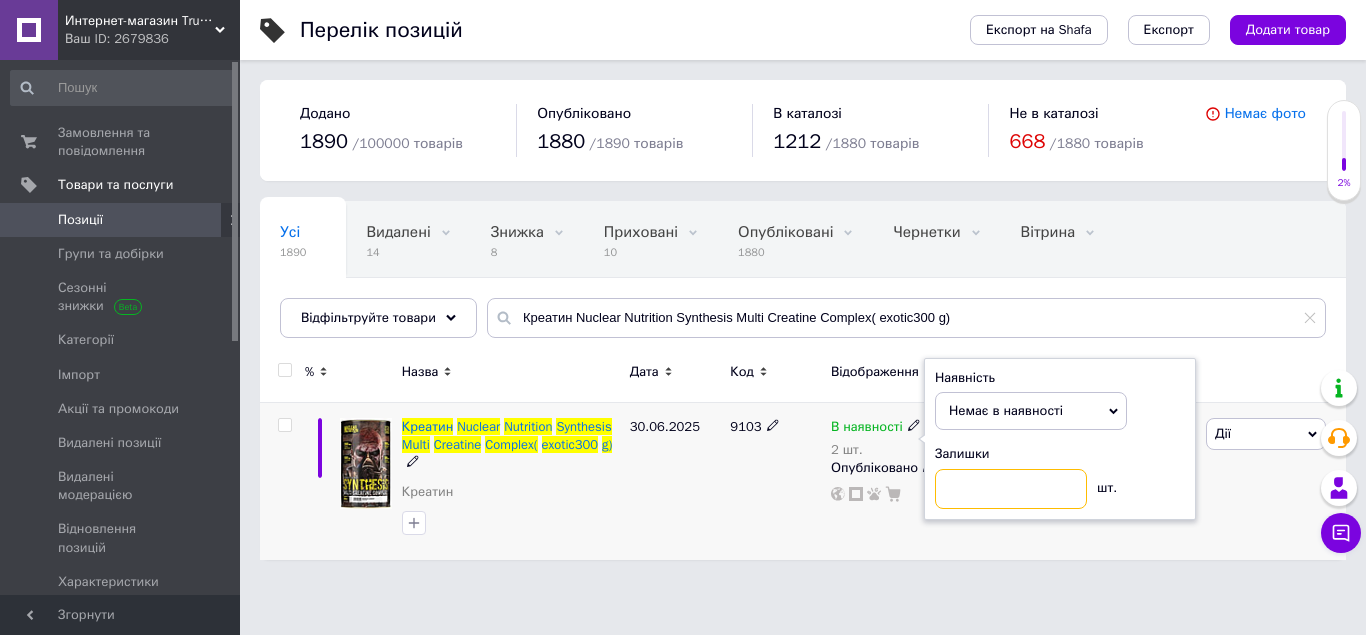 type on "0" 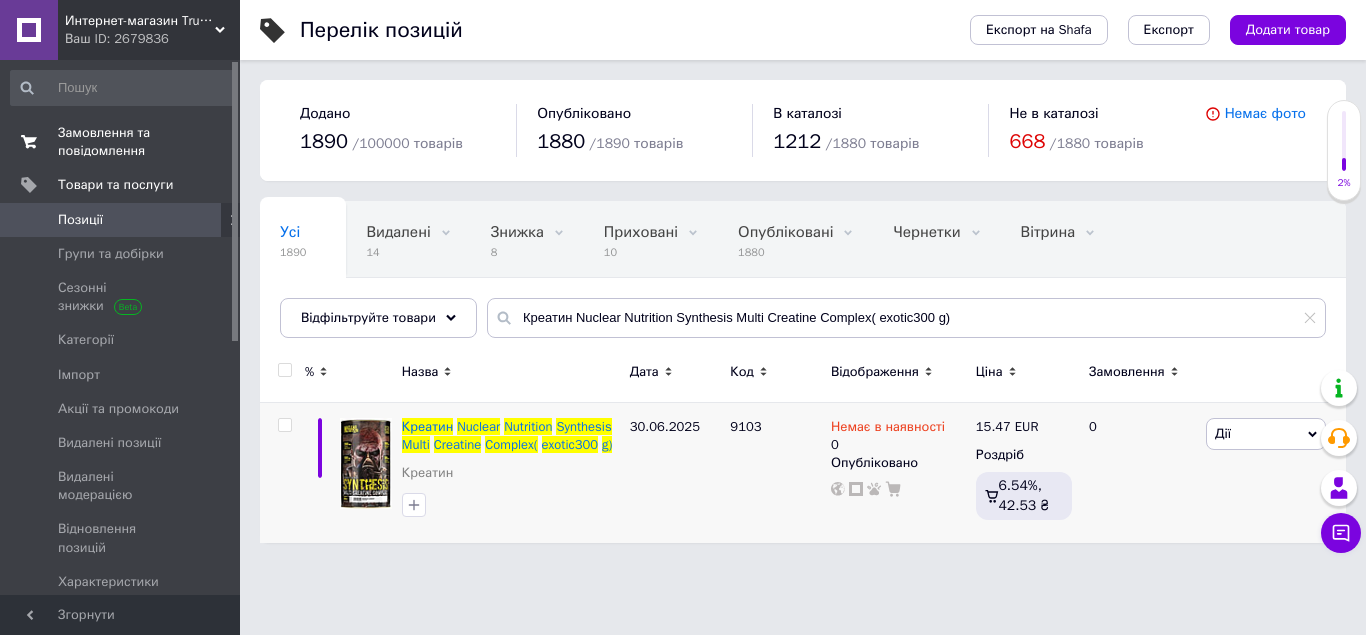 click on "Замовлення та повідомлення" at bounding box center (121, 142) 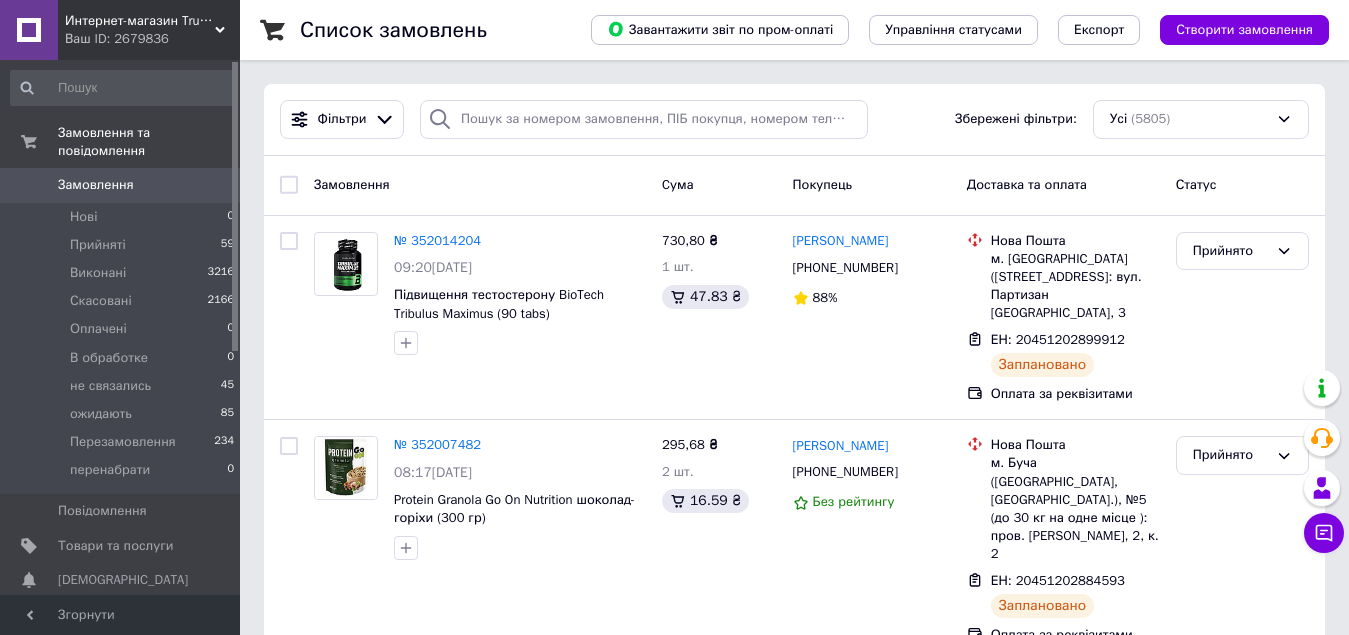 click on "Надішліть посилку за номером ЕН 20451202855020, щоб отримати оплату" at bounding box center (794, 695) 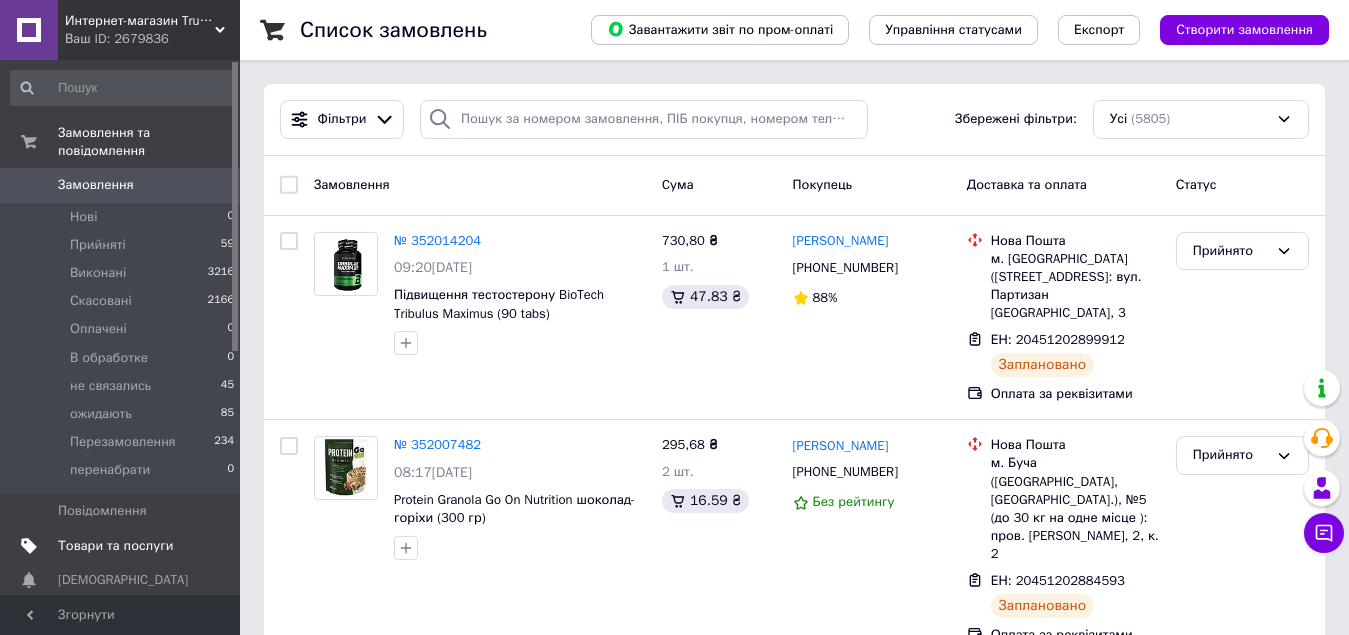 click on "Товари та послуги" at bounding box center [115, 546] 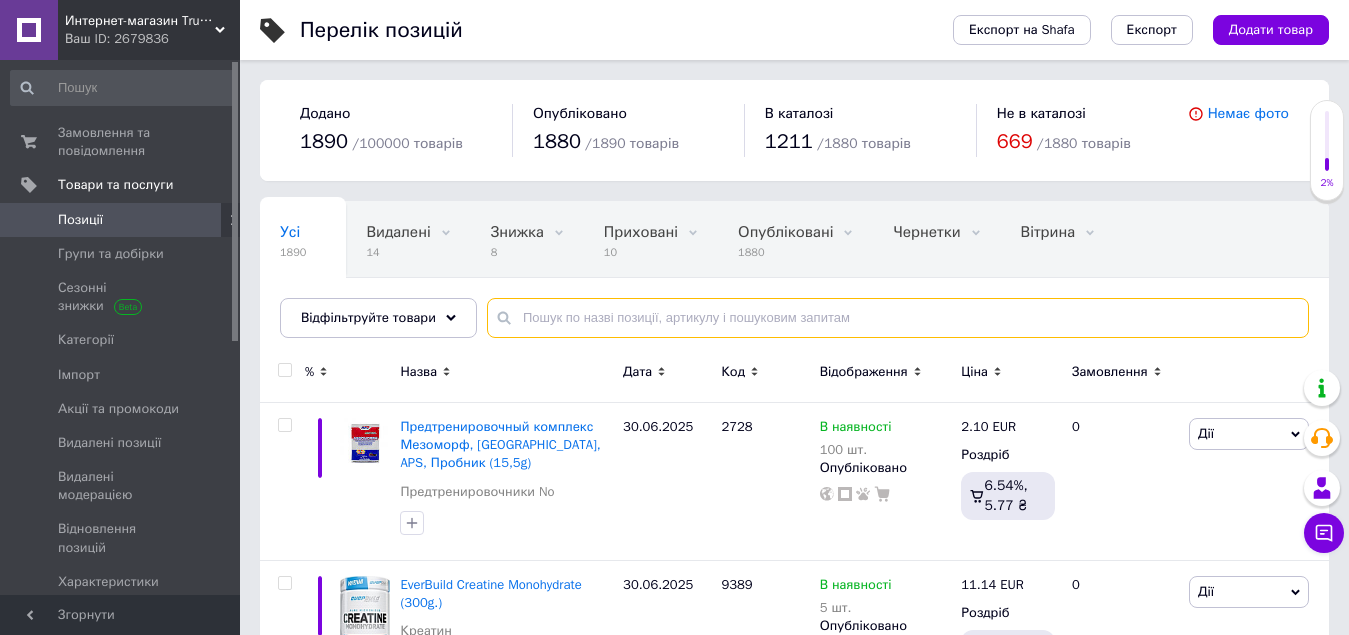 click at bounding box center [898, 318] 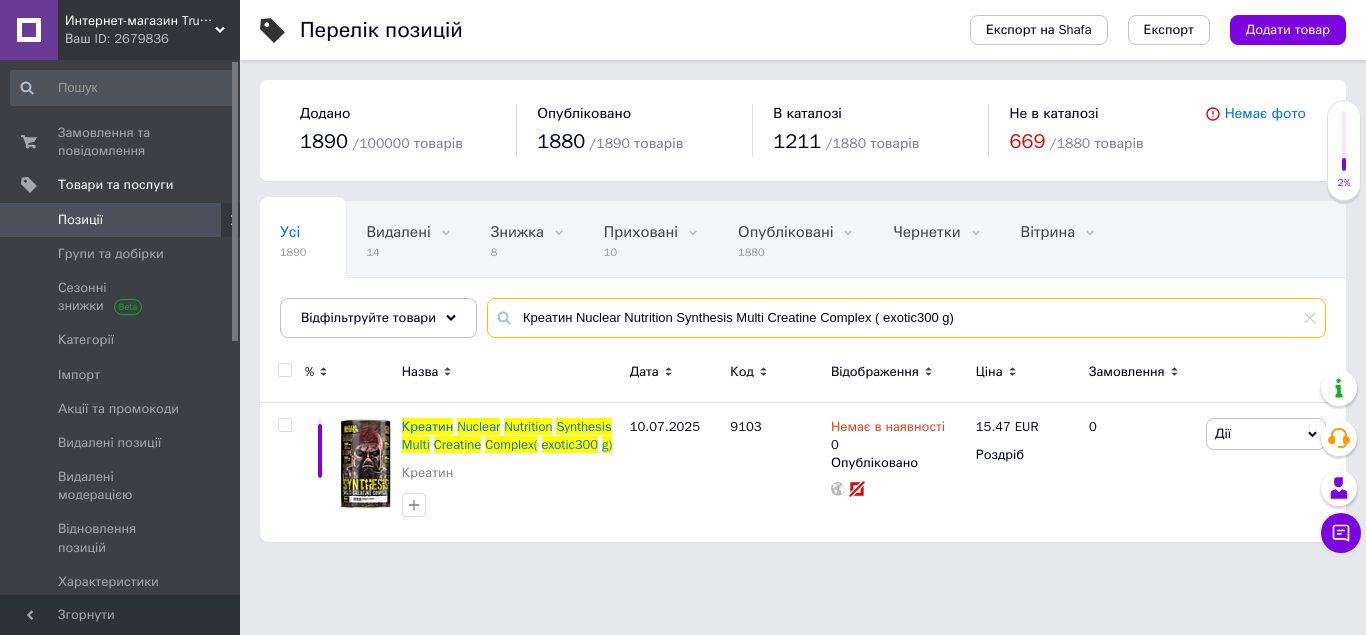 type on "Креатин Nuclear Nutrition Synthesis Multi Creatine Complex ( exotic300 g)" 